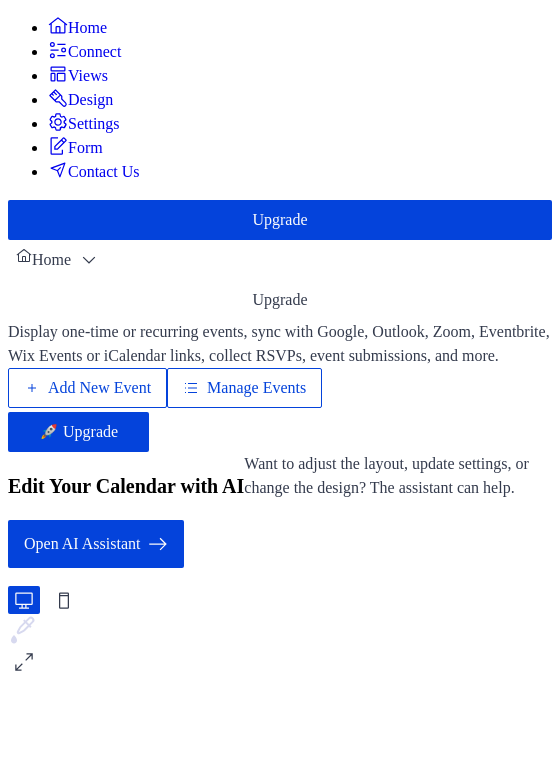 scroll, scrollTop: 0, scrollLeft: 0, axis: both 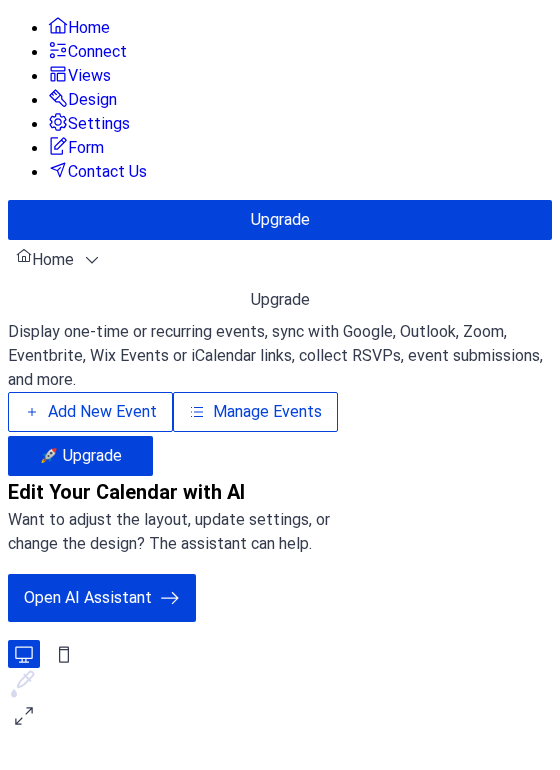 click on "Add New Event" at bounding box center (102, 412) 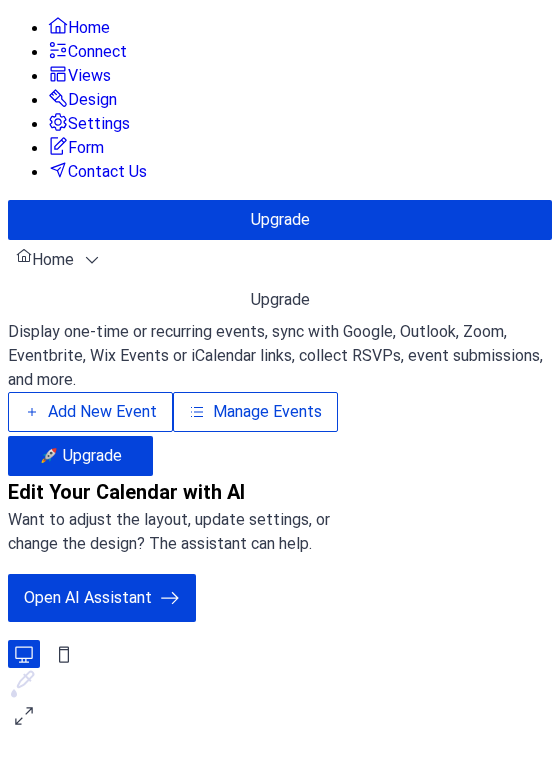 click on "Manage Events" at bounding box center [267, 412] 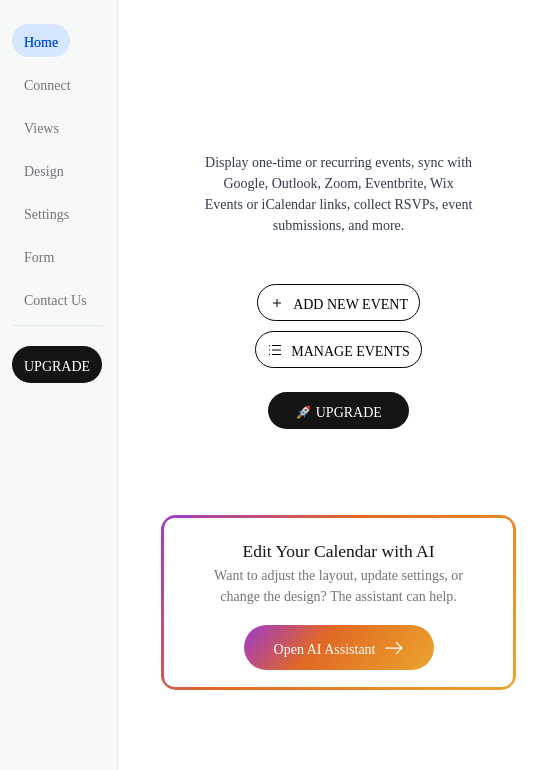 click on "Add New Event" at bounding box center [350, 304] 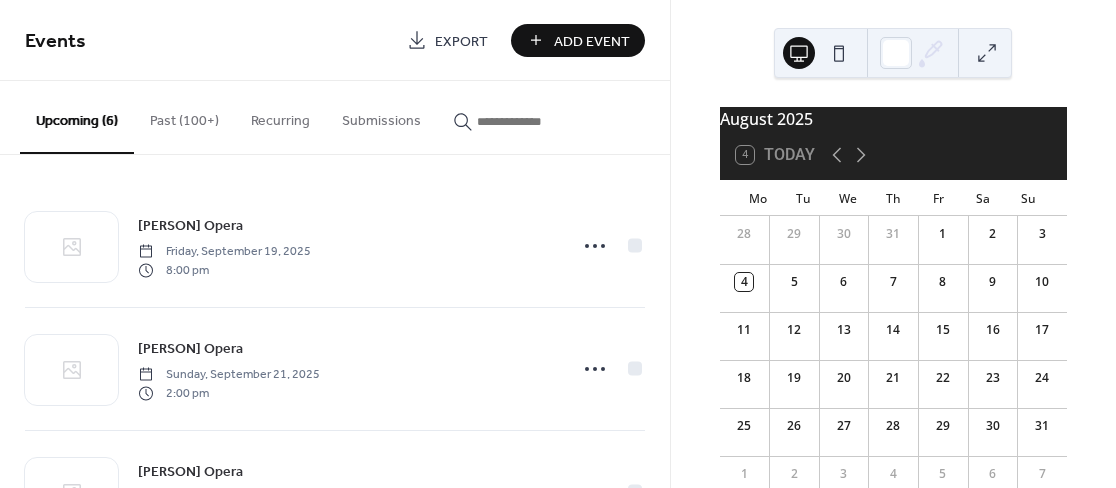scroll, scrollTop: 0, scrollLeft: 0, axis: both 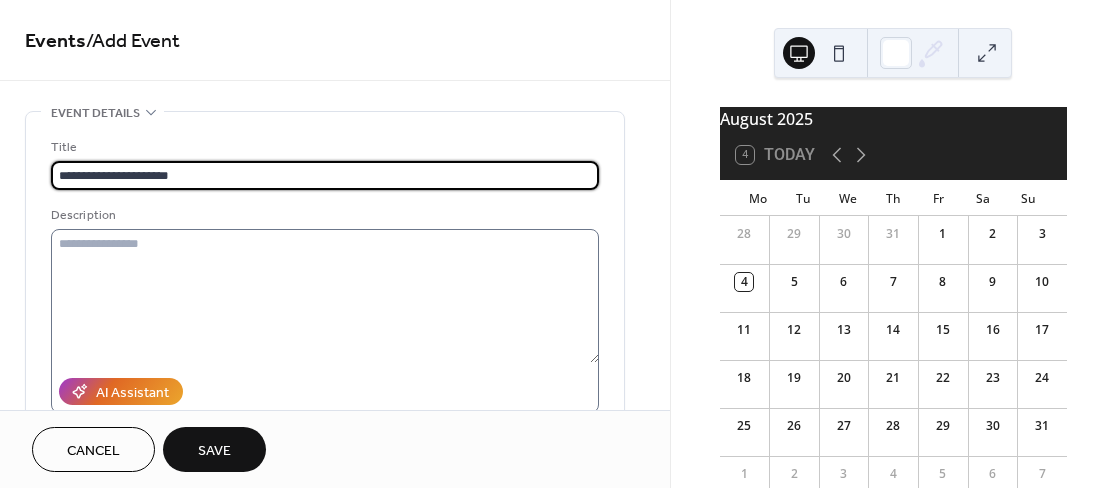 type on "**********" 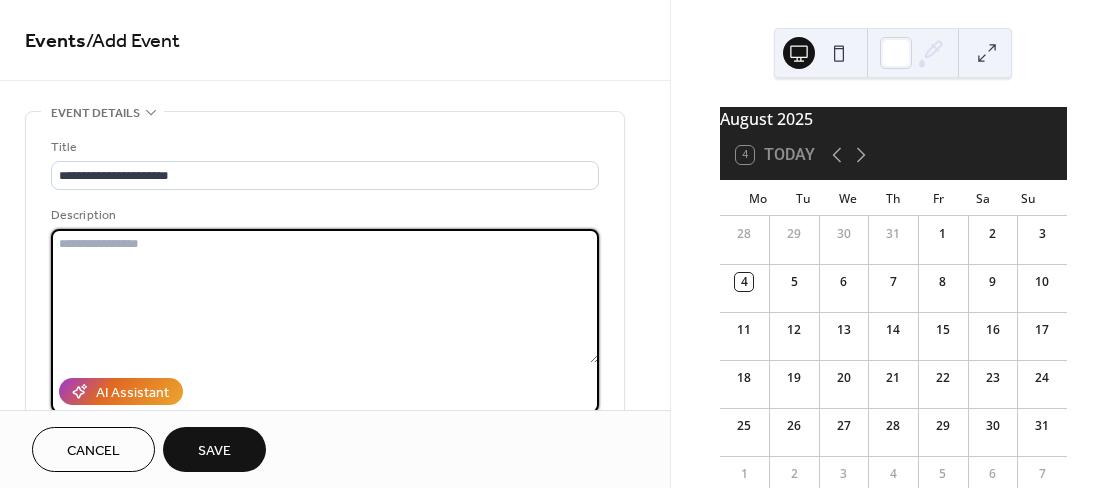 click at bounding box center [325, 296] 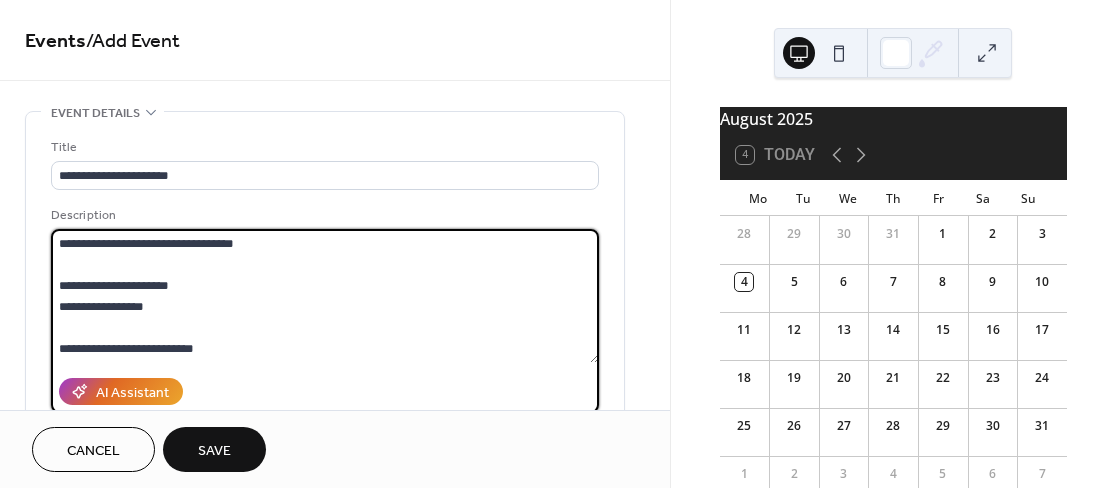 click on "**********" at bounding box center (325, 296) 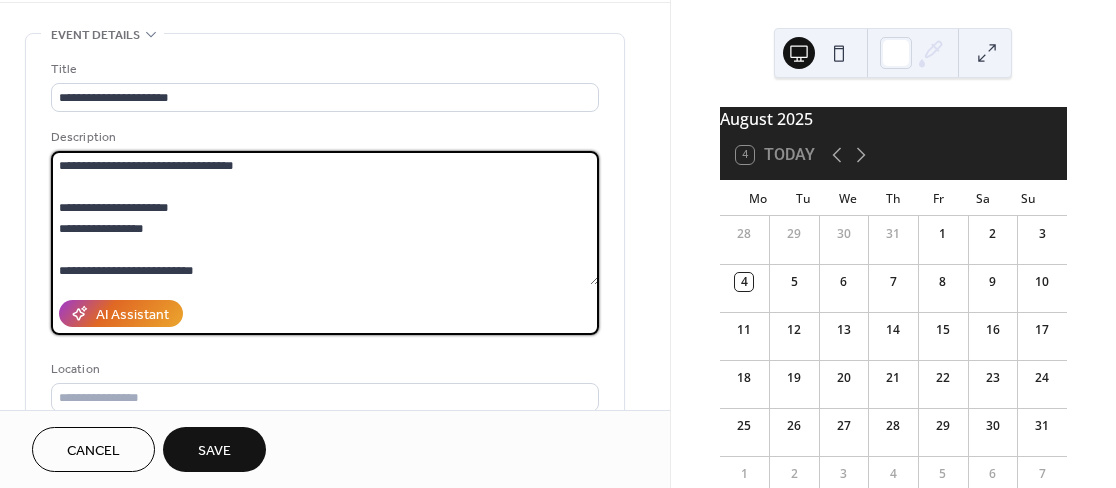 scroll, scrollTop: 98, scrollLeft: 0, axis: vertical 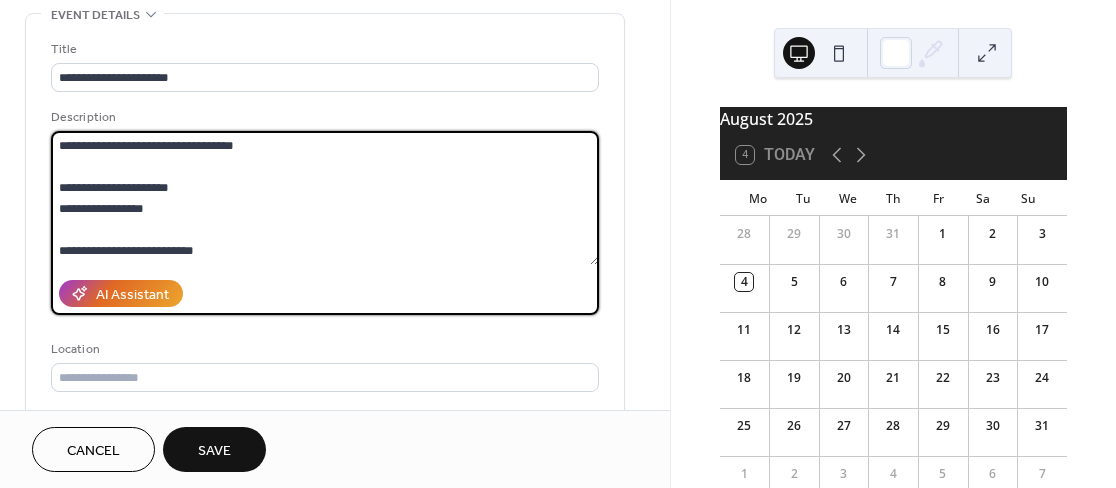 click on "**********" at bounding box center (325, 198) 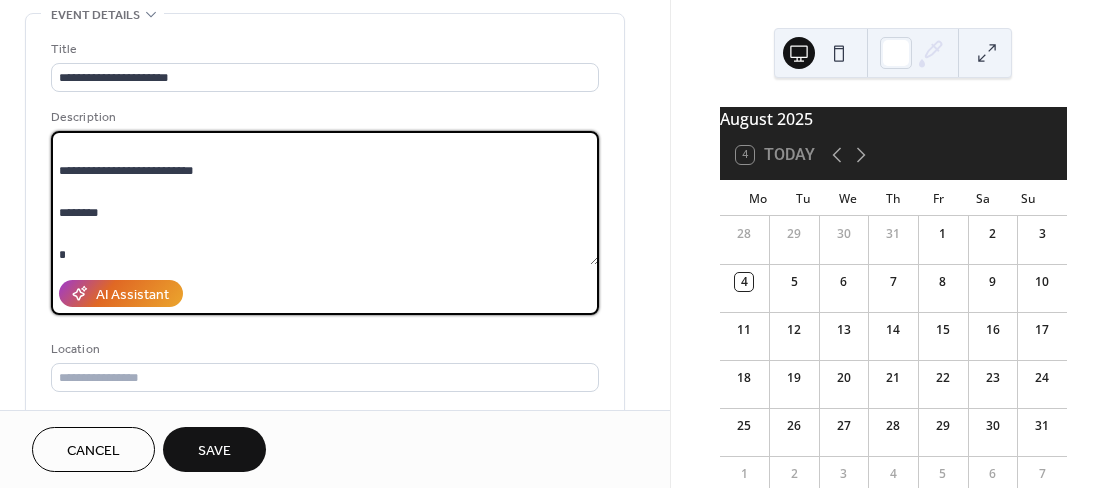scroll, scrollTop: 82, scrollLeft: 0, axis: vertical 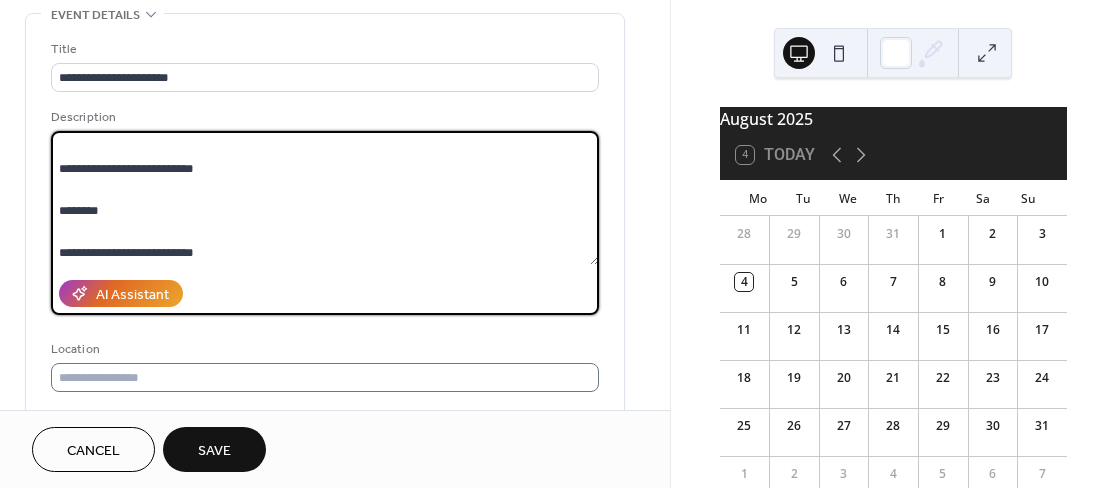 type on "**********" 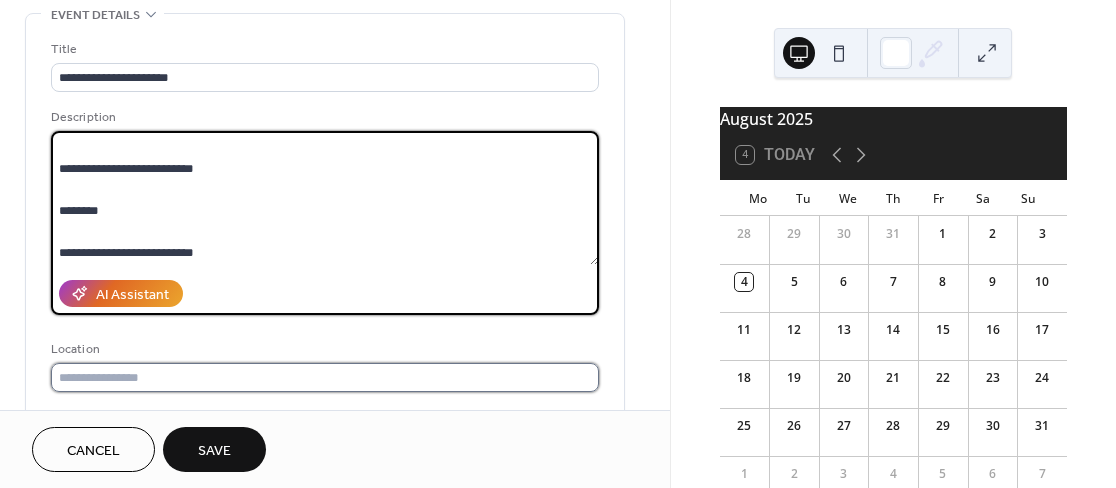 click at bounding box center (325, 377) 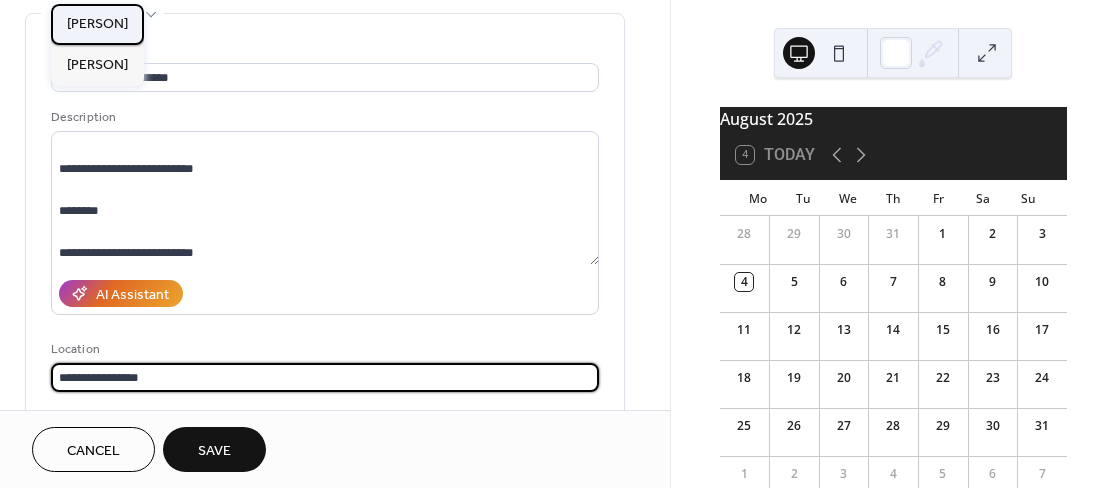 click on "Academy of Vocal Arts" at bounding box center [97, 24] 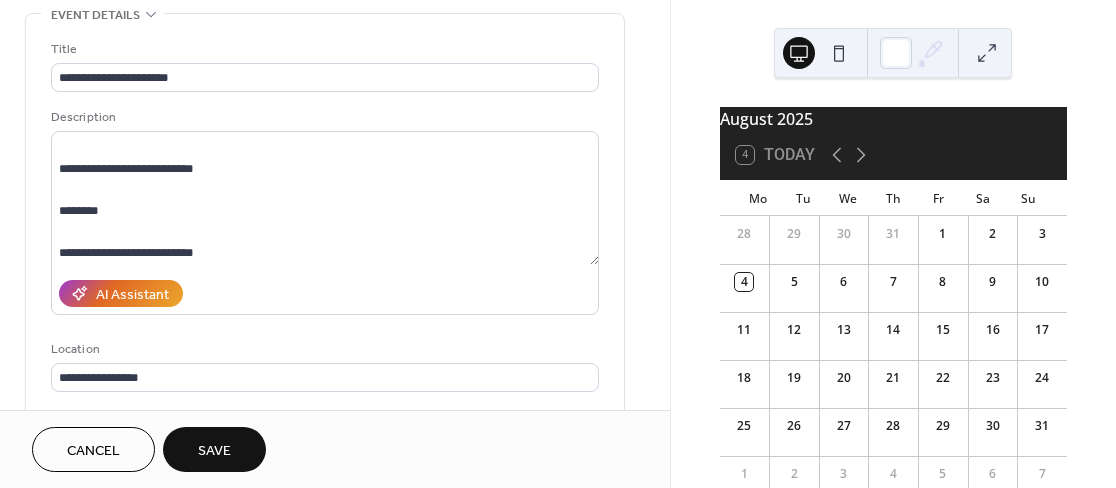 type on "**********" 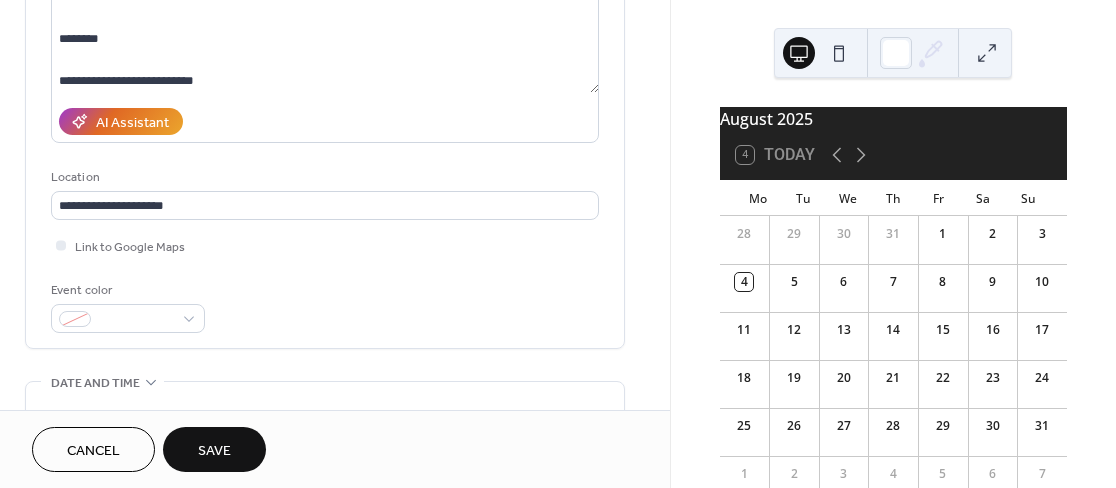 scroll, scrollTop: 291, scrollLeft: 0, axis: vertical 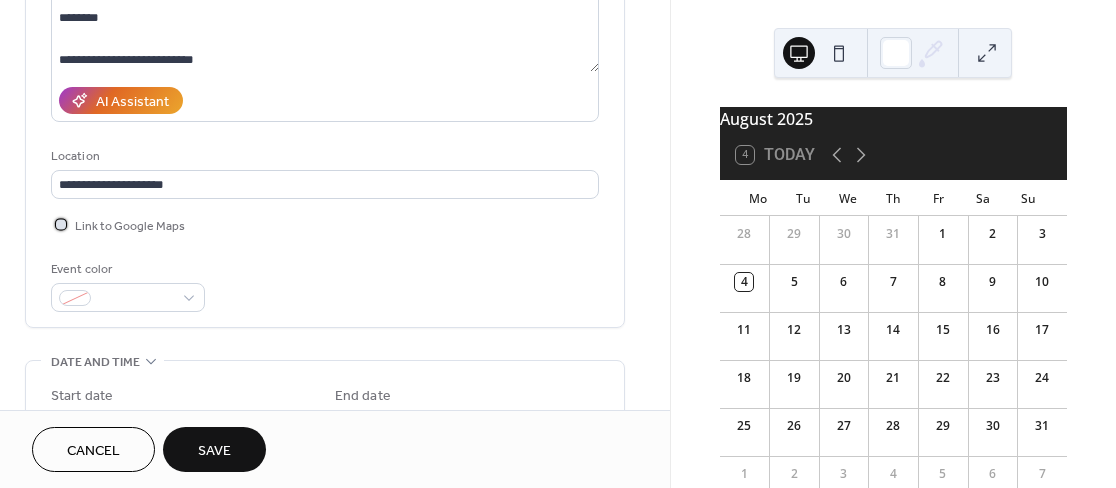 click at bounding box center [61, 224] 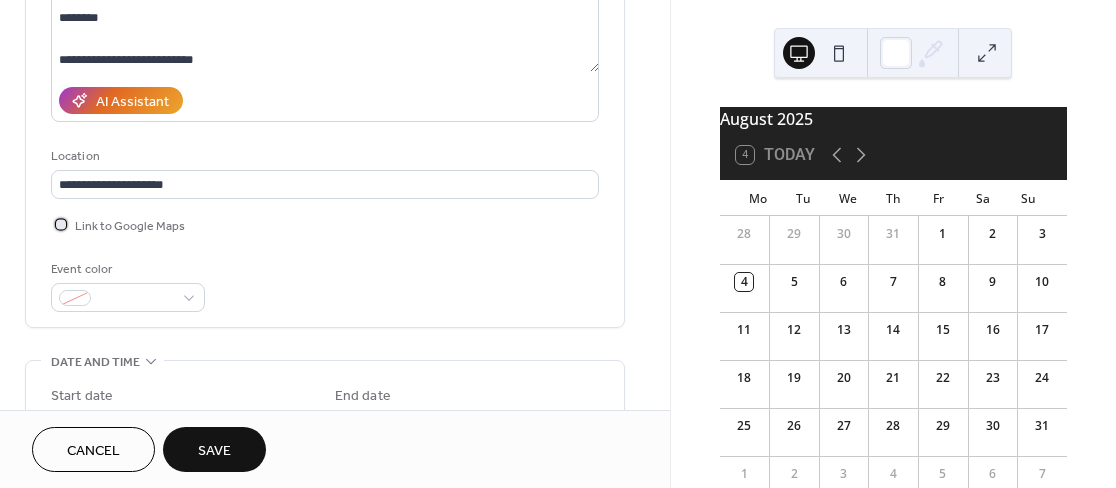scroll, scrollTop: 389, scrollLeft: 0, axis: vertical 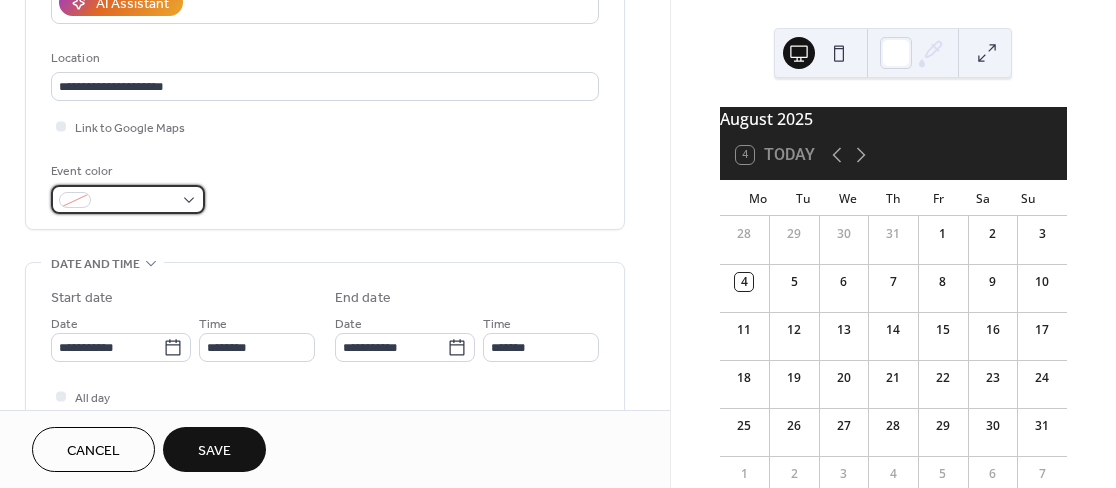click at bounding box center (136, 201) 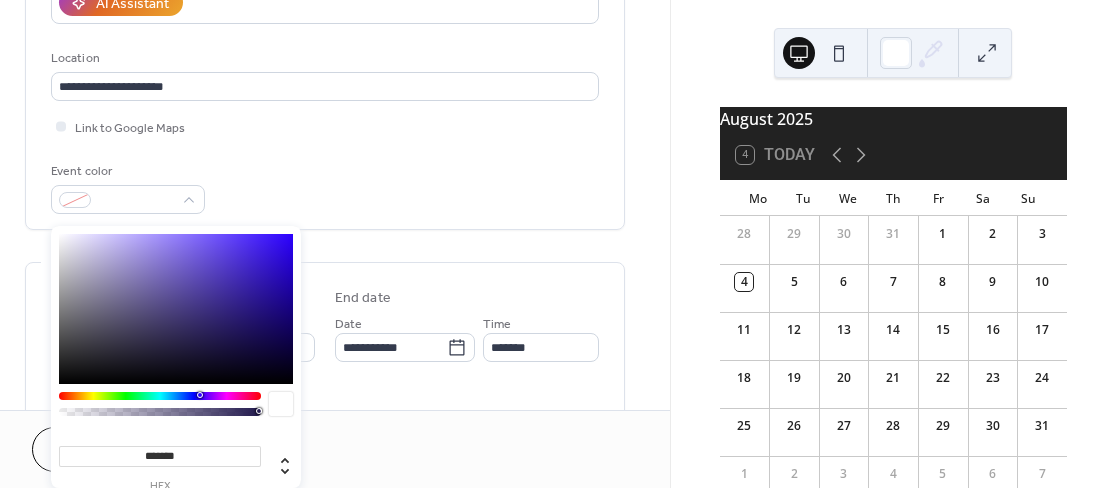 click at bounding box center [259, 411] 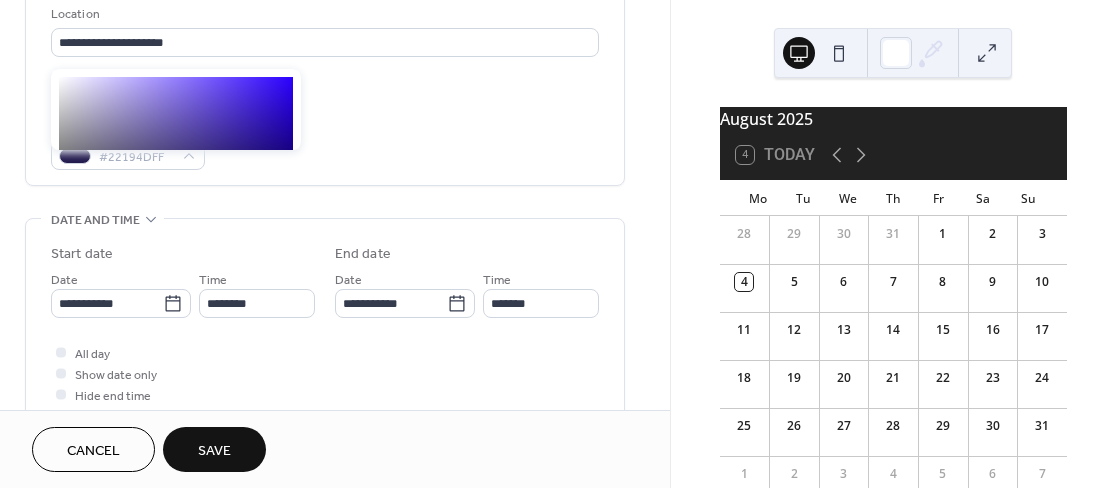 scroll, scrollTop: 435, scrollLeft: 0, axis: vertical 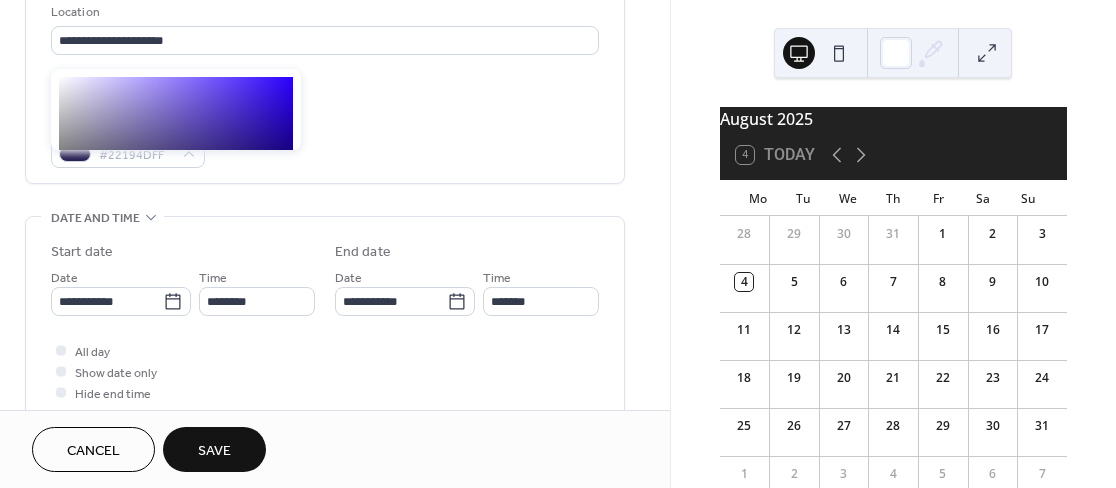 click on "Event color #22194DFF" at bounding box center (325, 141) 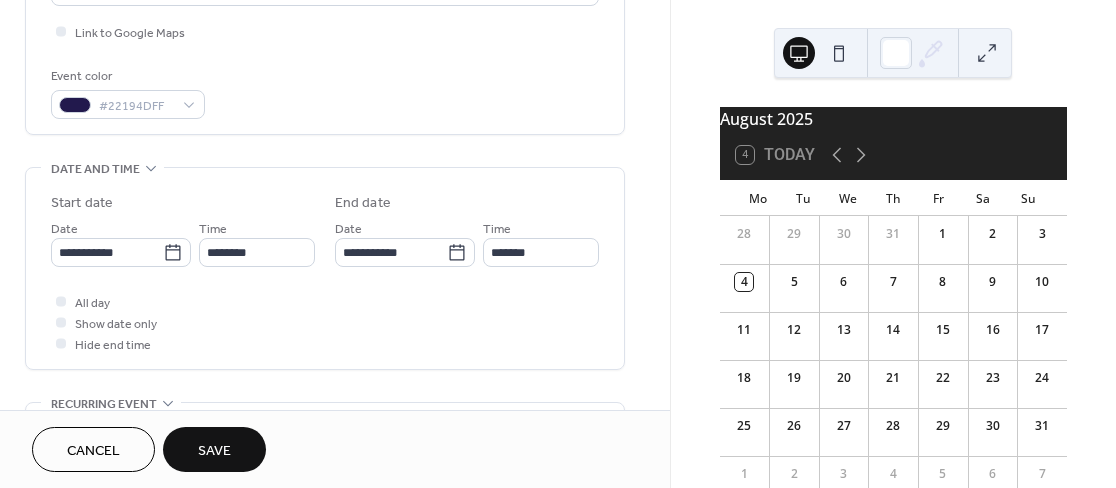 scroll, scrollTop: 507, scrollLeft: 0, axis: vertical 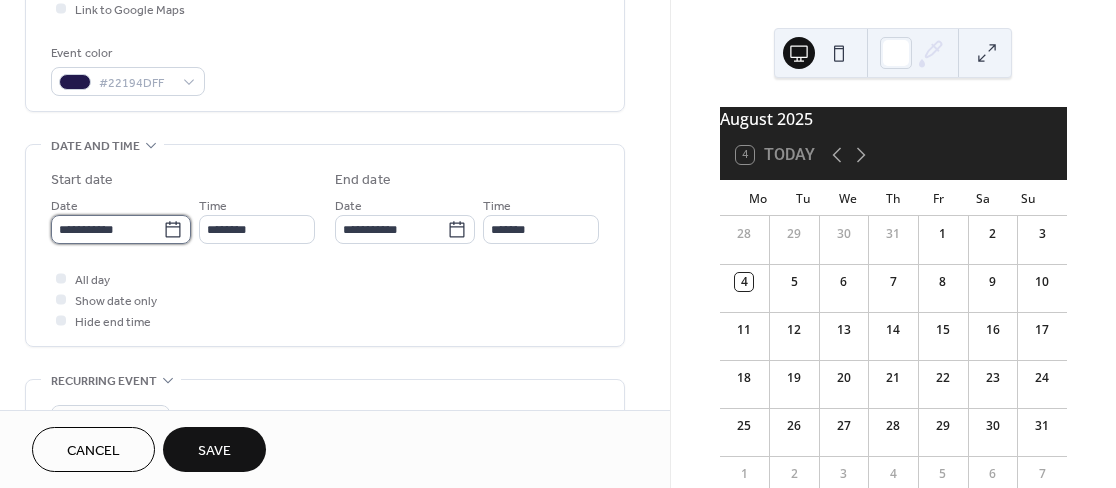 click on "**********" at bounding box center [107, 229] 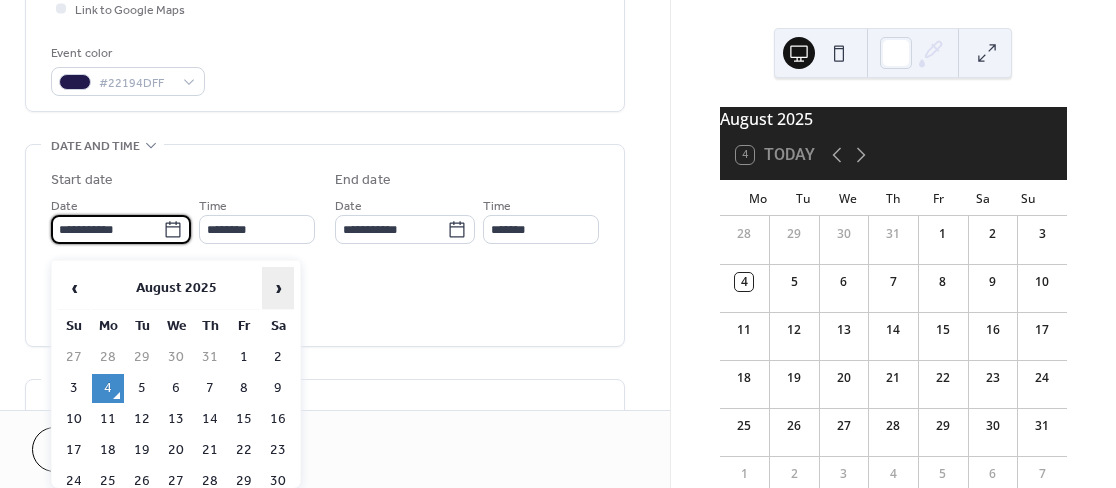click on "›" at bounding box center (278, 288) 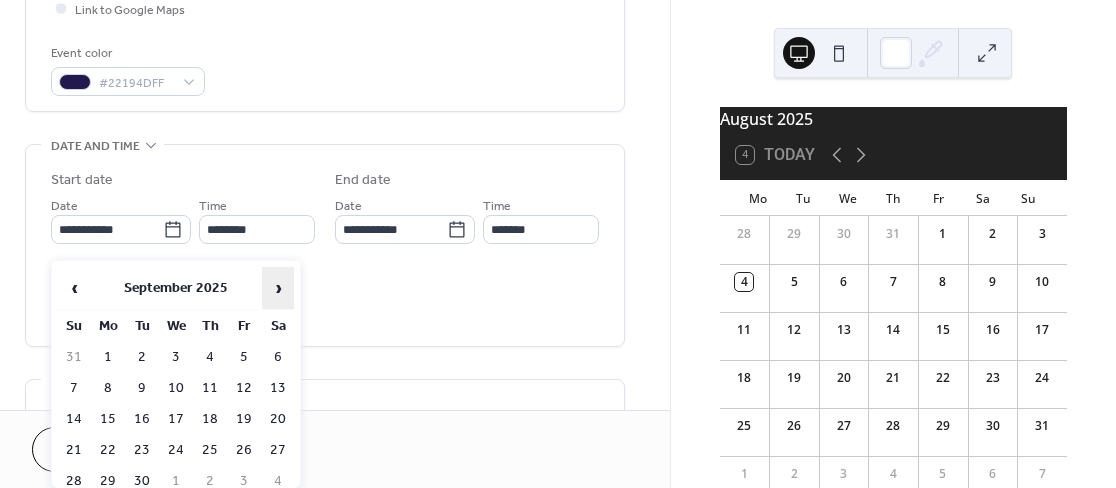 click on "›" at bounding box center (278, 288) 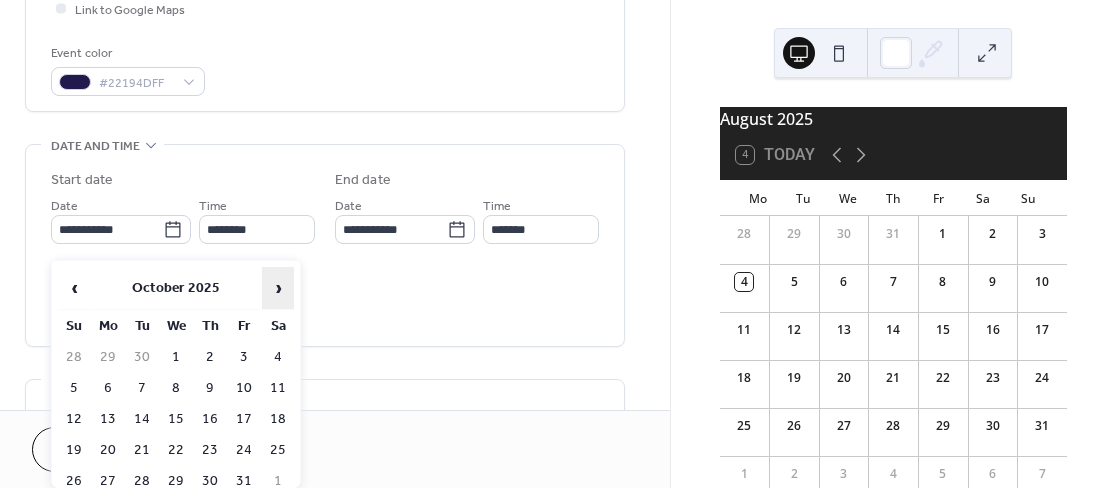 click on "›" at bounding box center (278, 288) 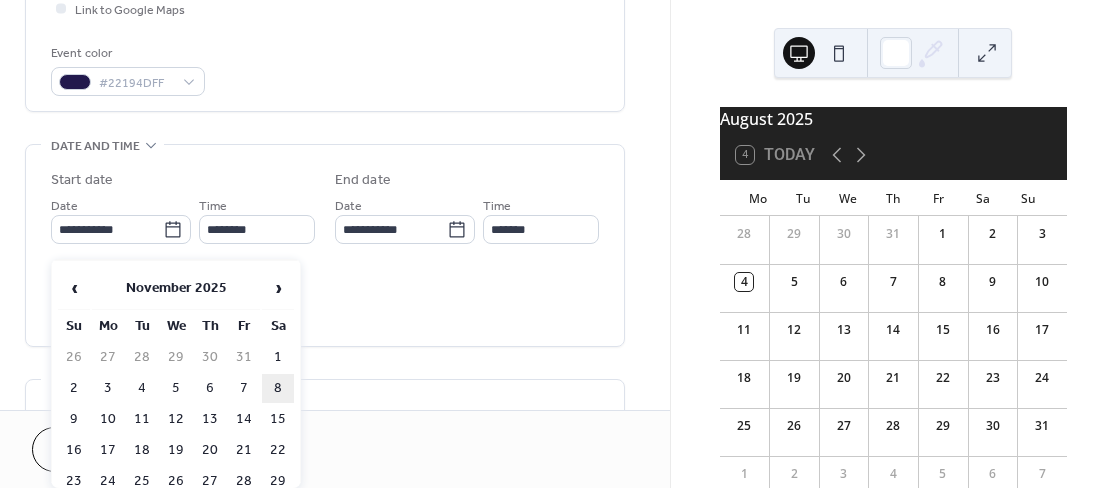 click on "8" at bounding box center (278, 388) 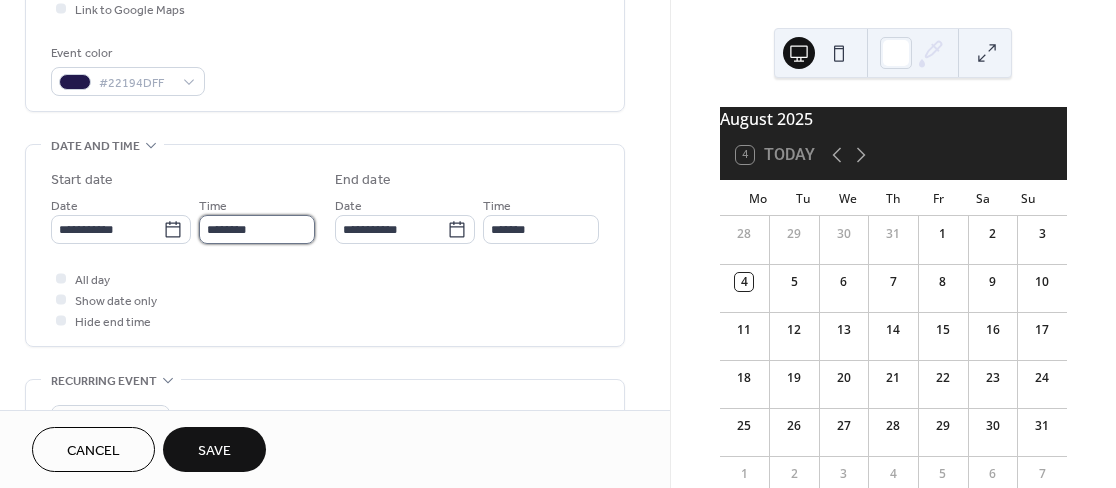 click on "********" at bounding box center [257, 229] 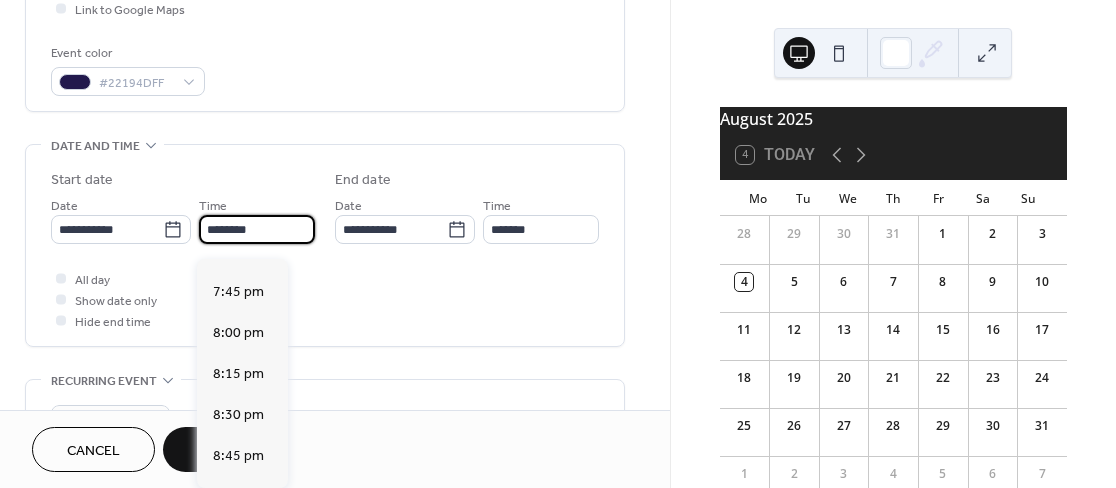 scroll, scrollTop: 3233, scrollLeft: 0, axis: vertical 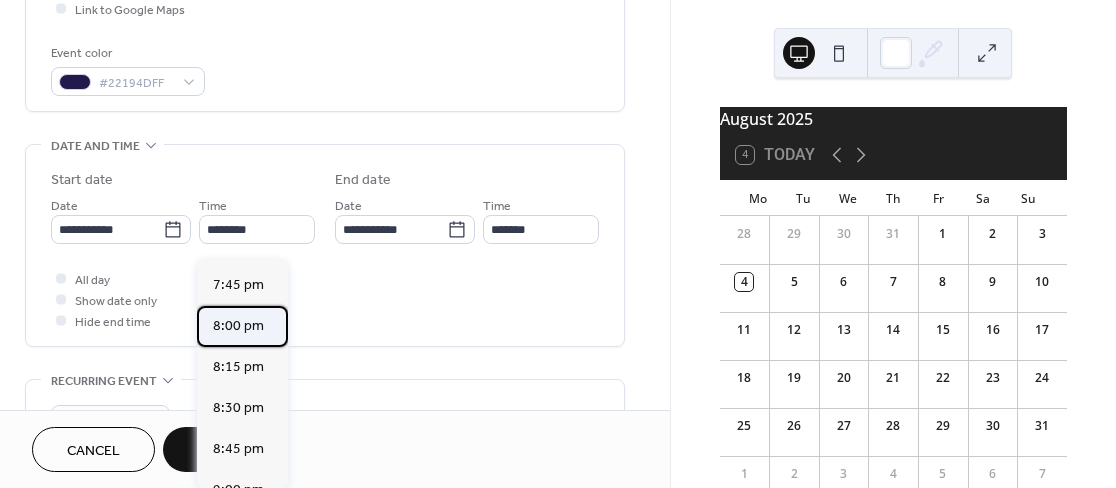 click on "8:00 pm" at bounding box center (238, 326) 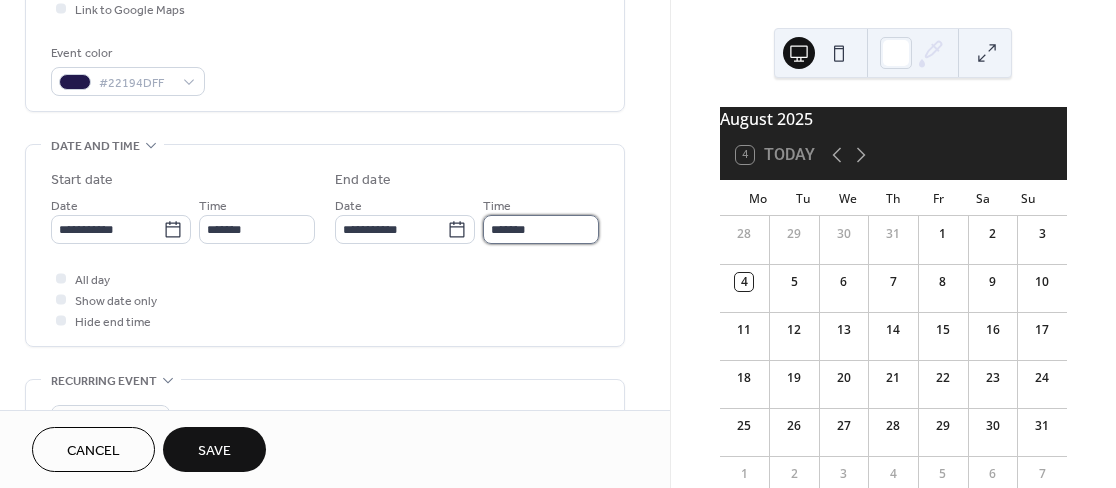 click on "*******" at bounding box center [541, 229] 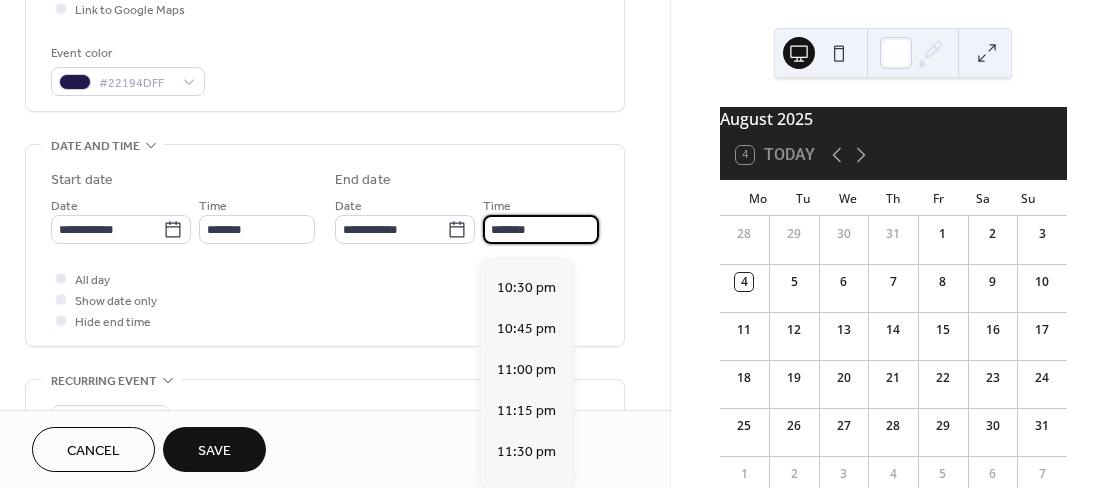 scroll, scrollTop: 358, scrollLeft: 0, axis: vertical 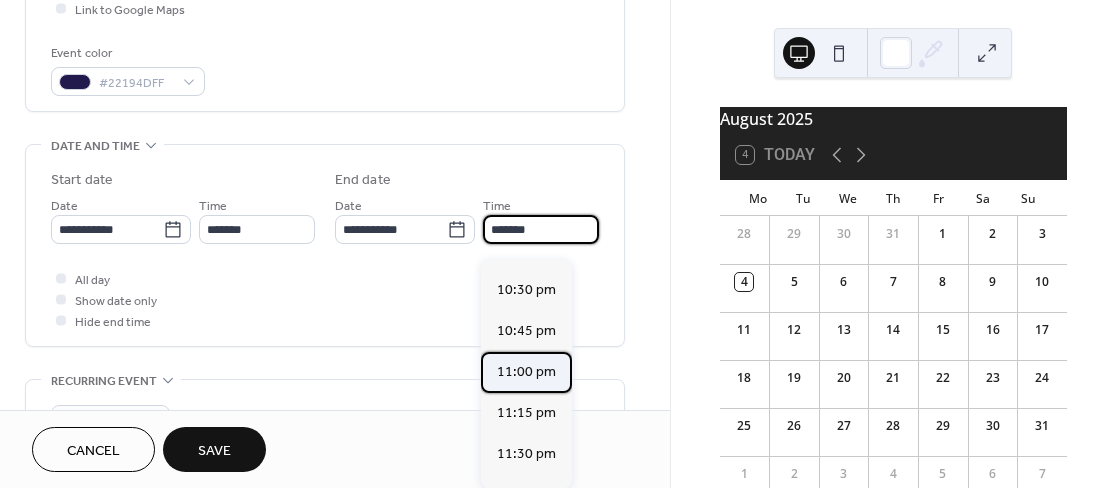 click on "11:00 pm" at bounding box center (526, 372) 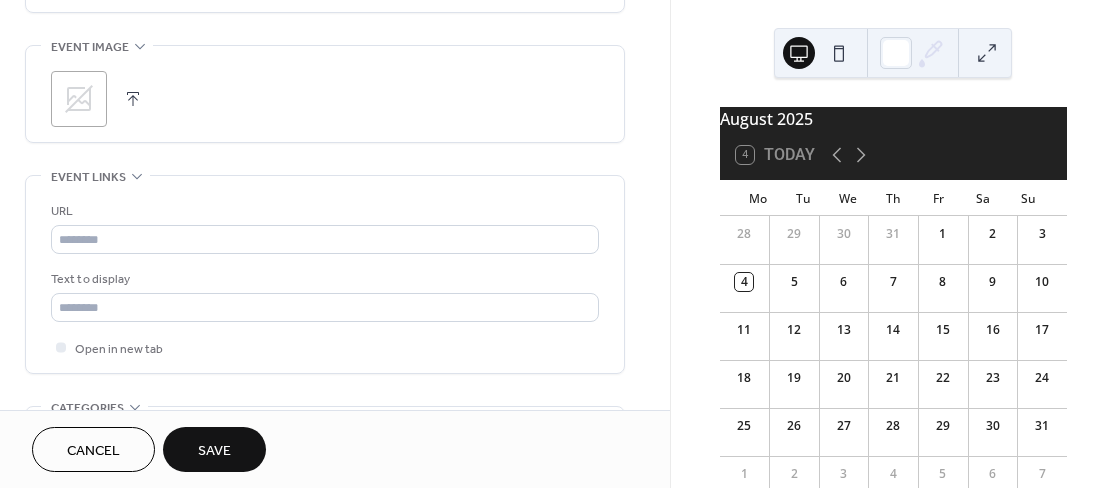 scroll, scrollTop: 953, scrollLeft: 0, axis: vertical 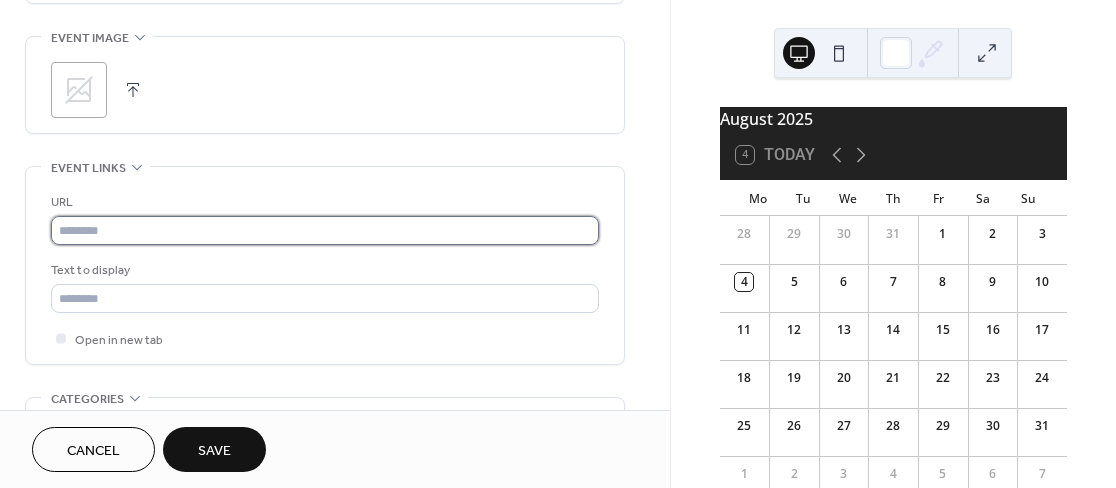 click at bounding box center (325, 230) 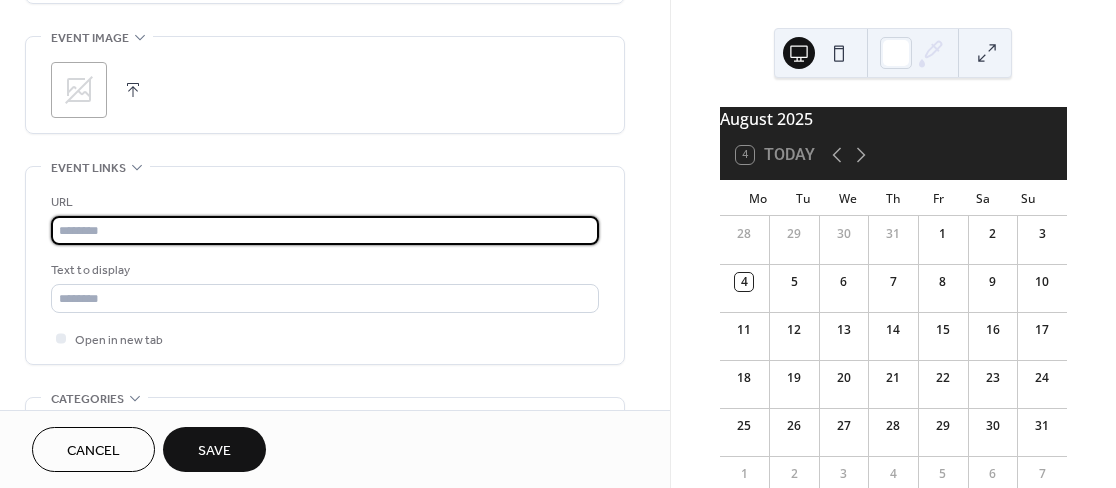 paste on "**********" 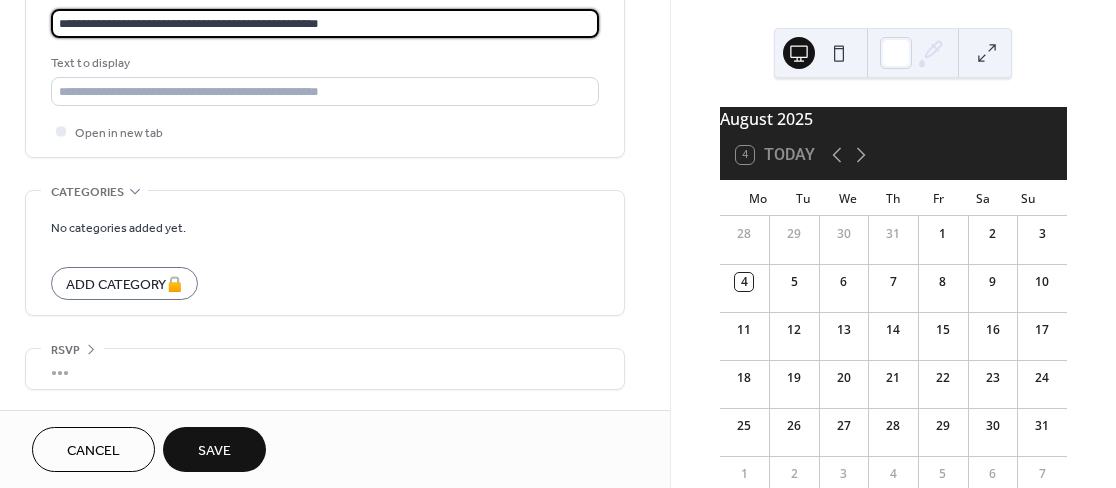 scroll, scrollTop: 1181, scrollLeft: 0, axis: vertical 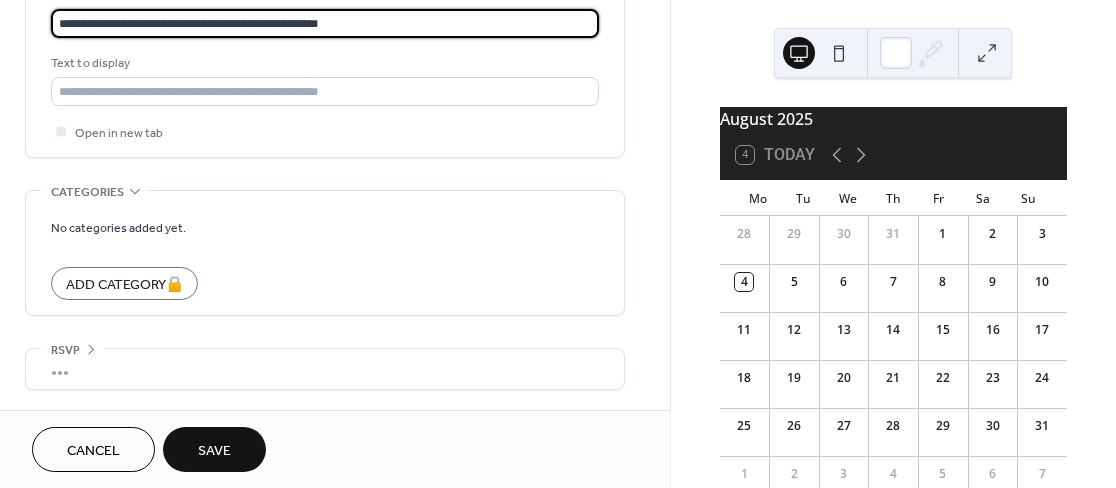 click on "Save" at bounding box center [214, 451] 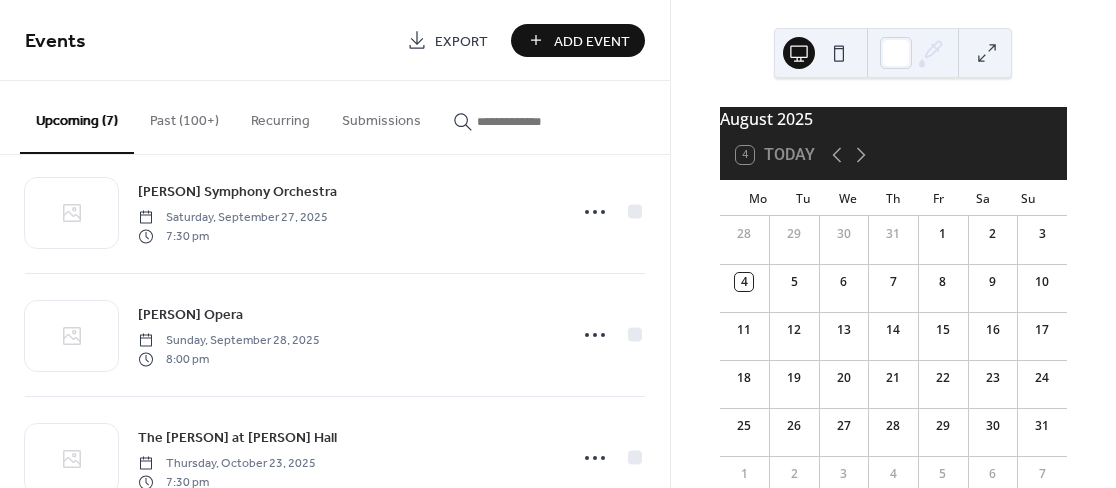 scroll, scrollTop: 588, scrollLeft: 0, axis: vertical 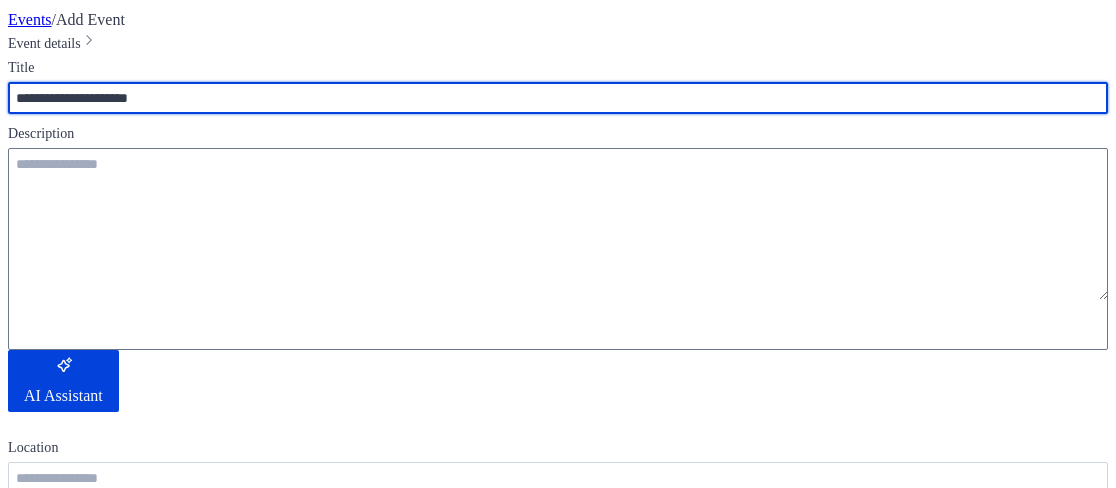 type on "**********" 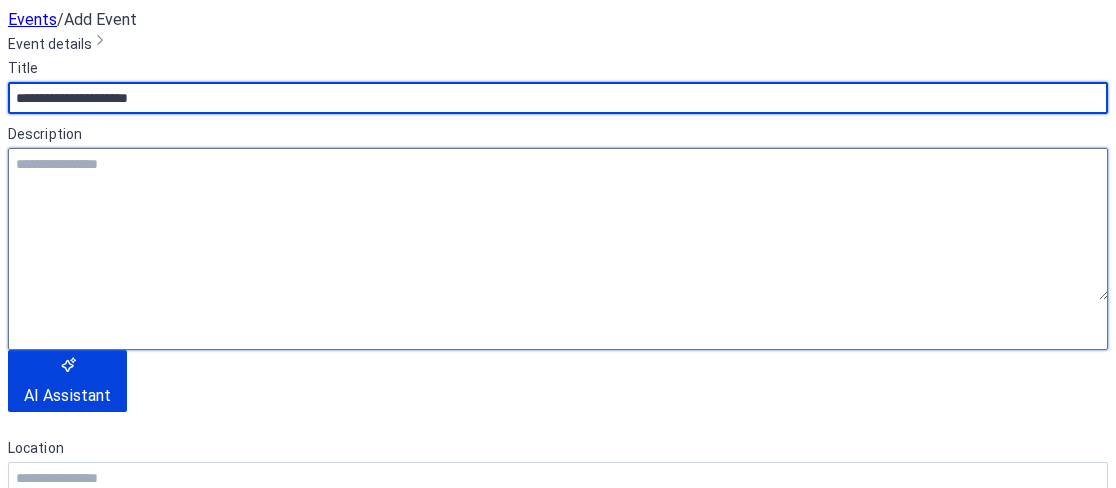 click at bounding box center [558, 224] 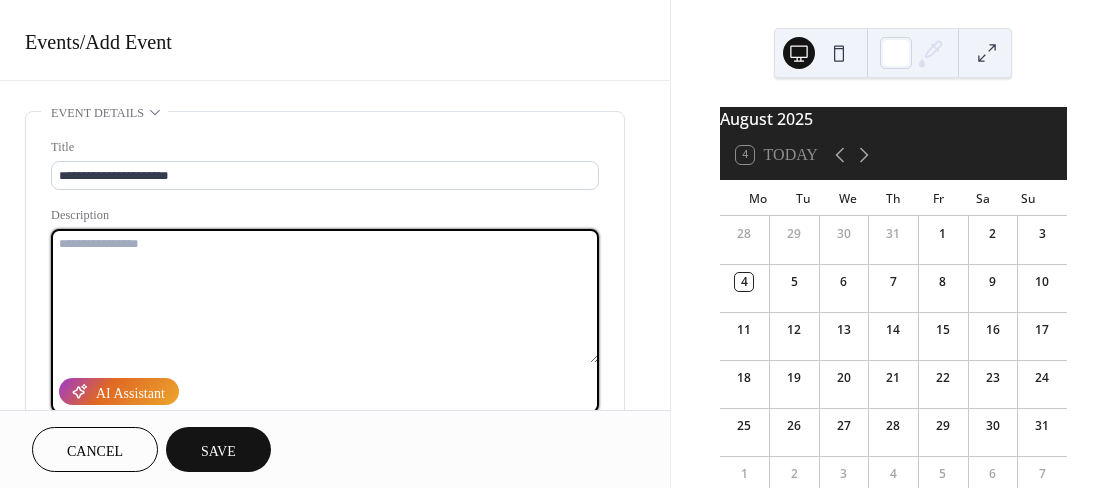 type on "*" 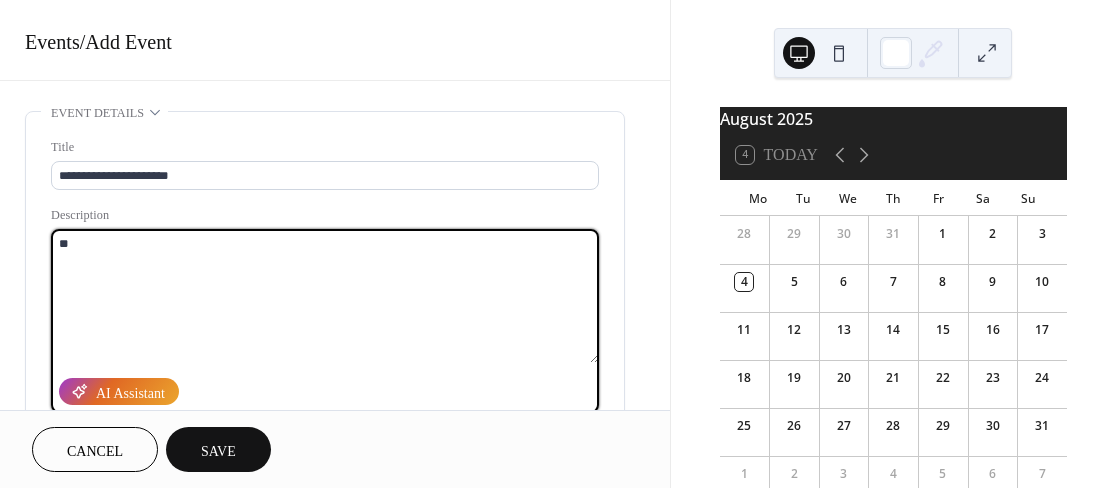 type on "*" 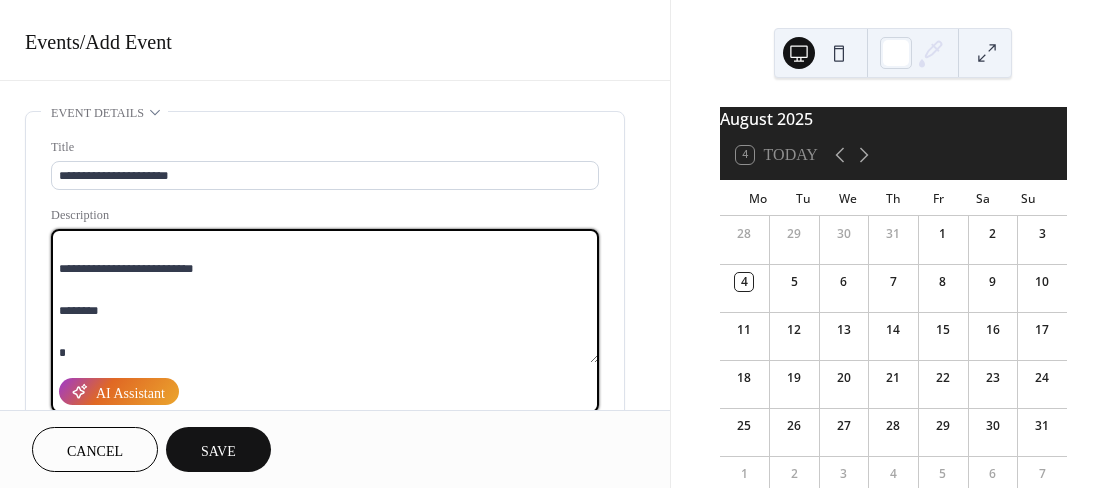 scroll, scrollTop: 82, scrollLeft: 0, axis: vertical 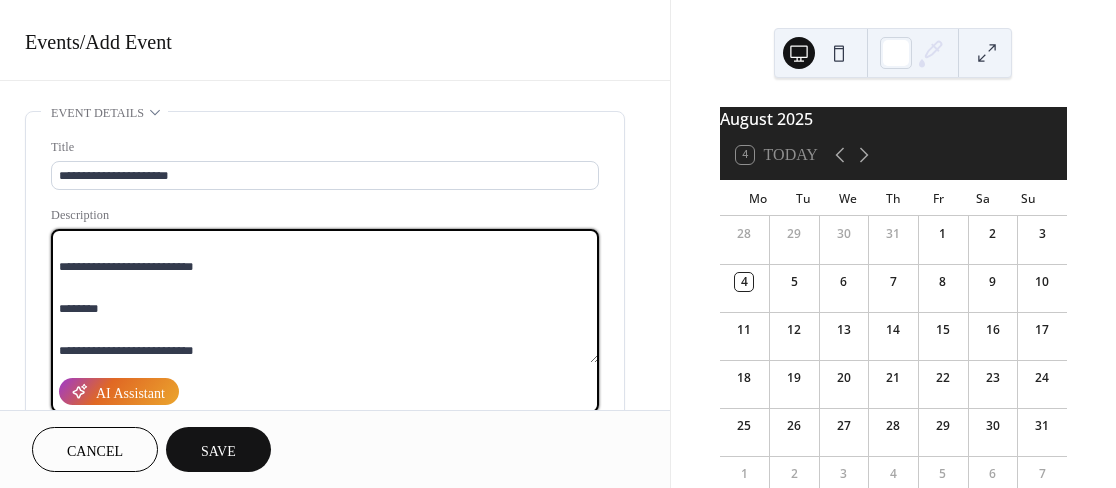 type on "**********" 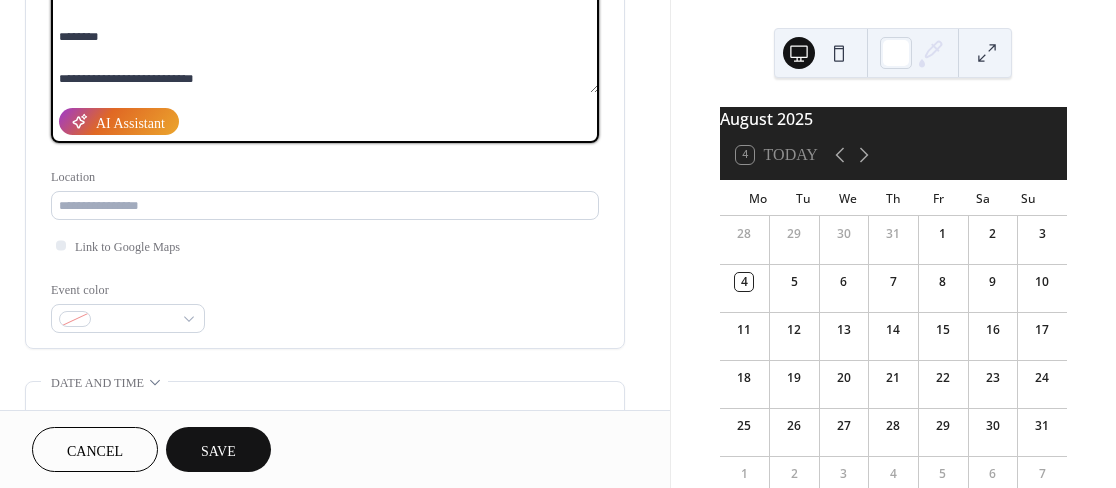 scroll, scrollTop: 272, scrollLeft: 0, axis: vertical 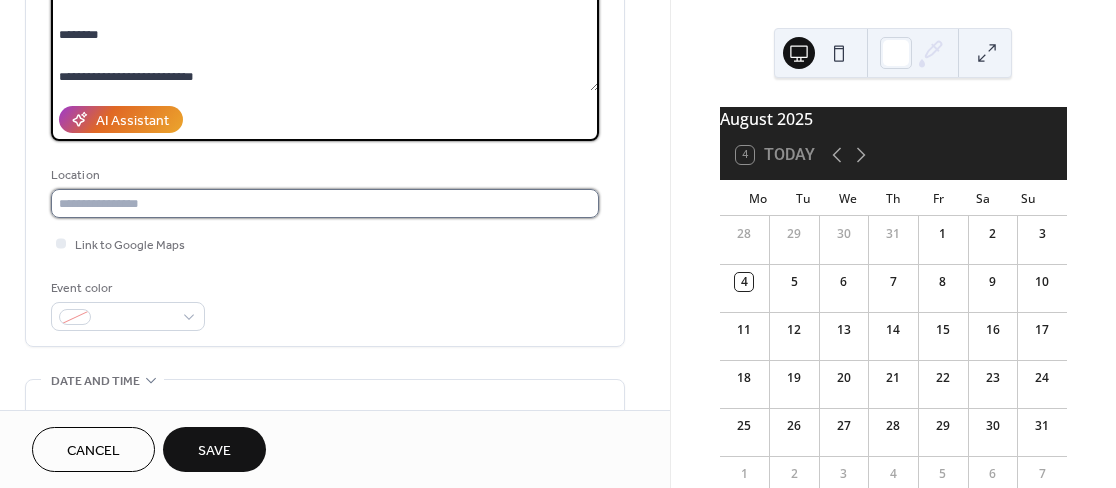 click at bounding box center [325, 203] 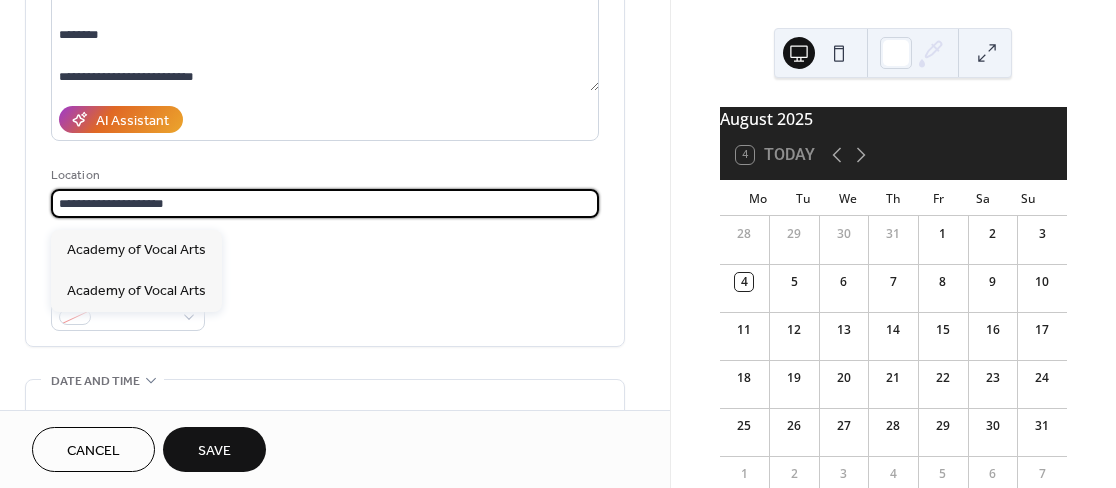 type on "**********" 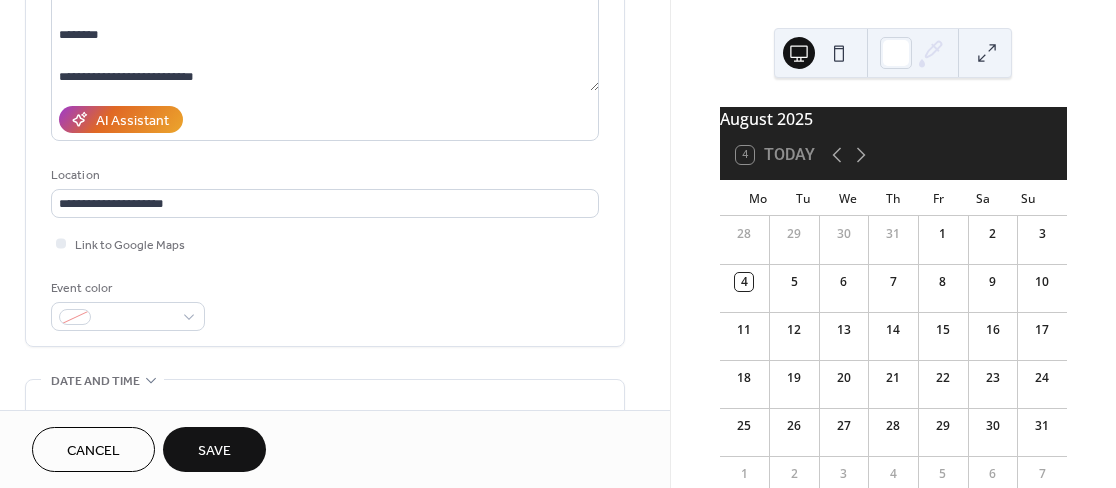 scroll, scrollTop: 325, scrollLeft: 0, axis: vertical 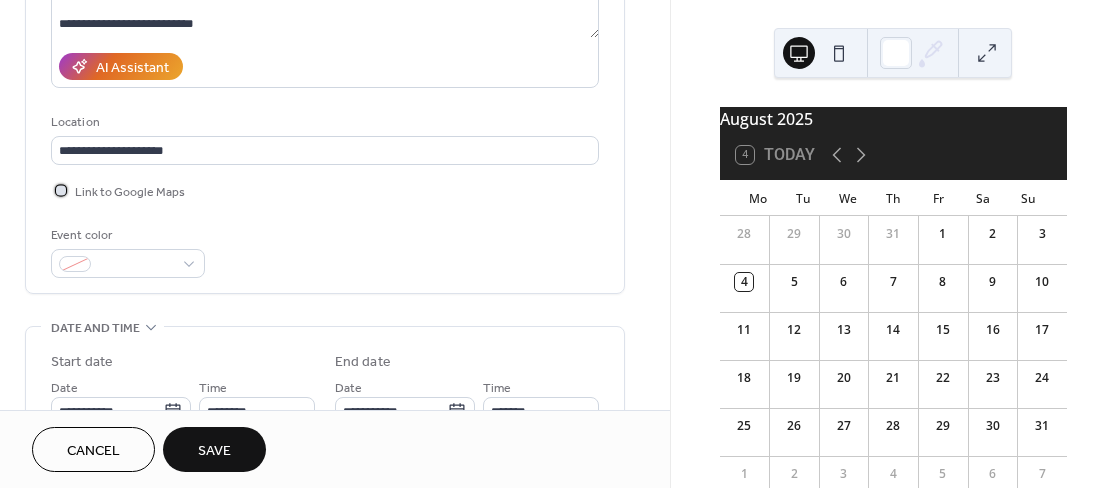 click at bounding box center [61, 190] 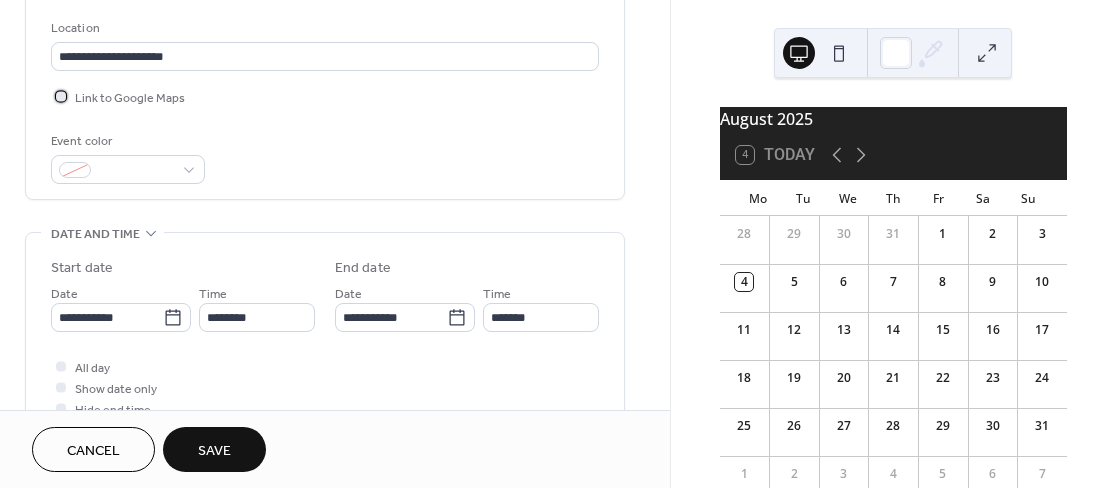 scroll, scrollTop: 420, scrollLeft: 0, axis: vertical 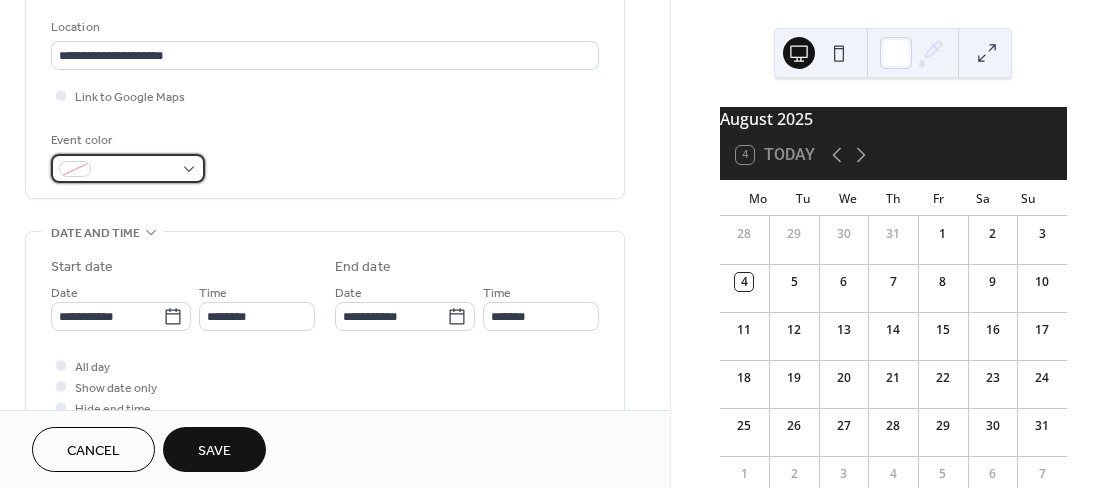 click at bounding box center [128, 168] 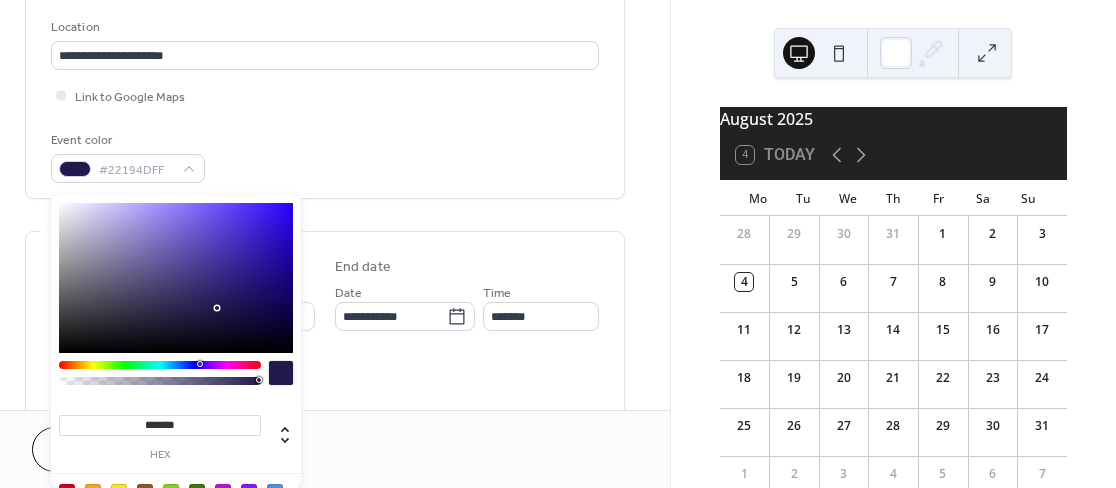 click at bounding box center (259, 380) 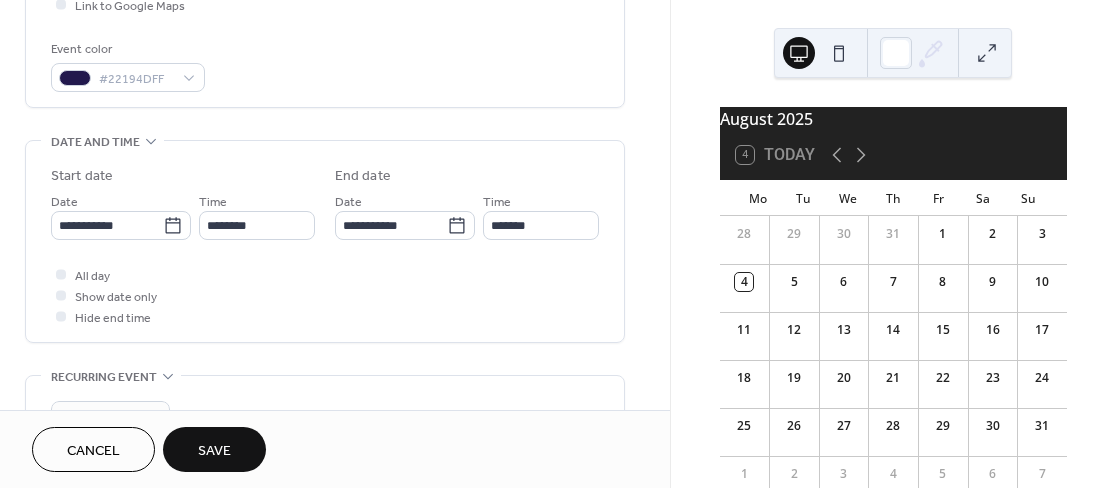 scroll, scrollTop: 520, scrollLeft: 0, axis: vertical 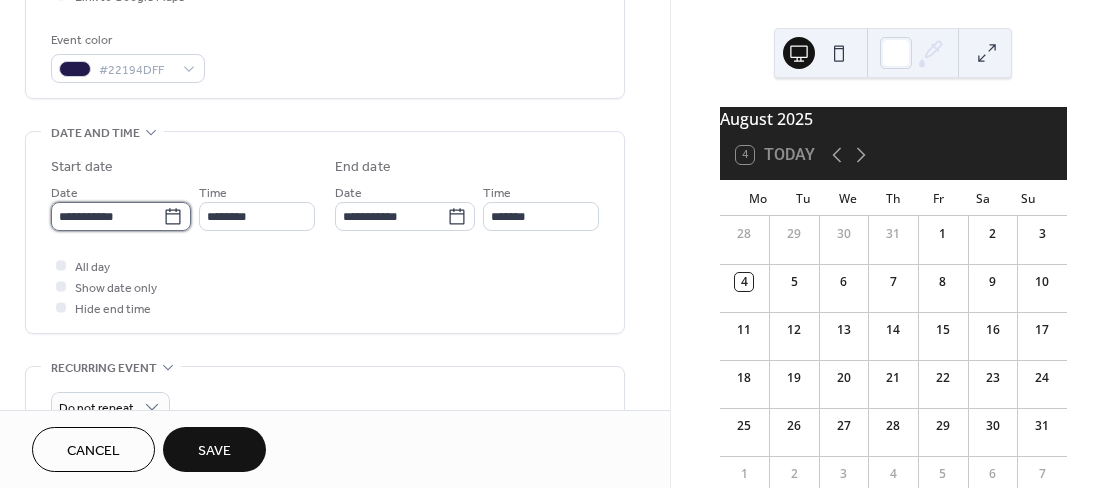 click on "**********" at bounding box center (107, 216) 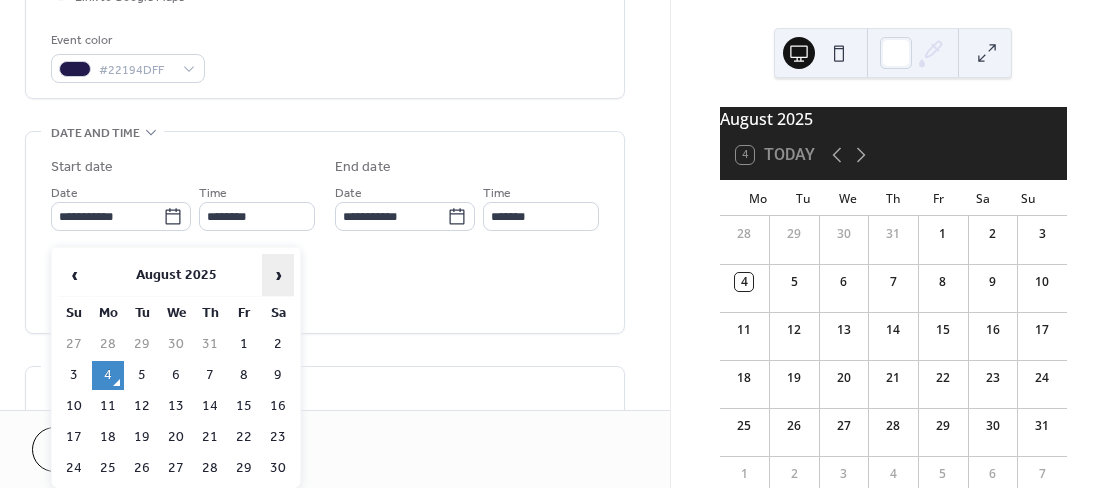 click on "›" at bounding box center (278, 275) 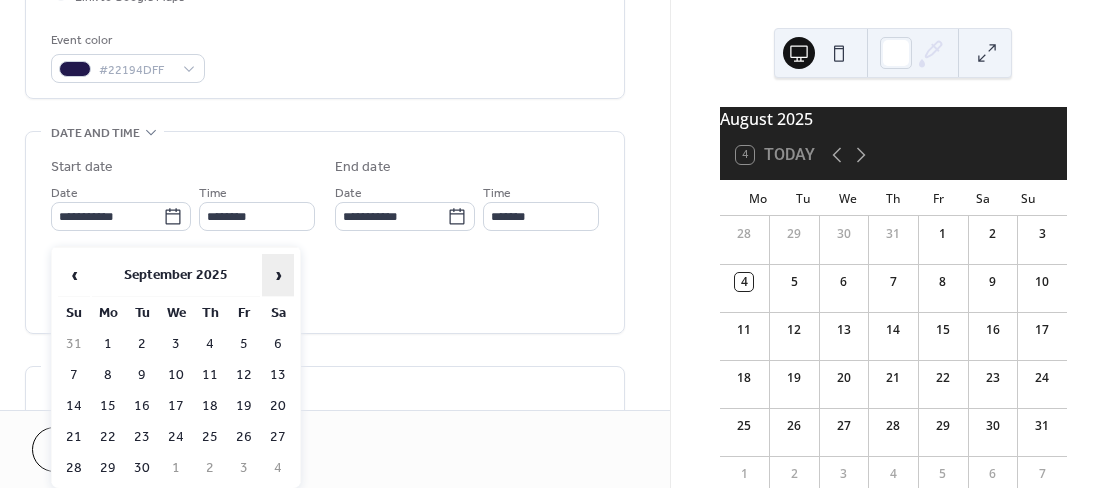 click on "›" at bounding box center (278, 275) 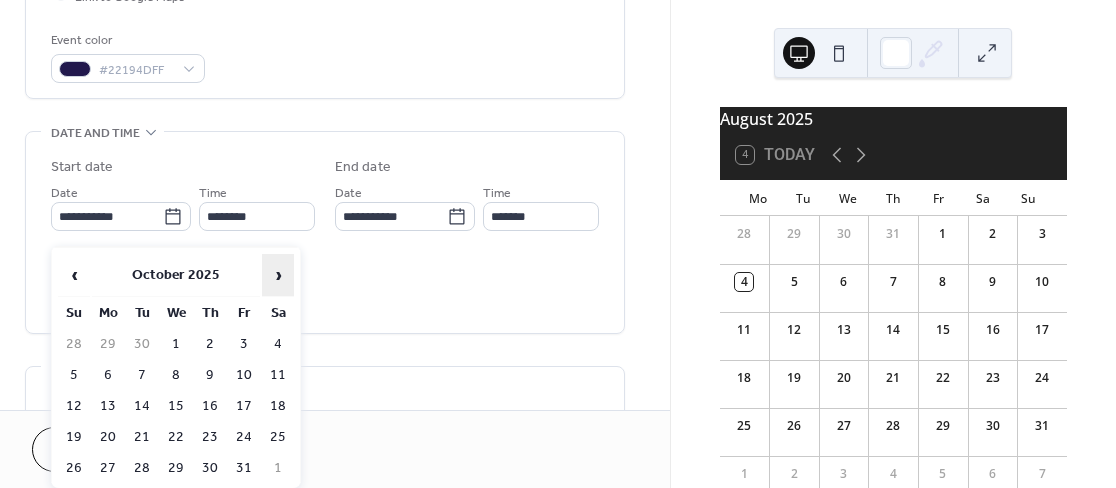 click on "›" at bounding box center [278, 275] 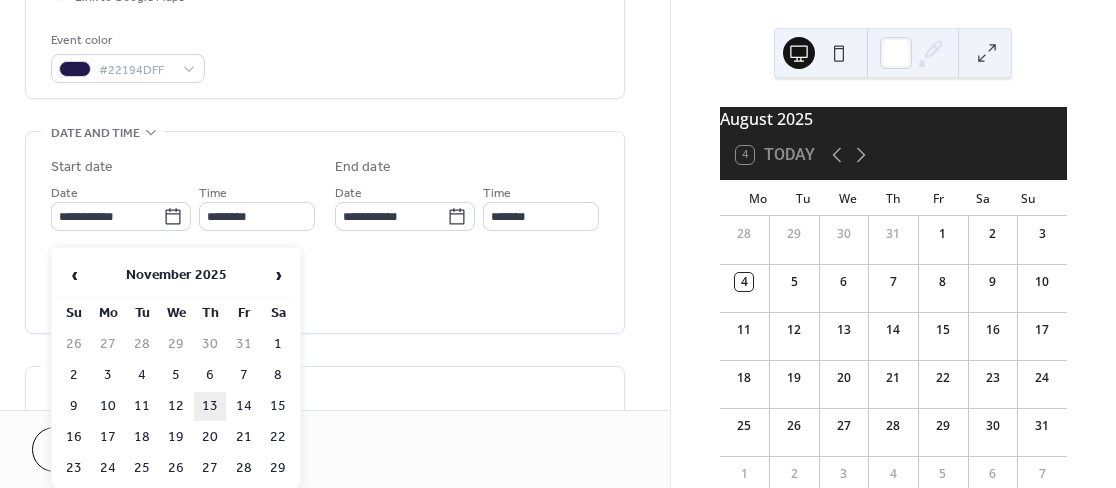 click on "13" at bounding box center (210, 406) 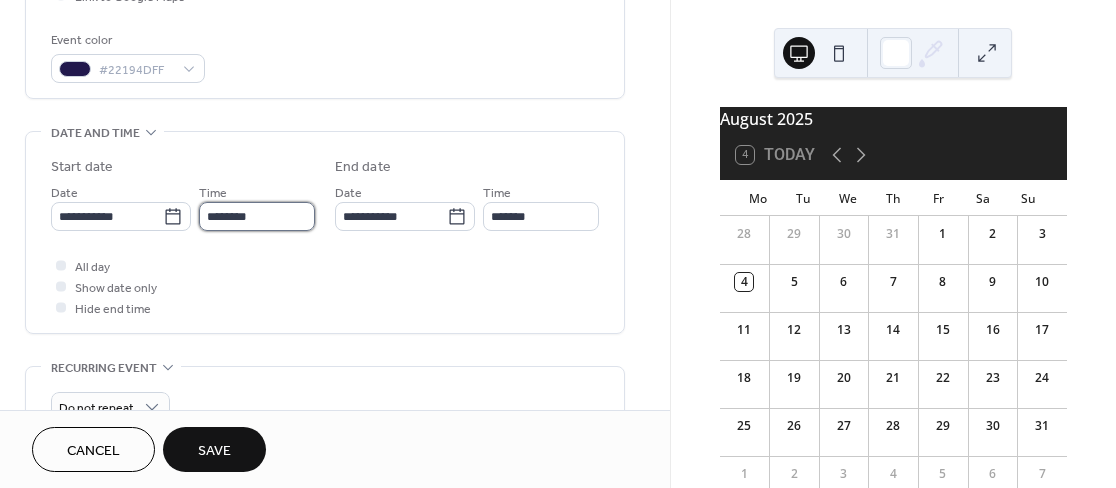 click on "********" at bounding box center (257, 216) 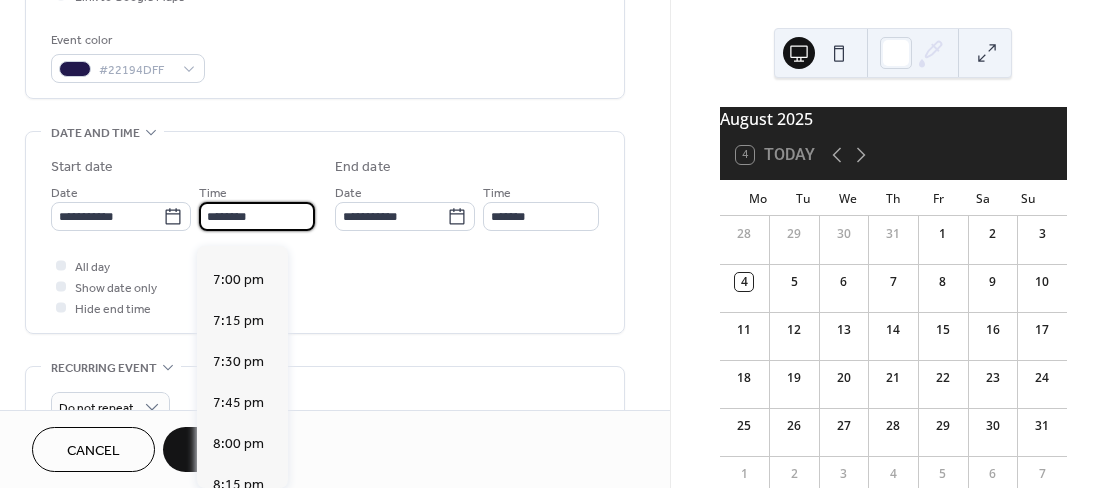 scroll, scrollTop: 3115, scrollLeft: 0, axis: vertical 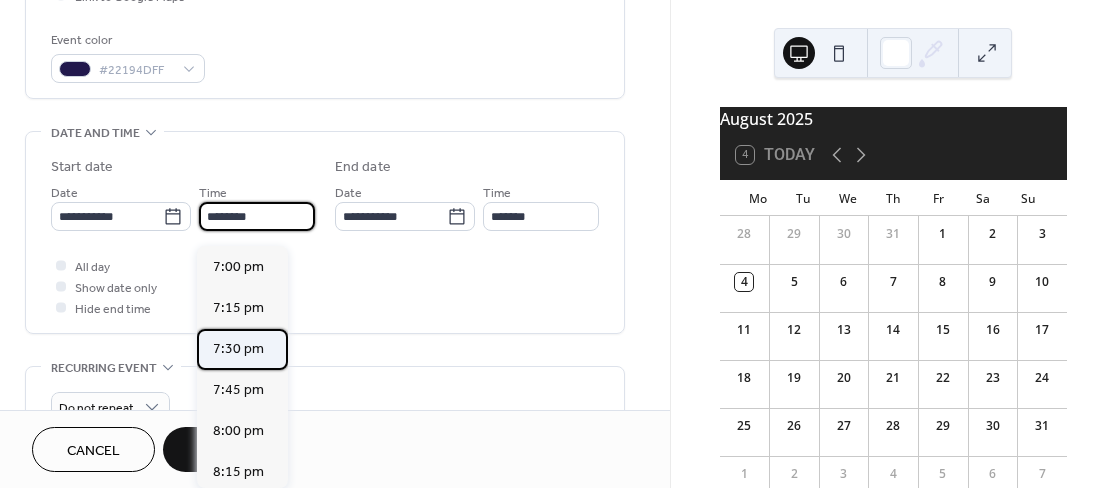 click on "7:30 pm" at bounding box center [238, 349] 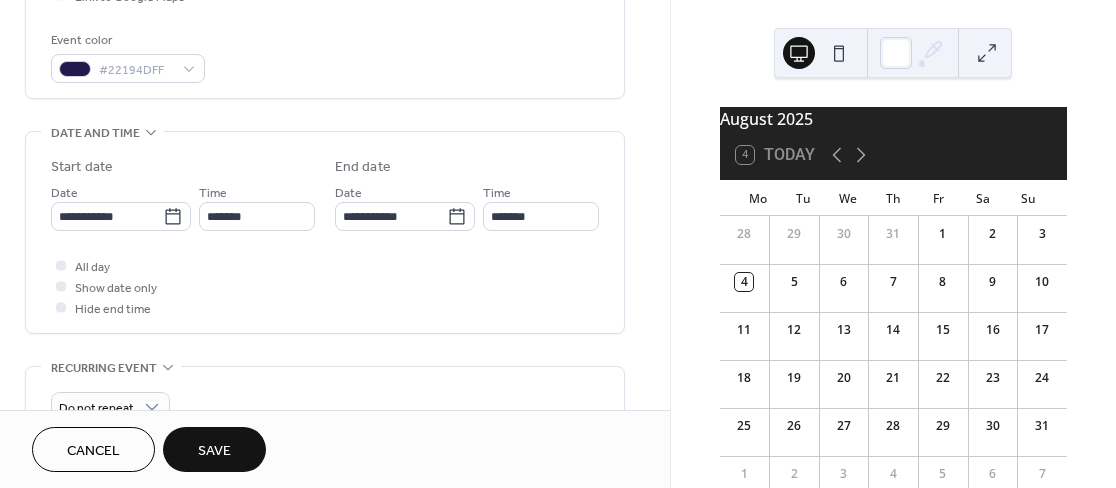 type on "*******" 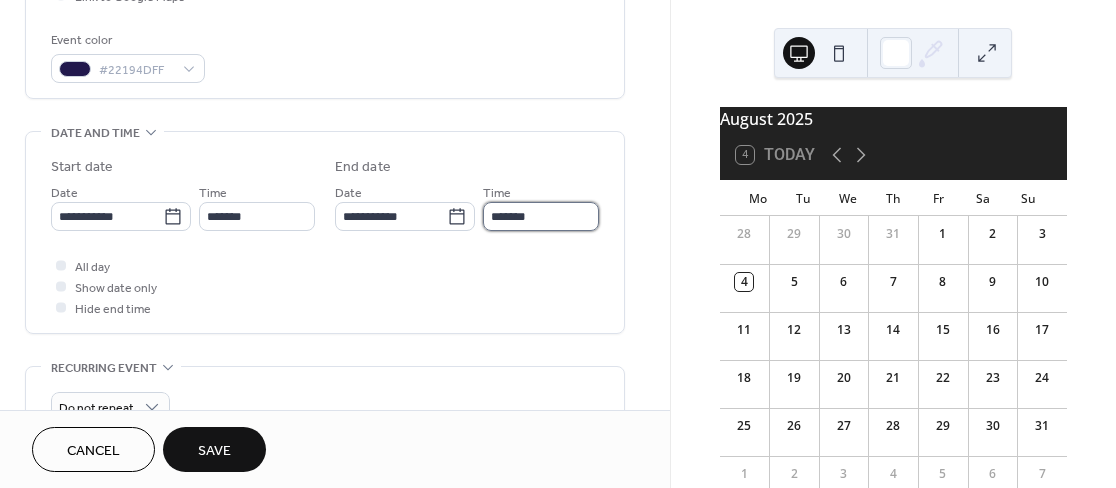 click on "*******" at bounding box center [541, 216] 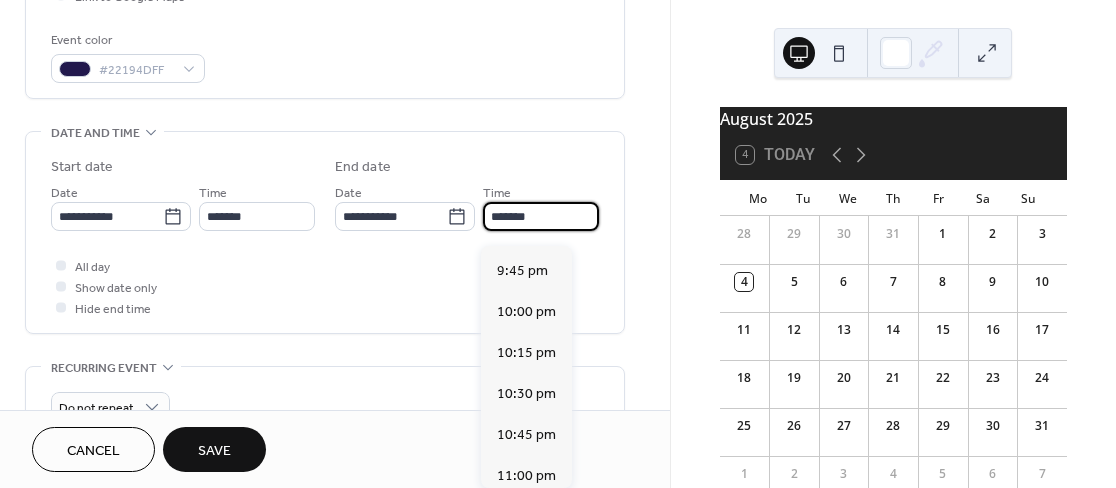scroll, scrollTop: 325, scrollLeft: 0, axis: vertical 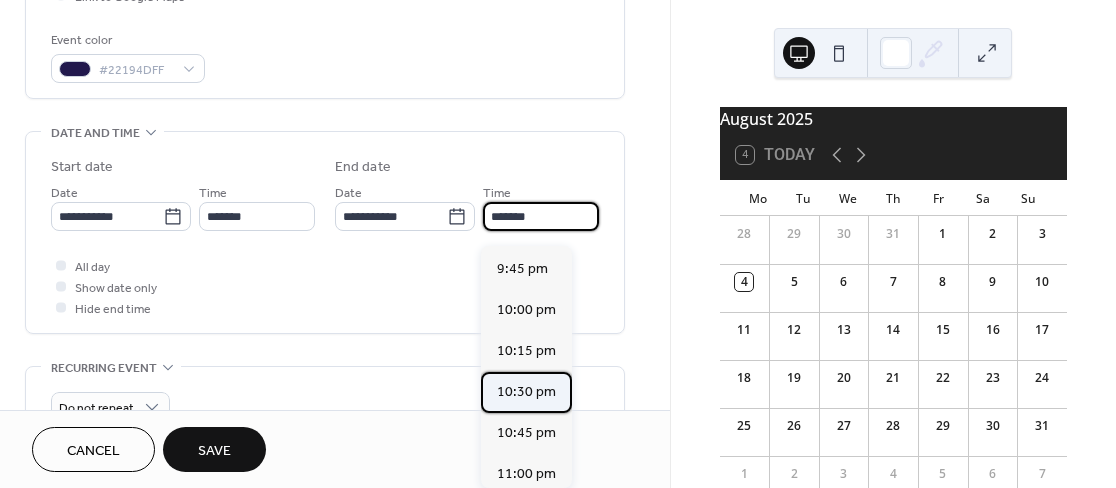 click on "10:30 pm" at bounding box center (526, 392) 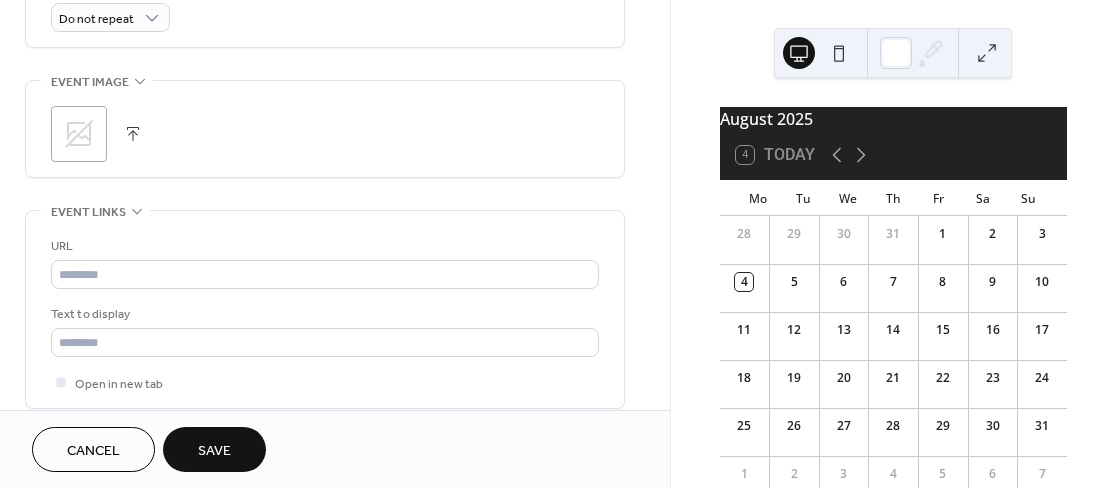 scroll, scrollTop: 912, scrollLeft: 0, axis: vertical 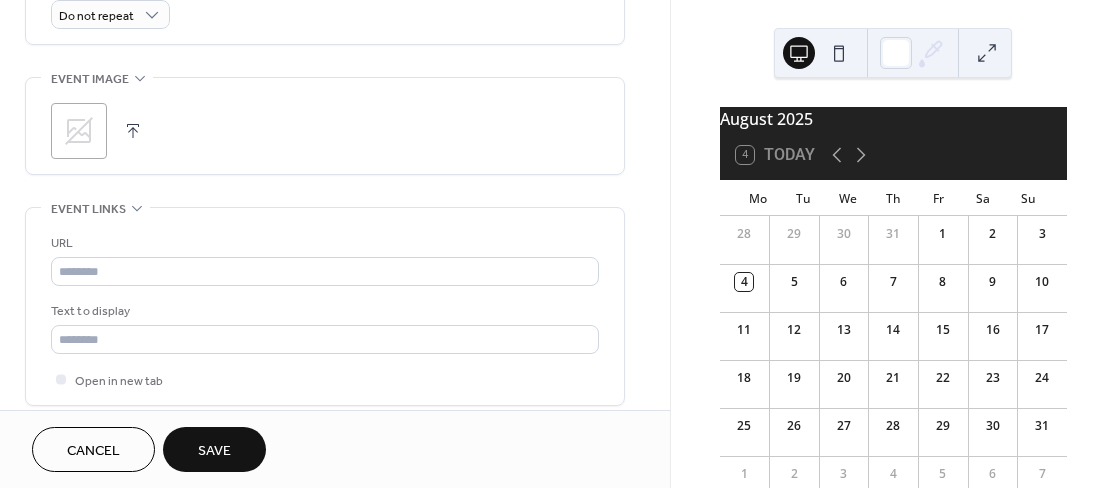 click on "URL" at bounding box center [325, 259] 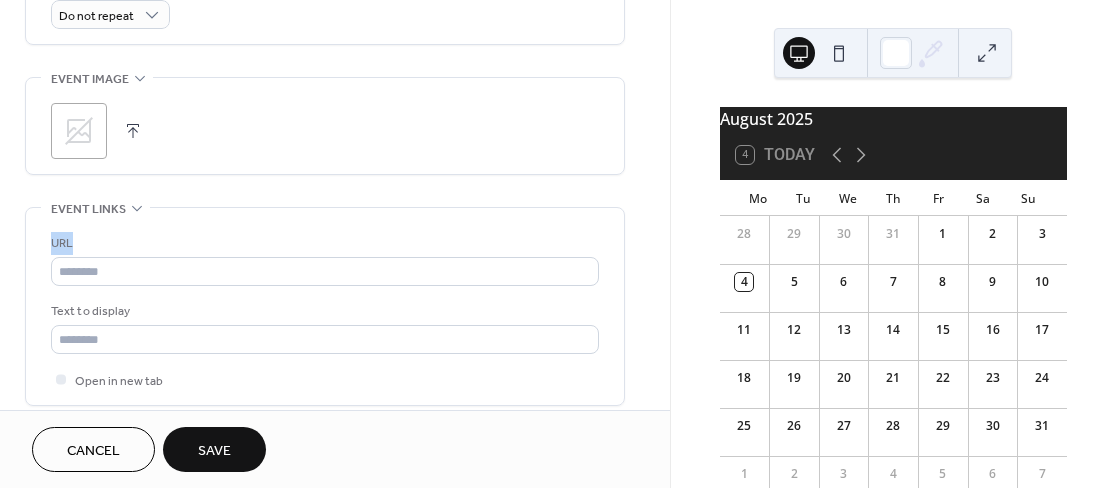 click on "URL" at bounding box center (325, 259) 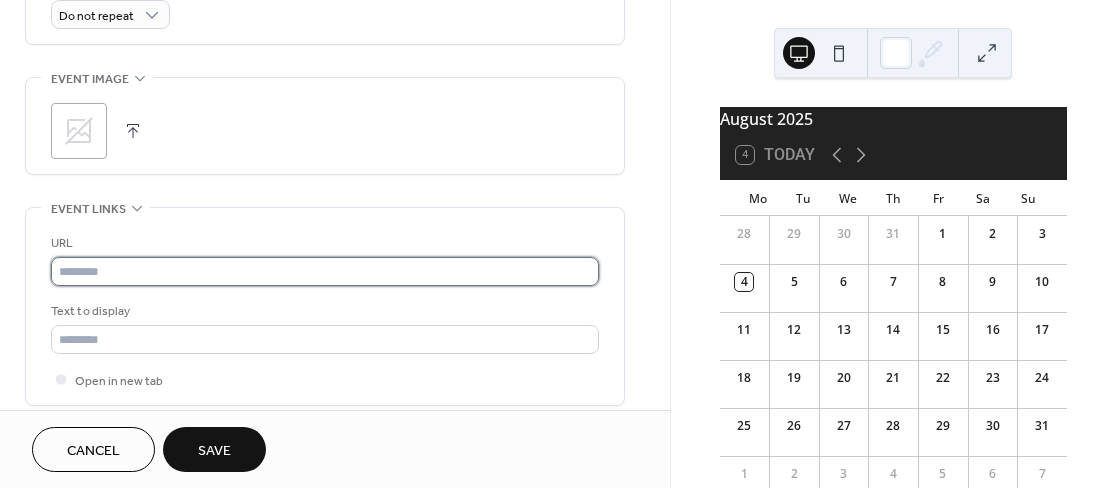 click at bounding box center [325, 271] 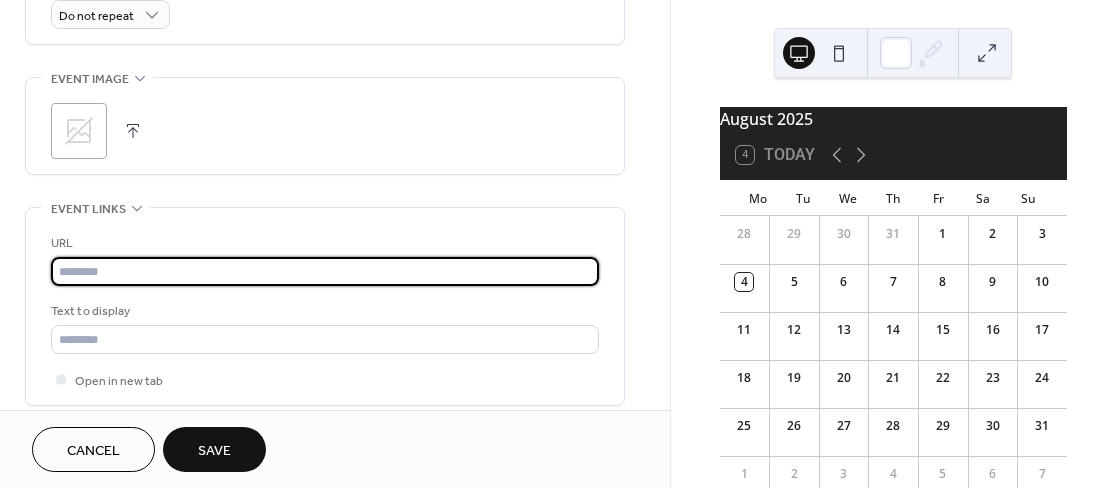 paste on "**********" 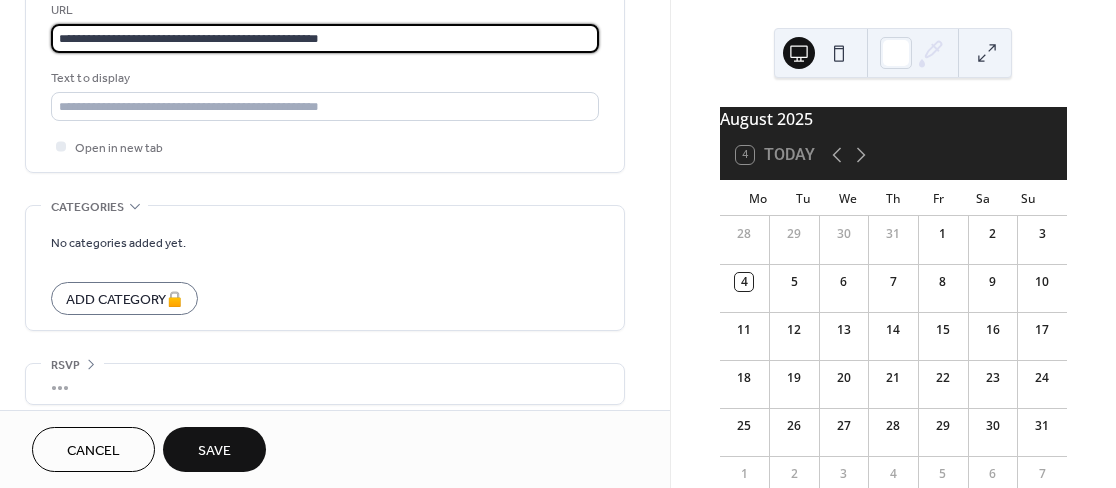 scroll, scrollTop: 1181, scrollLeft: 0, axis: vertical 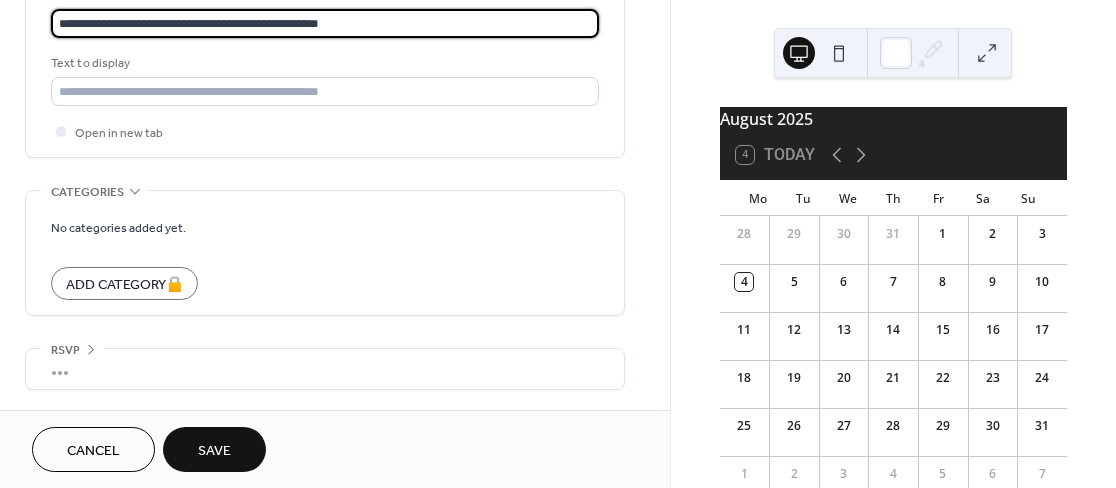 type on "**********" 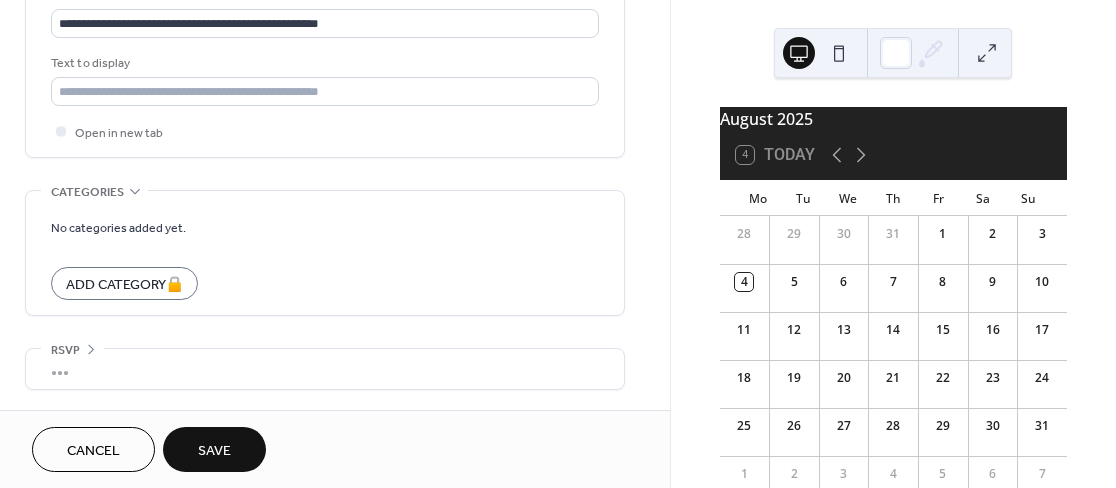 click on "Save" at bounding box center [214, 451] 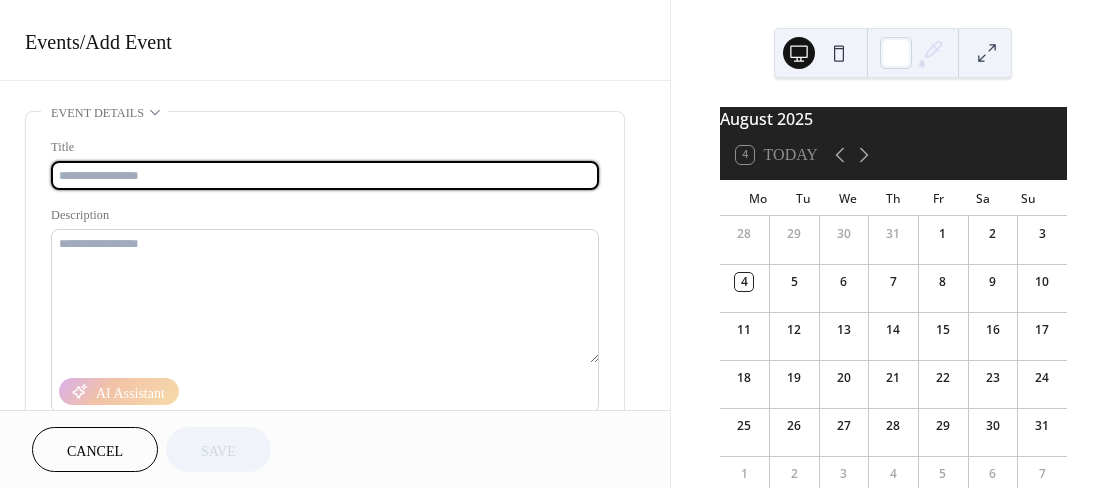 scroll, scrollTop: 0, scrollLeft: 0, axis: both 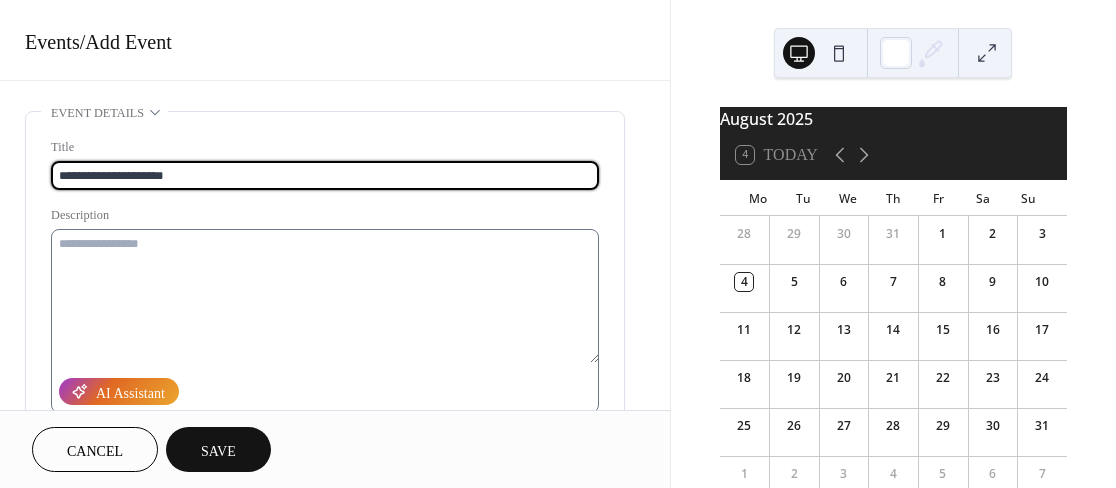 type on "**********" 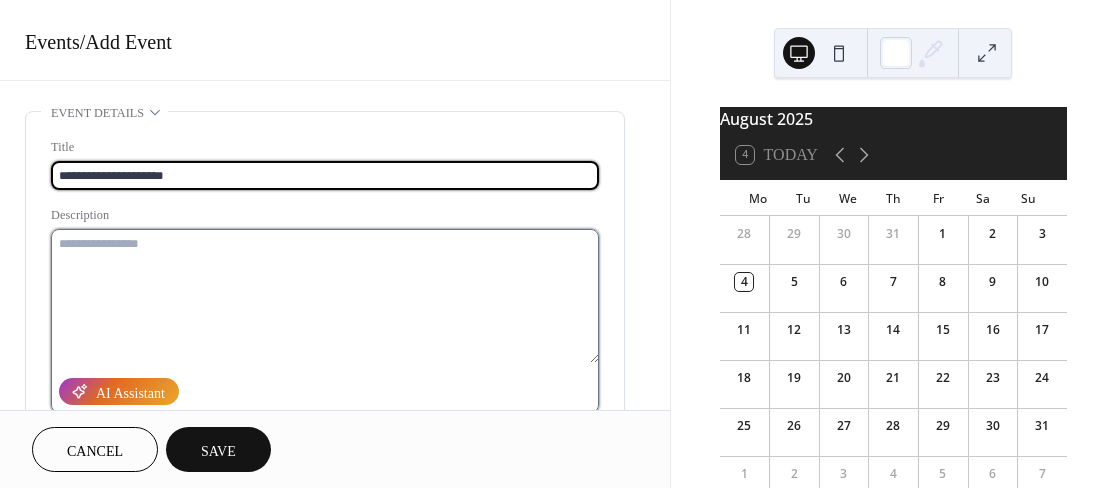 click at bounding box center (325, 296) 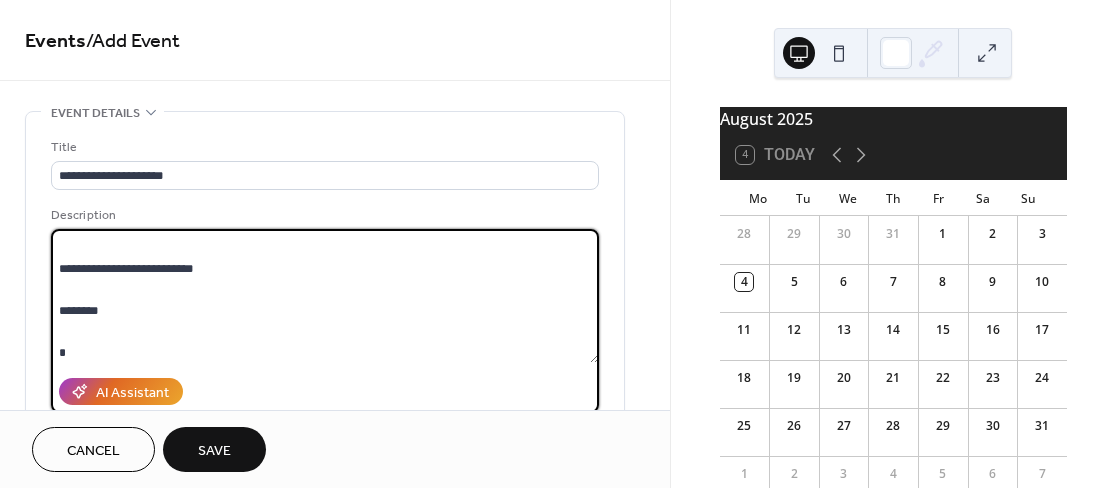 scroll, scrollTop: 82, scrollLeft: 0, axis: vertical 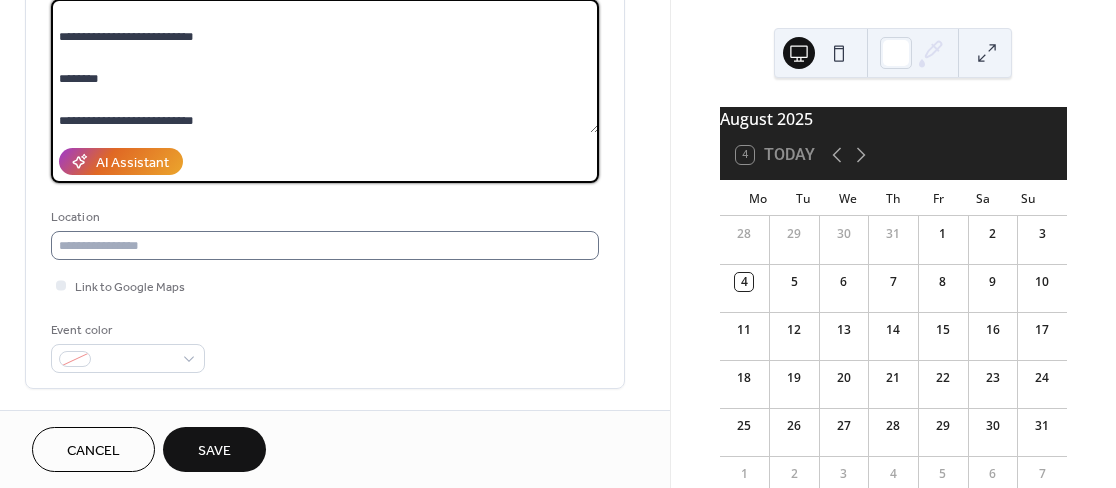 type on "**********" 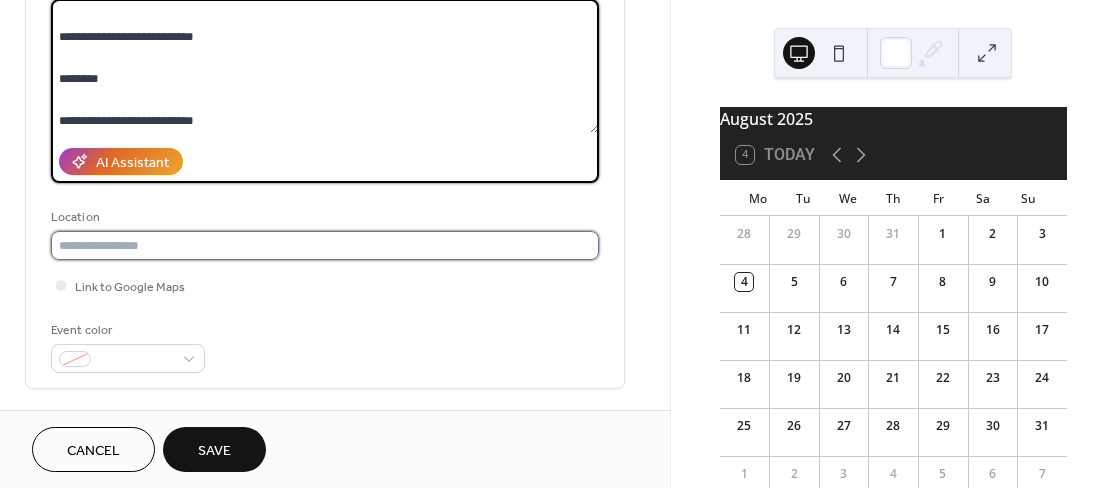 click at bounding box center [325, 245] 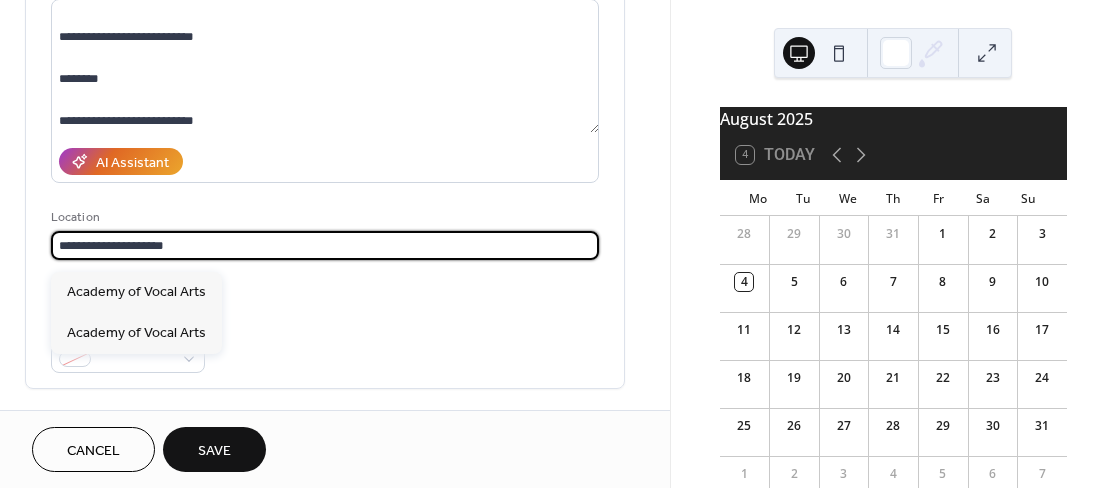 type on "**********" 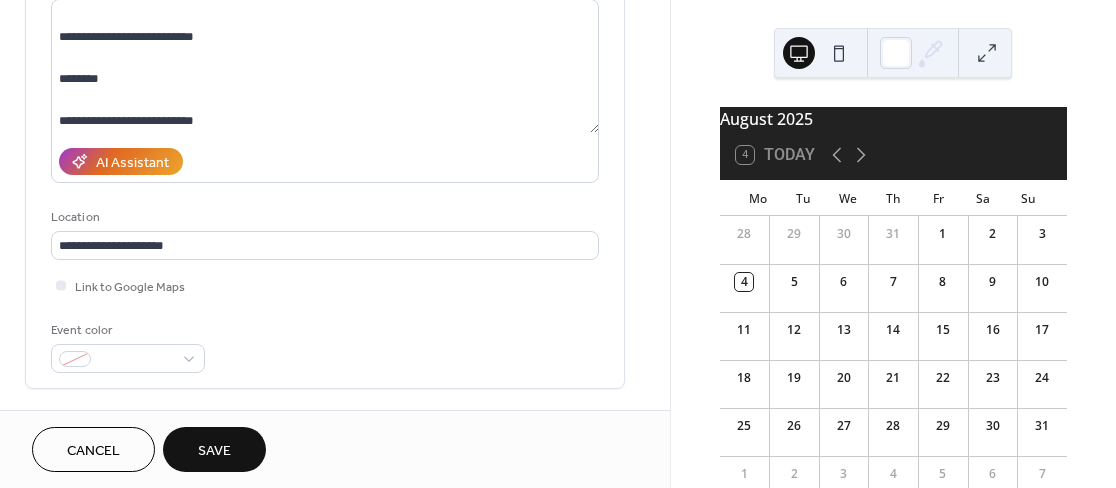 scroll, scrollTop: 318, scrollLeft: 0, axis: vertical 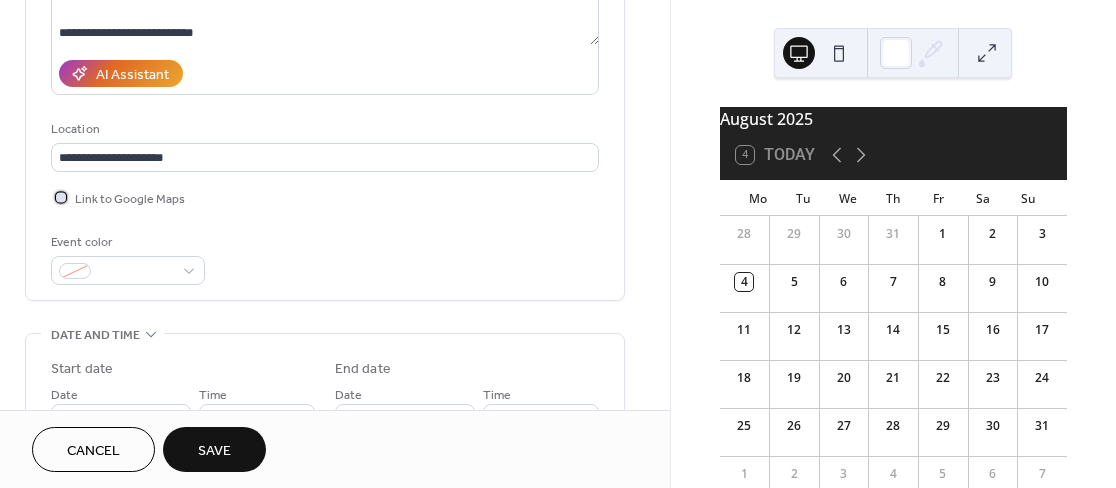 click at bounding box center [61, 197] 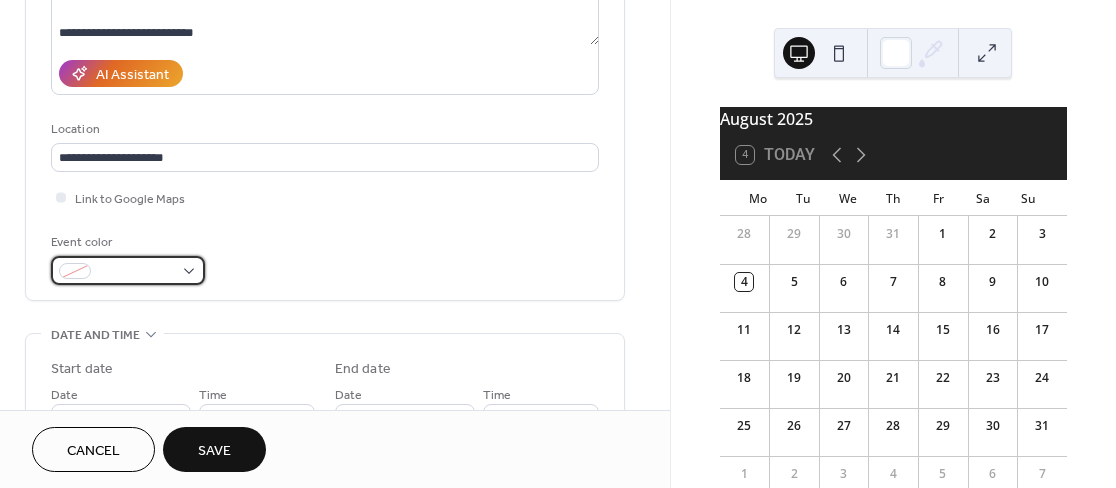 click at bounding box center (136, 272) 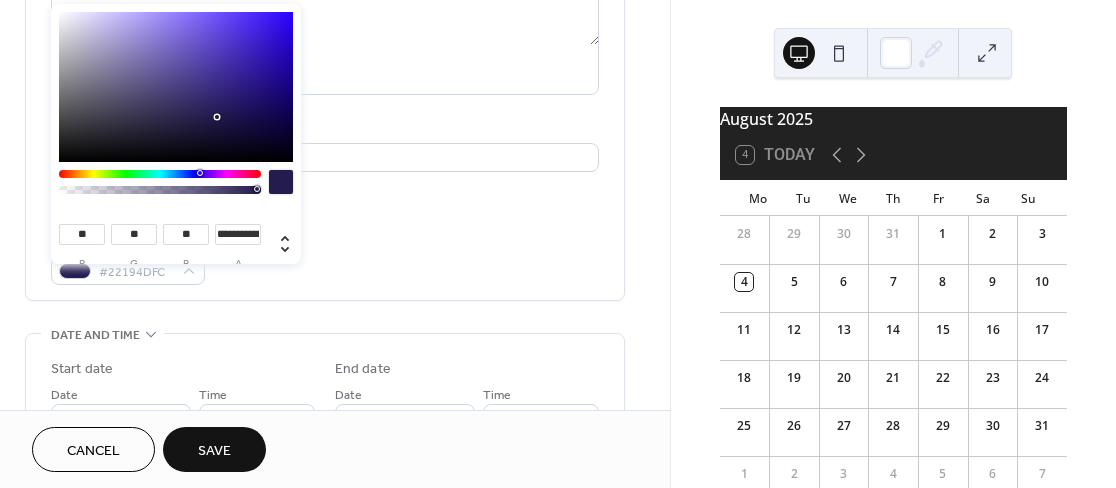 type on "**" 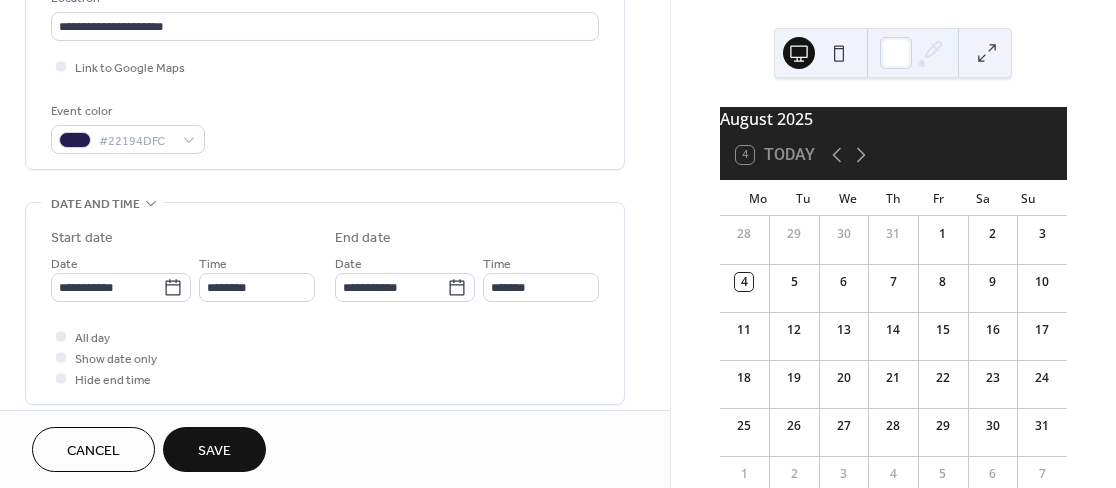 scroll, scrollTop: 469, scrollLeft: 0, axis: vertical 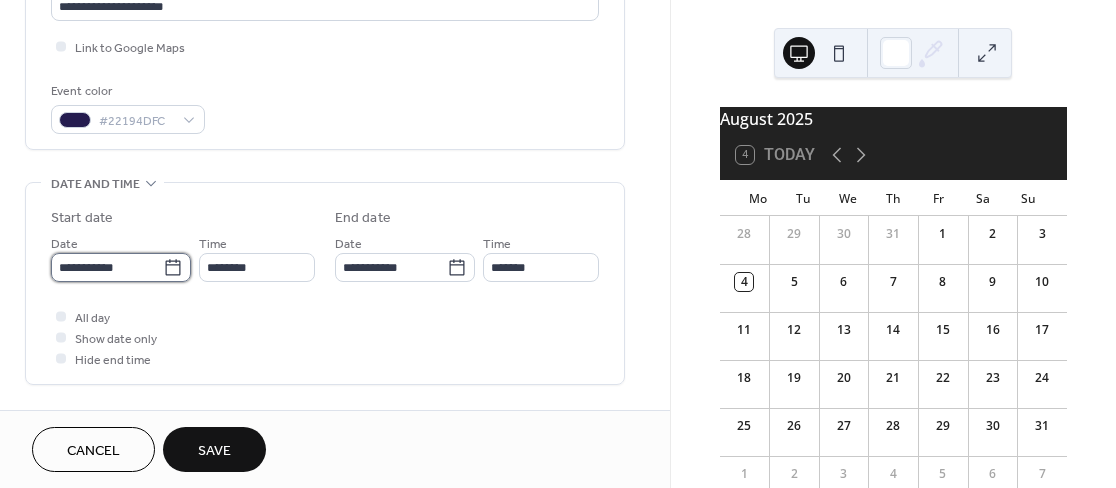 click on "**********" at bounding box center [107, 267] 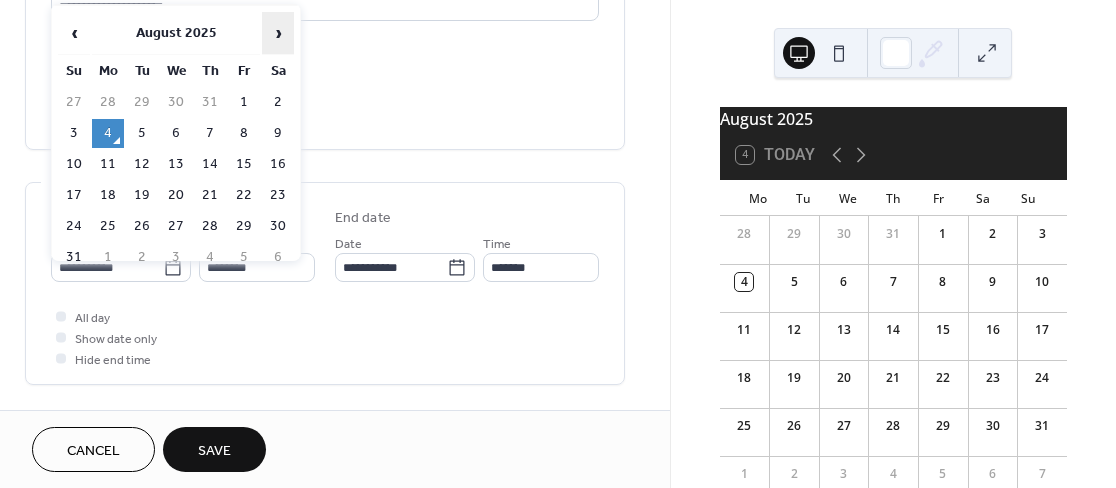 click on "›" at bounding box center (278, 33) 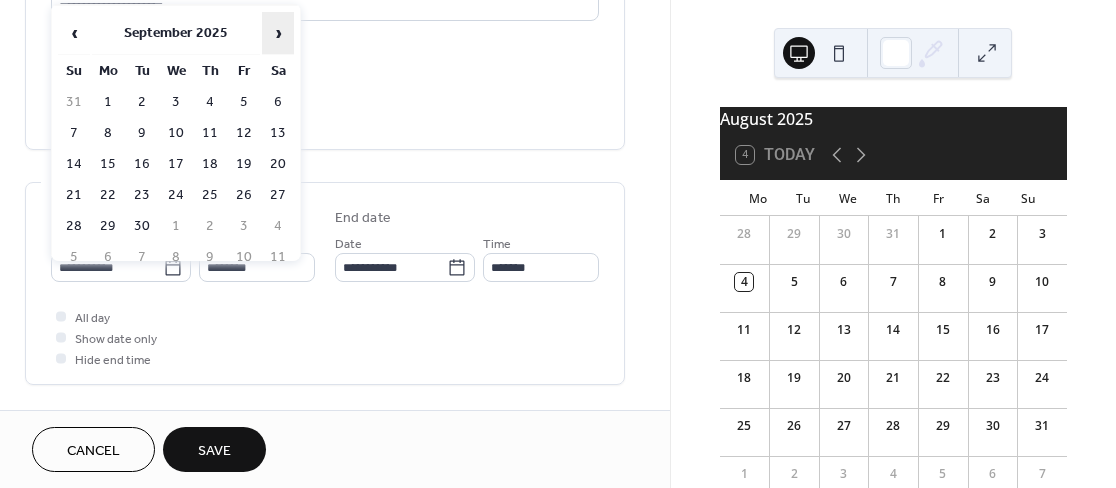 click on "›" at bounding box center (278, 33) 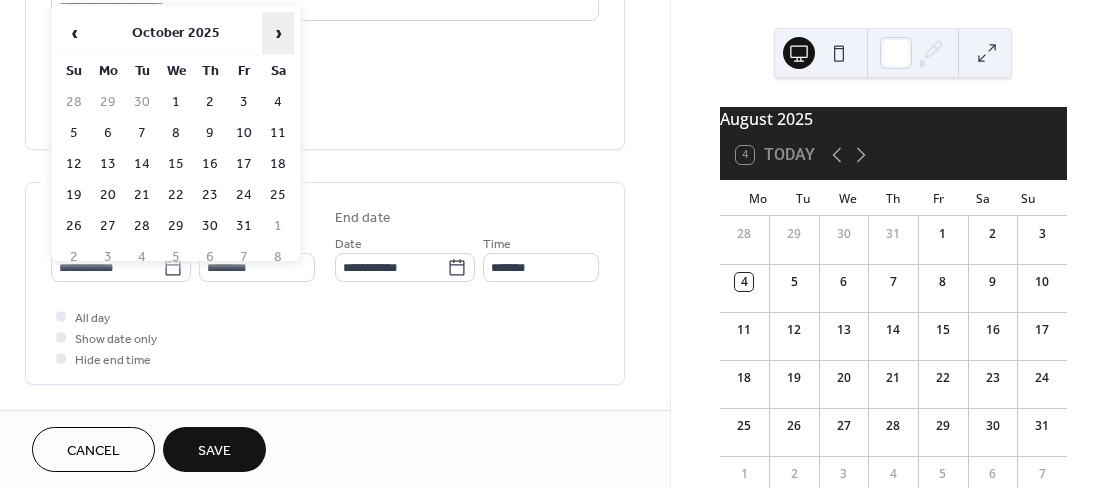 click on "›" at bounding box center [278, 33] 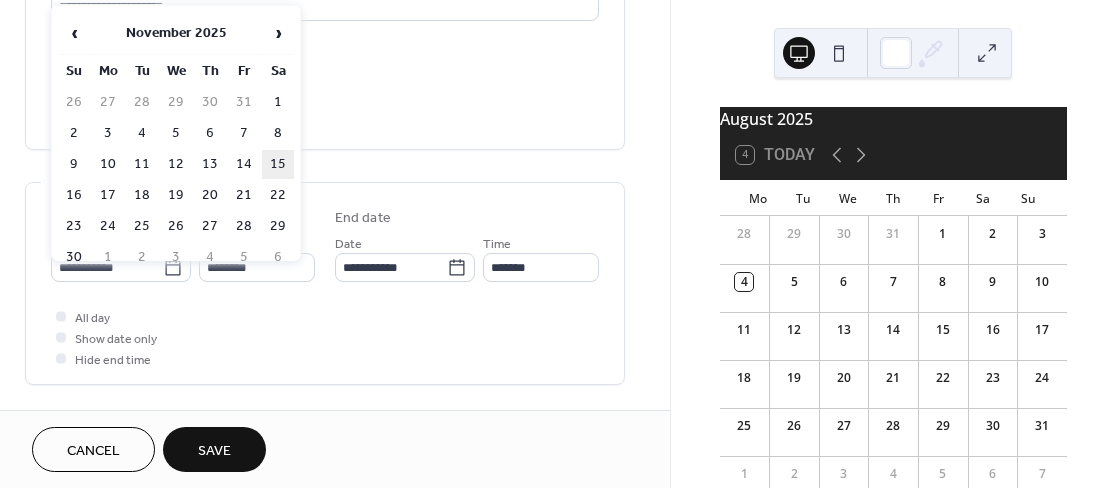 click on "15" at bounding box center (278, 164) 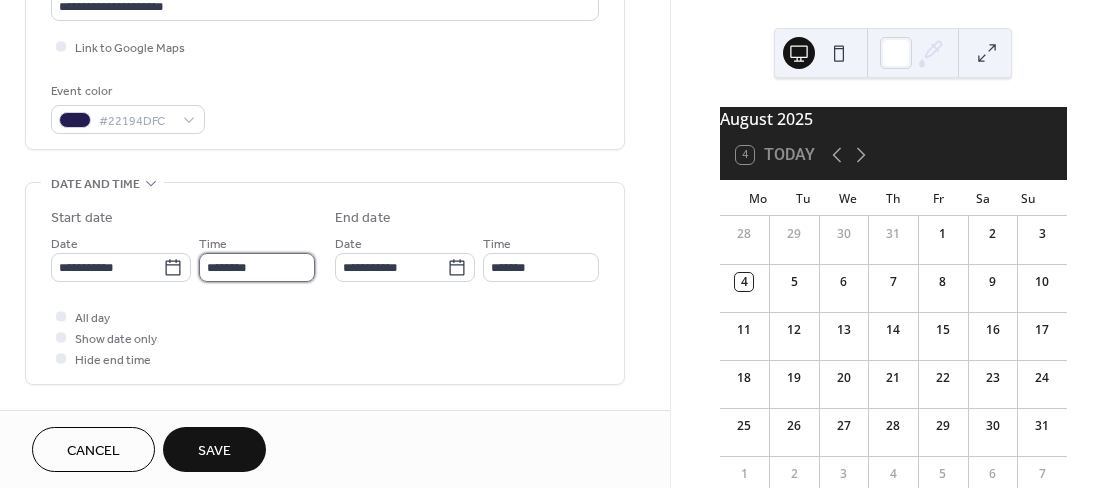 click on "********" at bounding box center (257, 267) 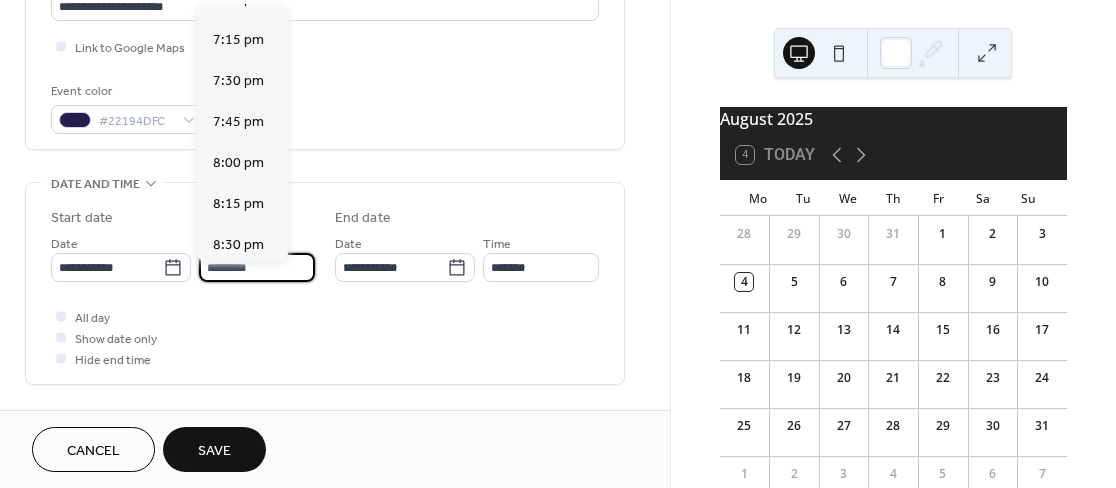 scroll, scrollTop: 3143, scrollLeft: 0, axis: vertical 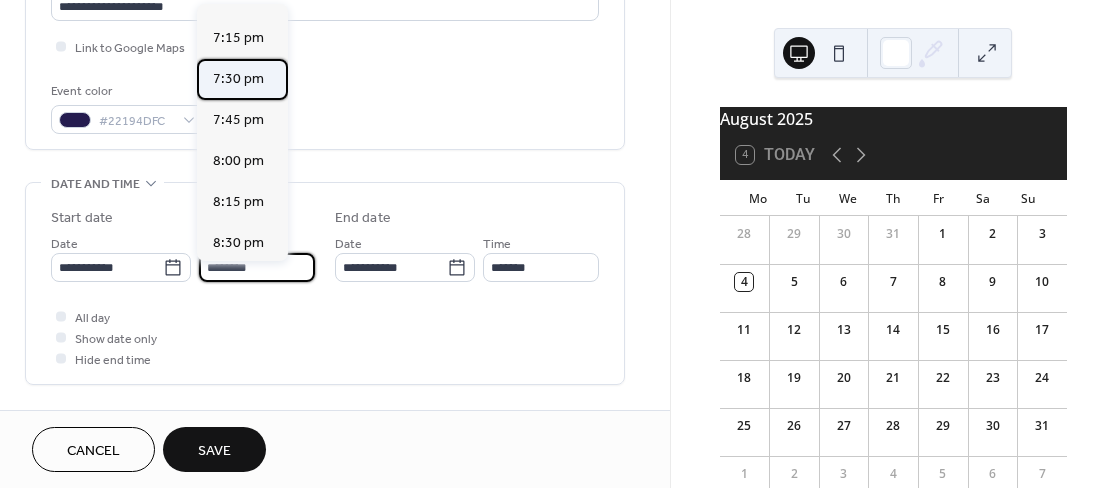 click on "7:30 pm" at bounding box center [238, 79] 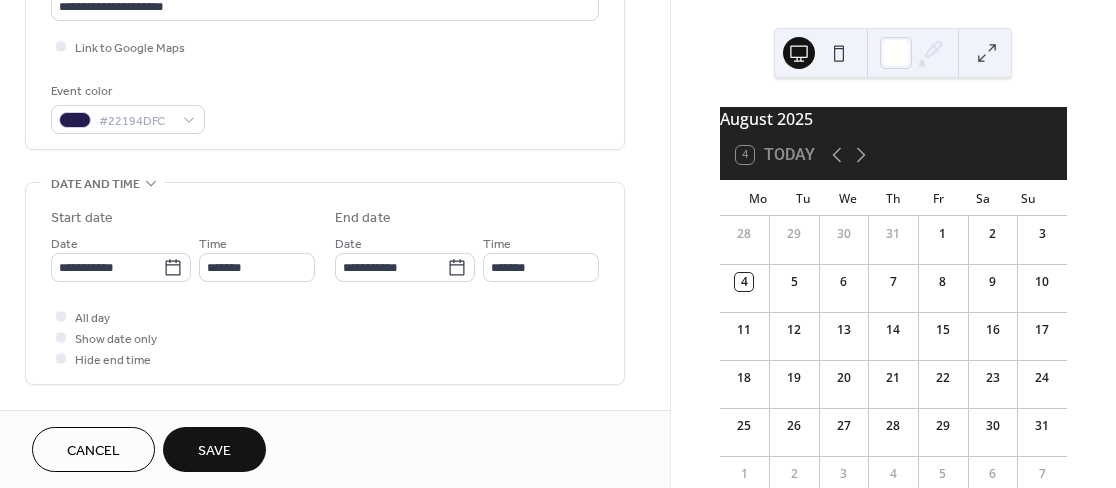 type on "*******" 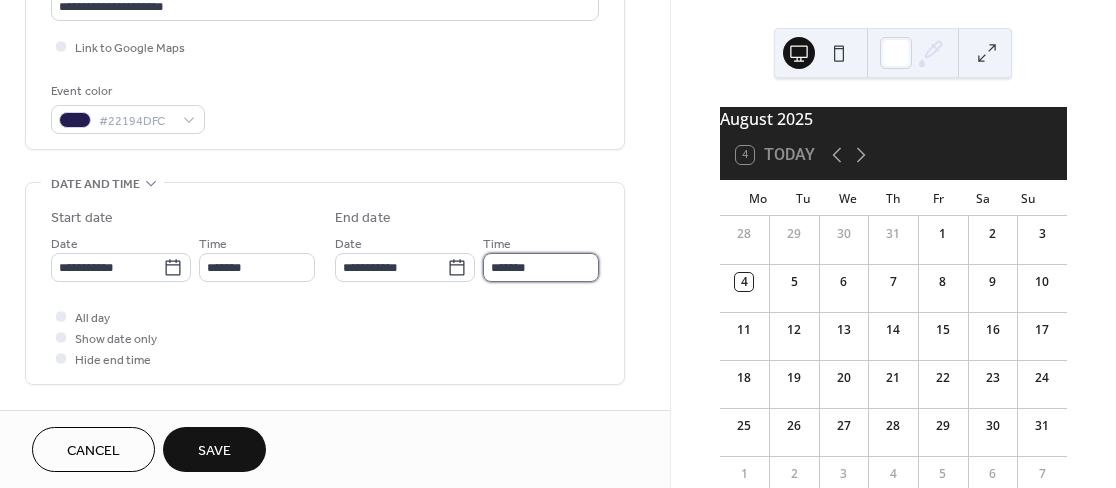 click on "*******" at bounding box center (541, 267) 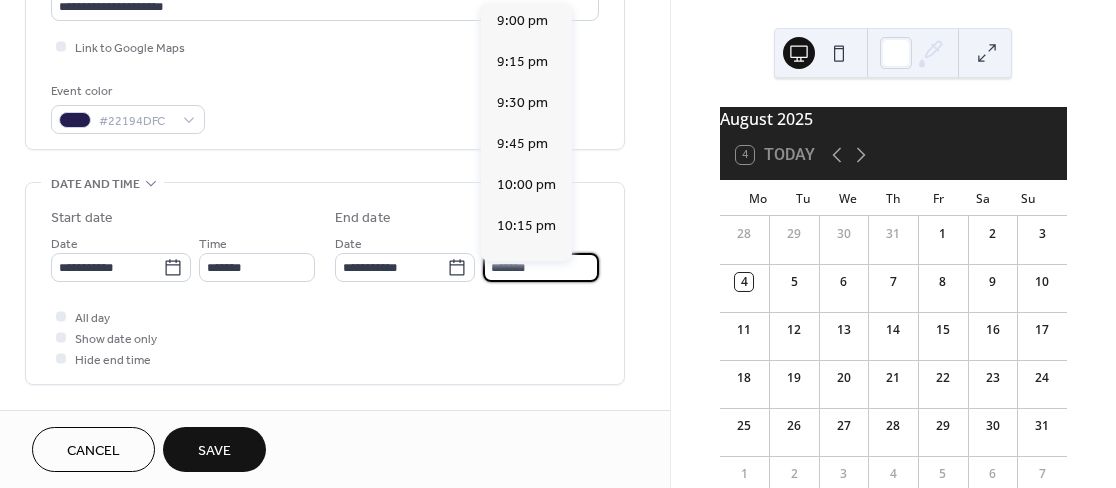 scroll, scrollTop: 324, scrollLeft: 0, axis: vertical 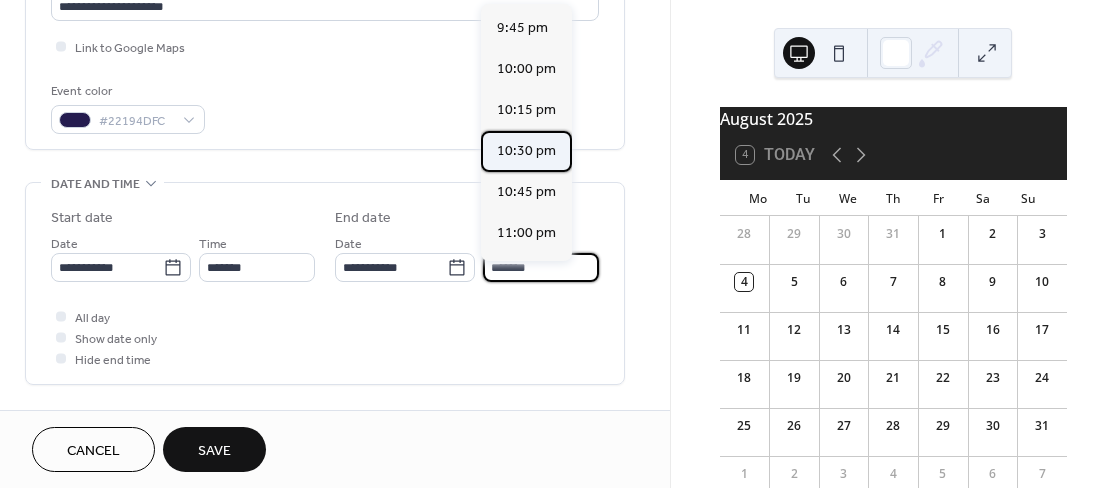 click on "10:30 pm" at bounding box center (526, 151) 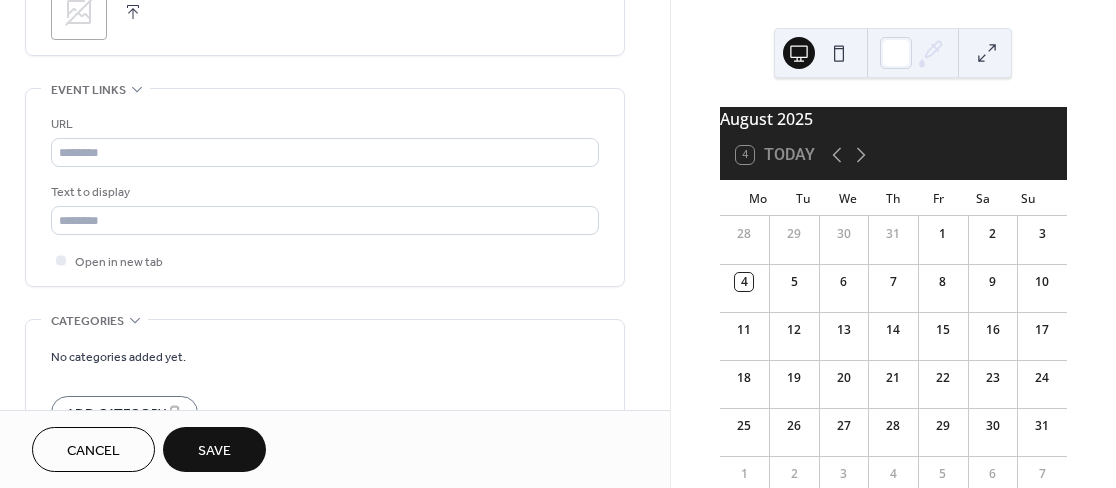 scroll, scrollTop: 1032, scrollLeft: 0, axis: vertical 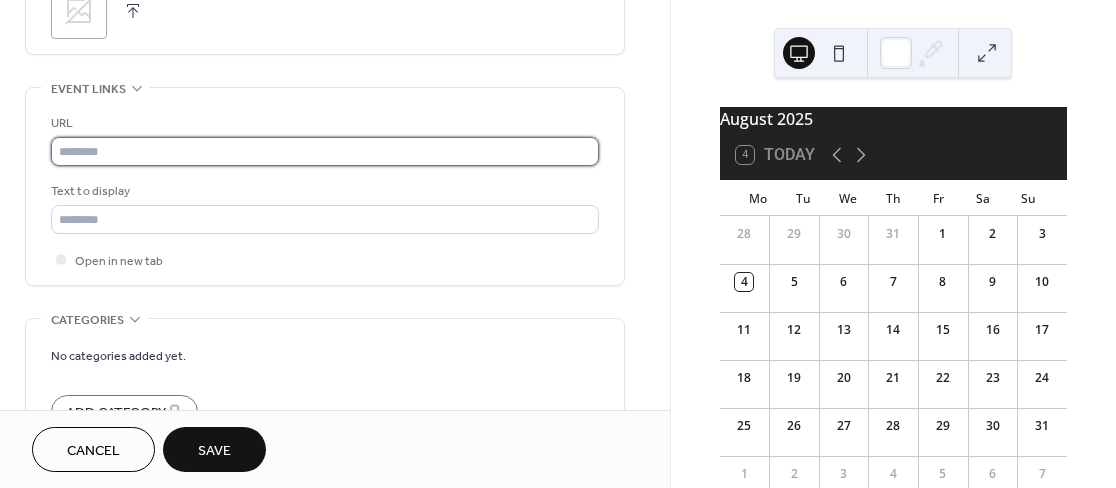 click at bounding box center (325, 151) 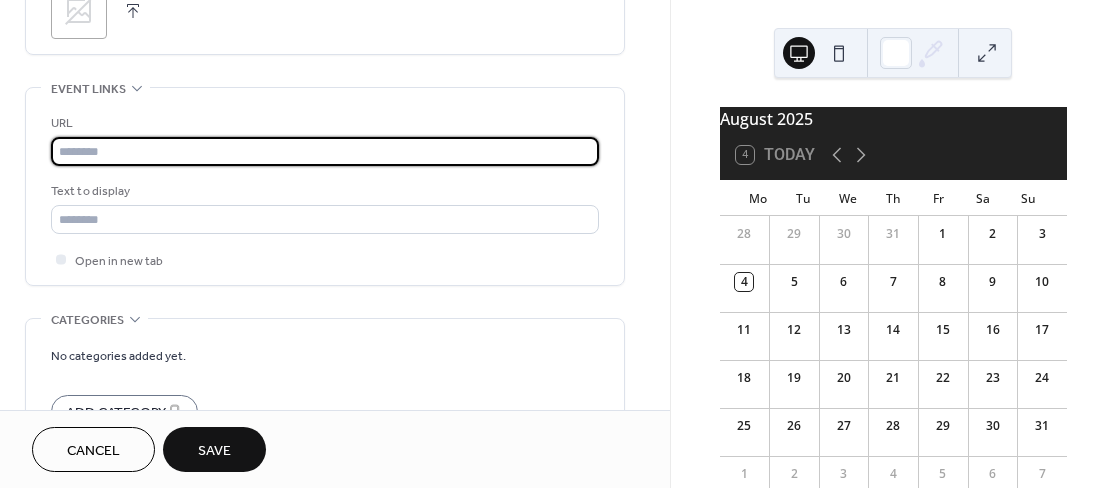 paste on "**********" 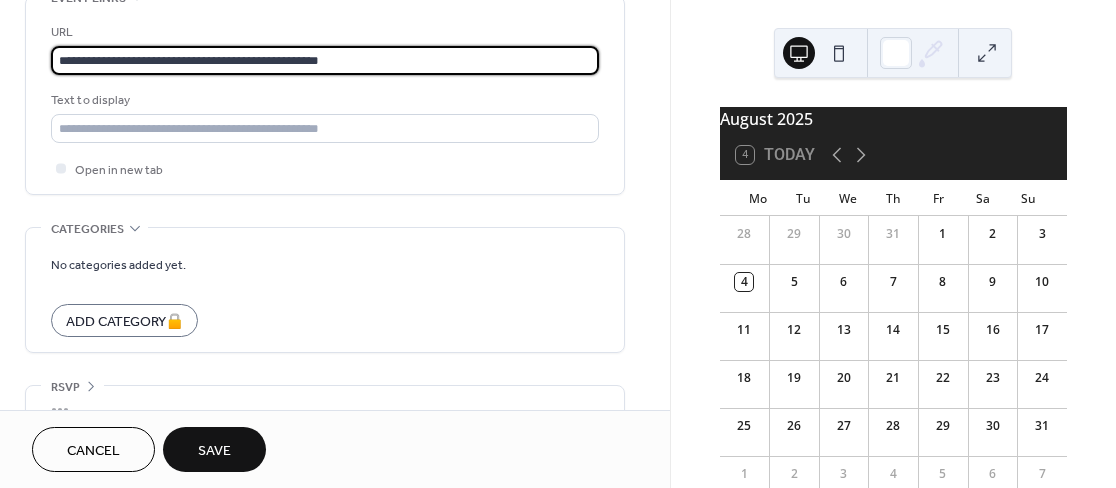 scroll, scrollTop: 1181, scrollLeft: 0, axis: vertical 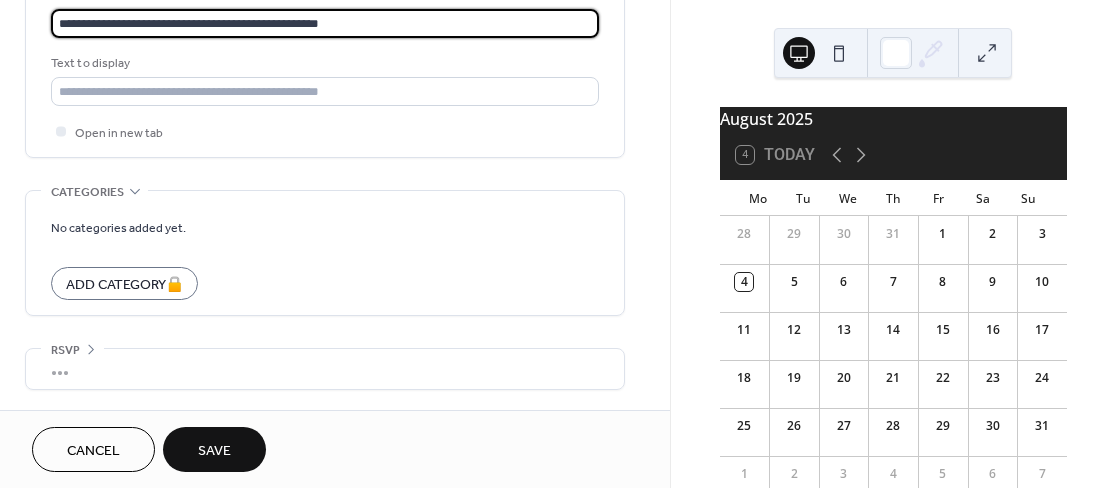type on "**********" 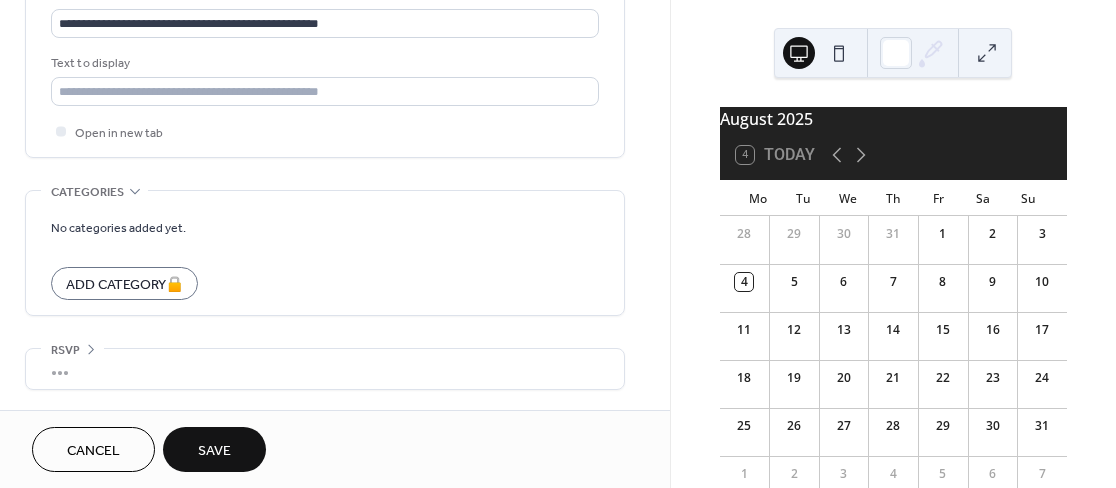 click on "Save" at bounding box center (214, 451) 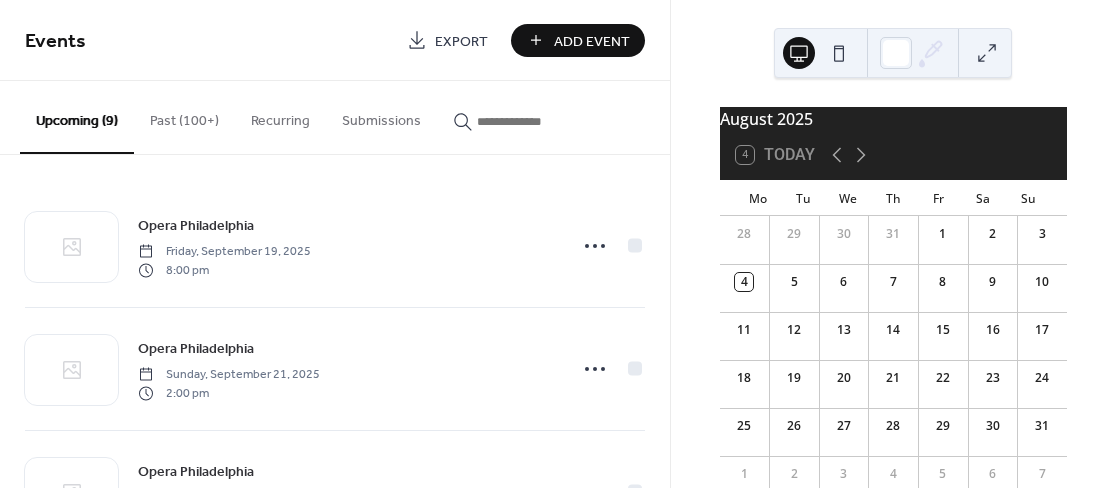 scroll, scrollTop: 0, scrollLeft: 0, axis: both 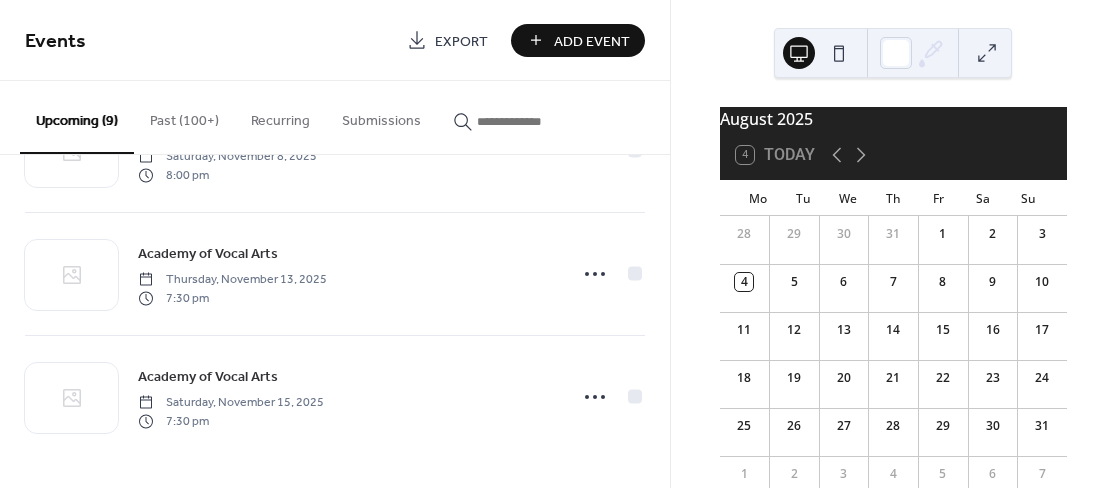 click on "Add Event" at bounding box center [592, 41] 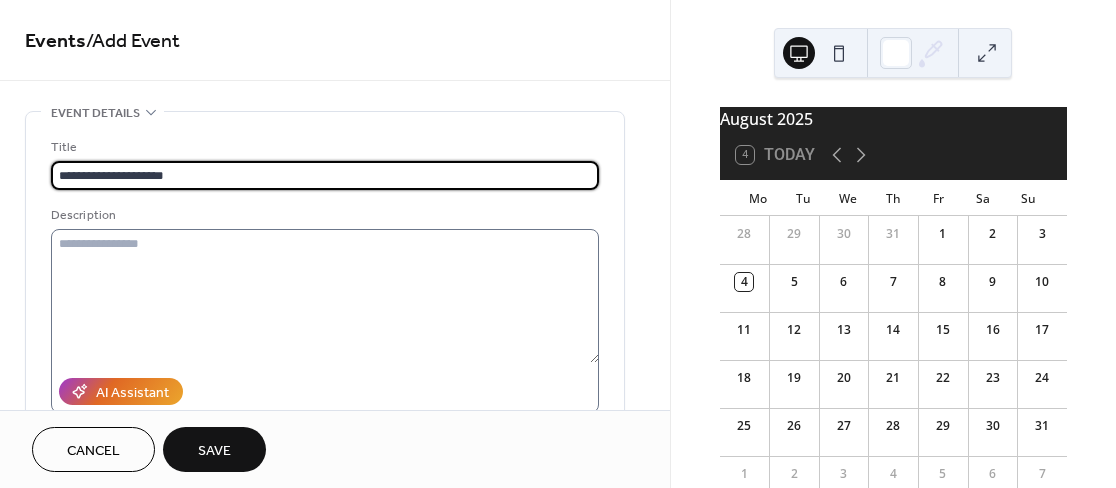 type on "**********" 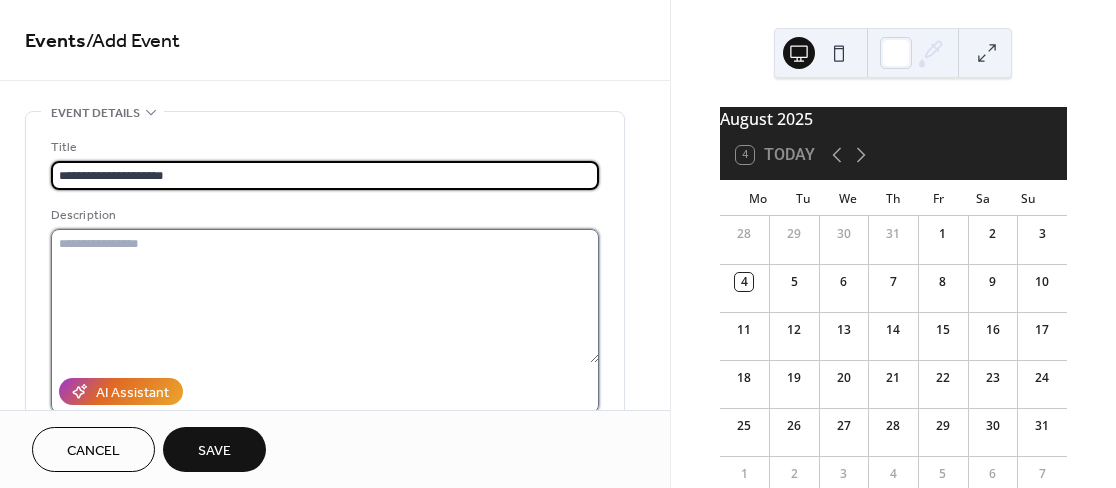 click at bounding box center [325, 296] 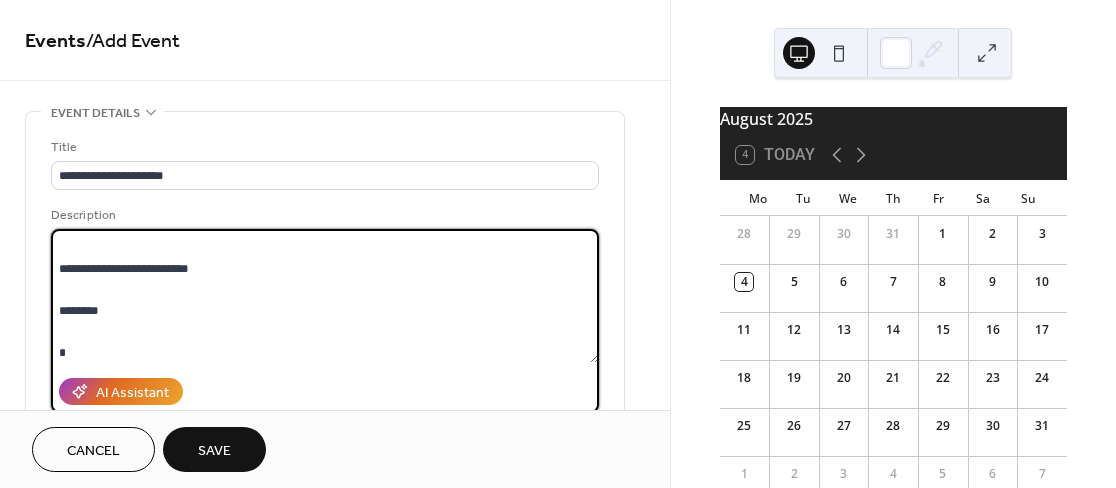 scroll, scrollTop: 82, scrollLeft: 0, axis: vertical 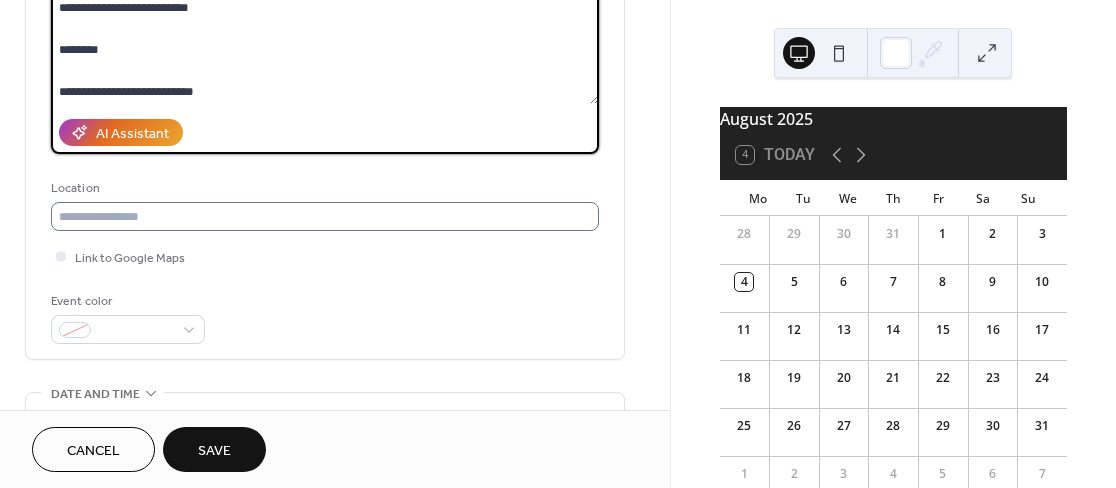 type on "**********" 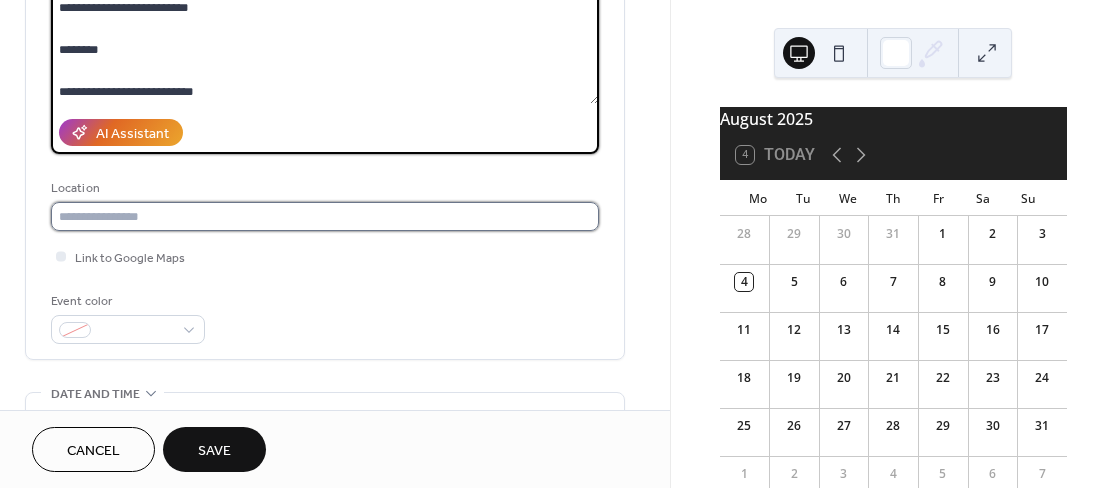 click at bounding box center (325, 216) 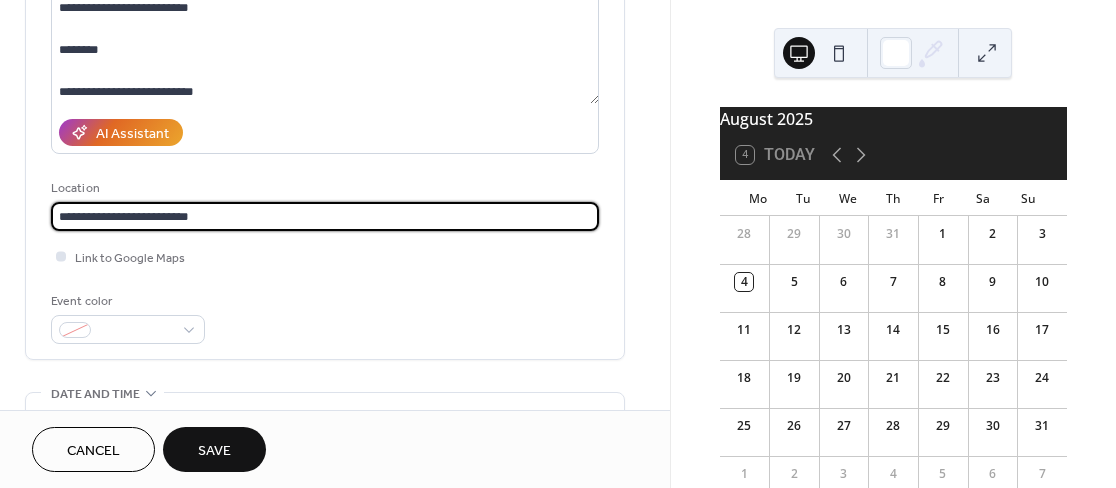 type on "**********" 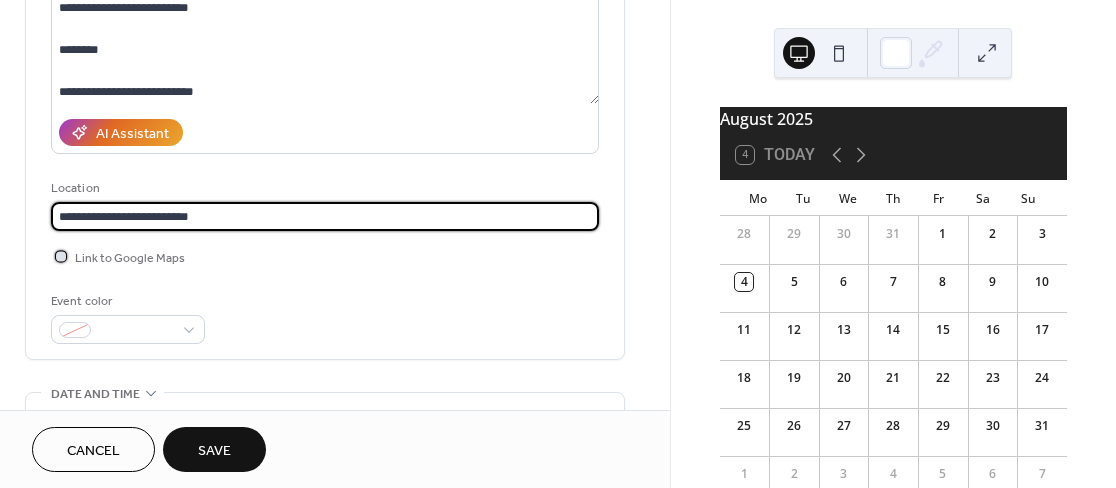 click at bounding box center [61, 256] 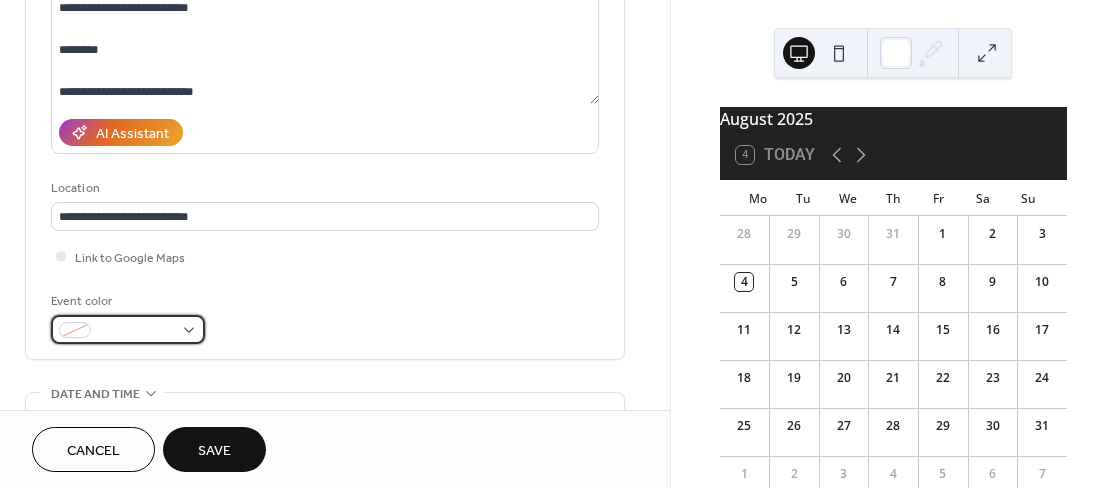 click at bounding box center (128, 329) 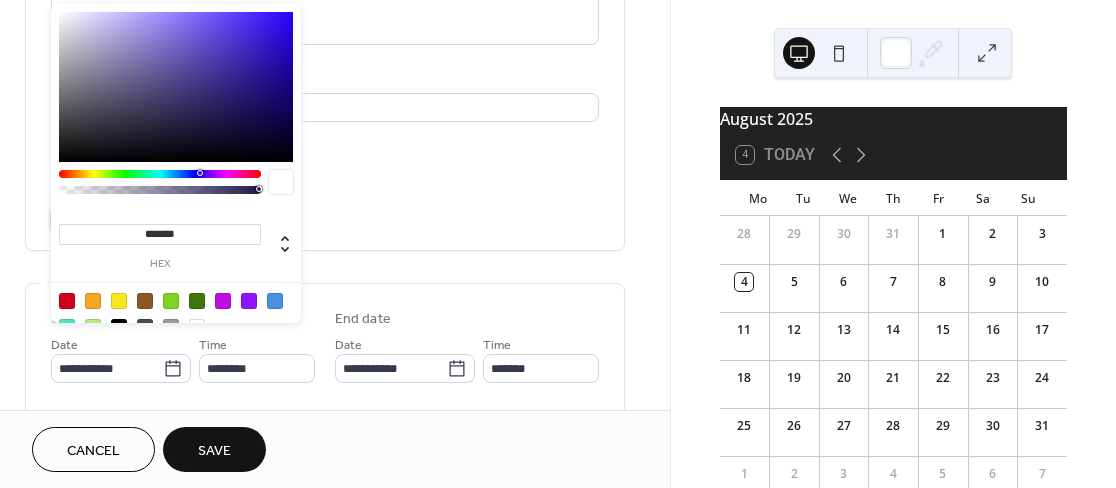 scroll, scrollTop: 375, scrollLeft: 0, axis: vertical 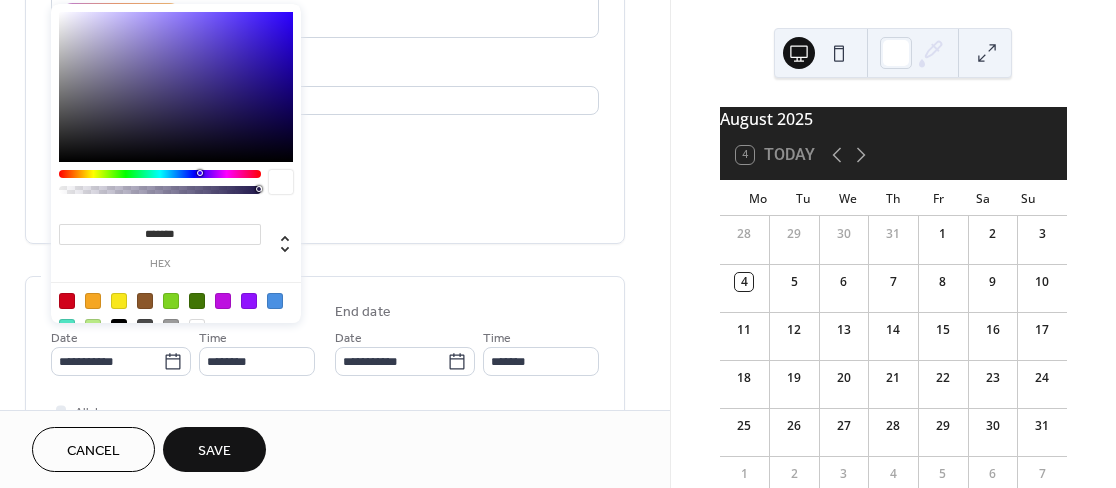 click at bounding box center (160, 187) 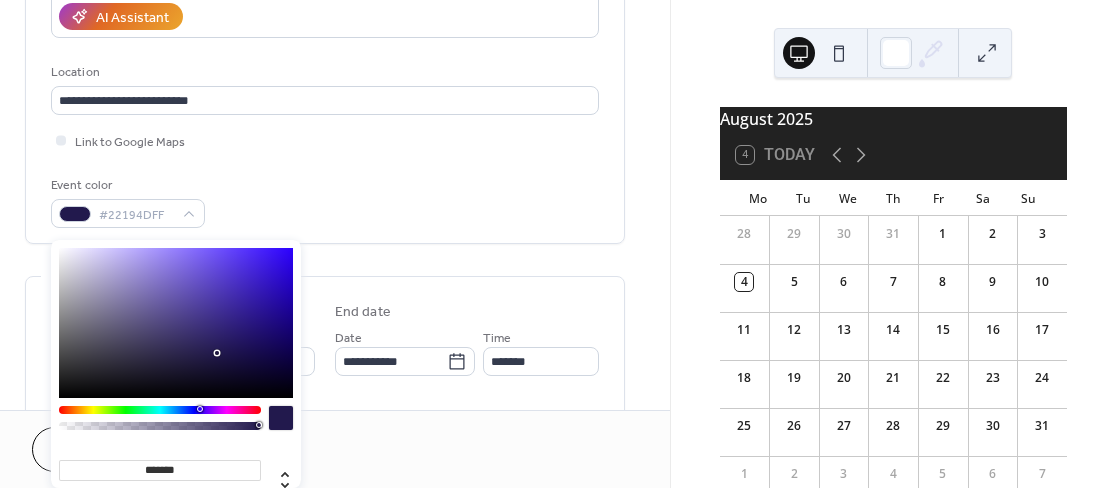 click on "**********" at bounding box center [325, 455] 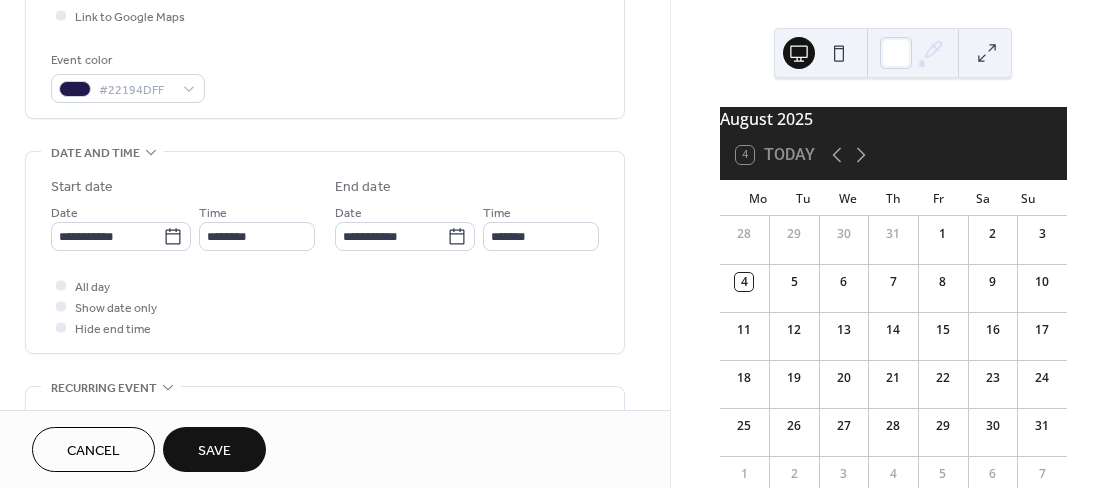 scroll, scrollTop: 501, scrollLeft: 0, axis: vertical 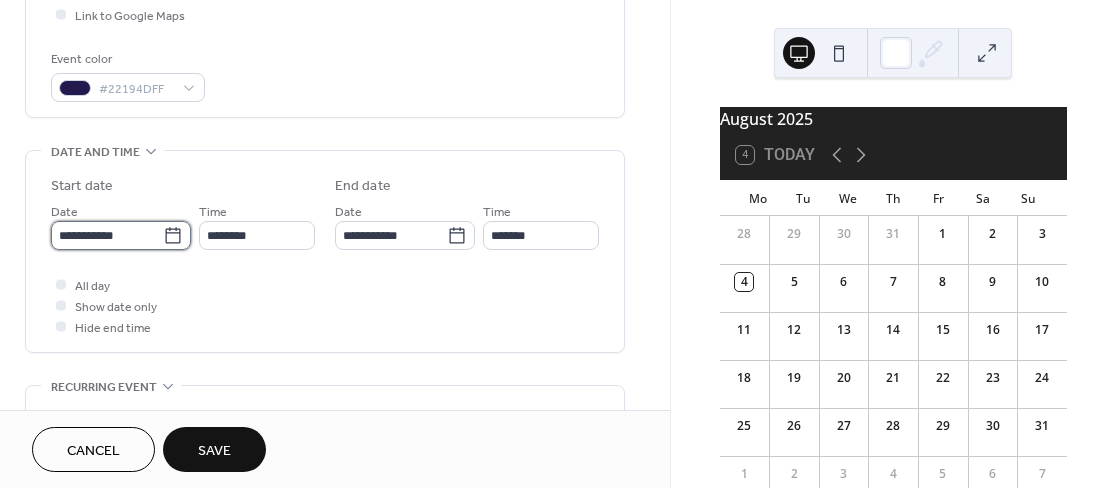 click on "**********" at bounding box center [107, 235] 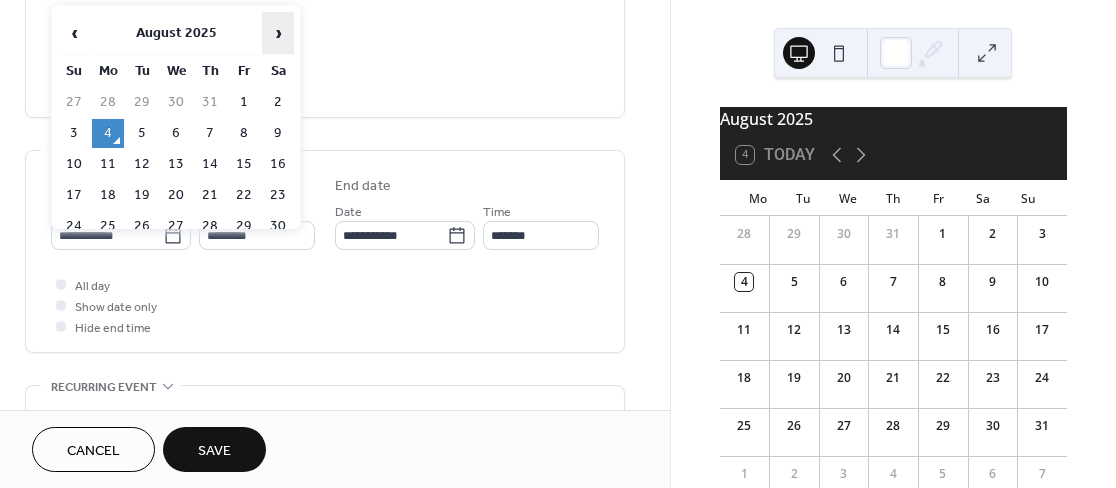 click on "›" at bounding box center (278, 33) 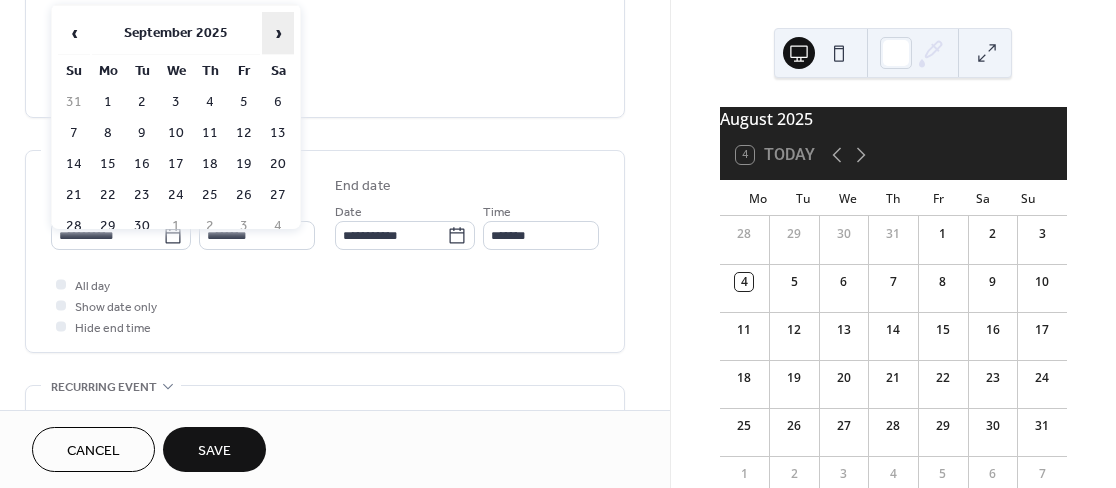 click on "›" at bounding box center [278, 33] 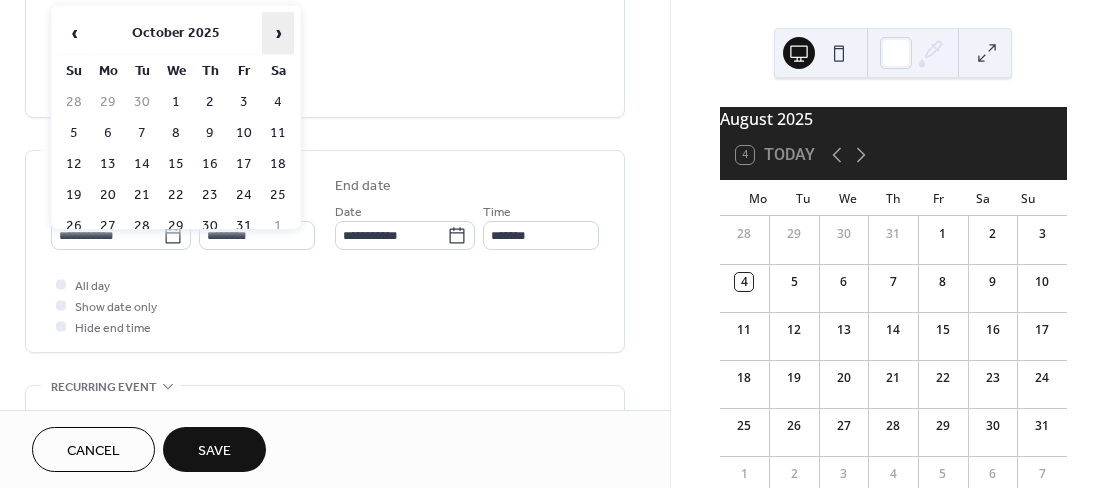 click on "›" at bounding box center (278, 33) 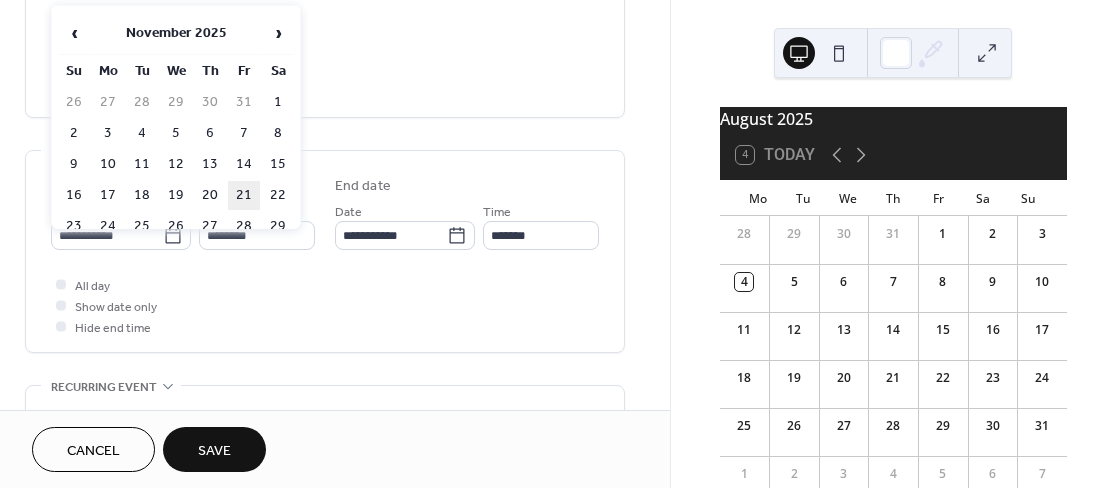 click on "21" at bounding box center [244, 195] 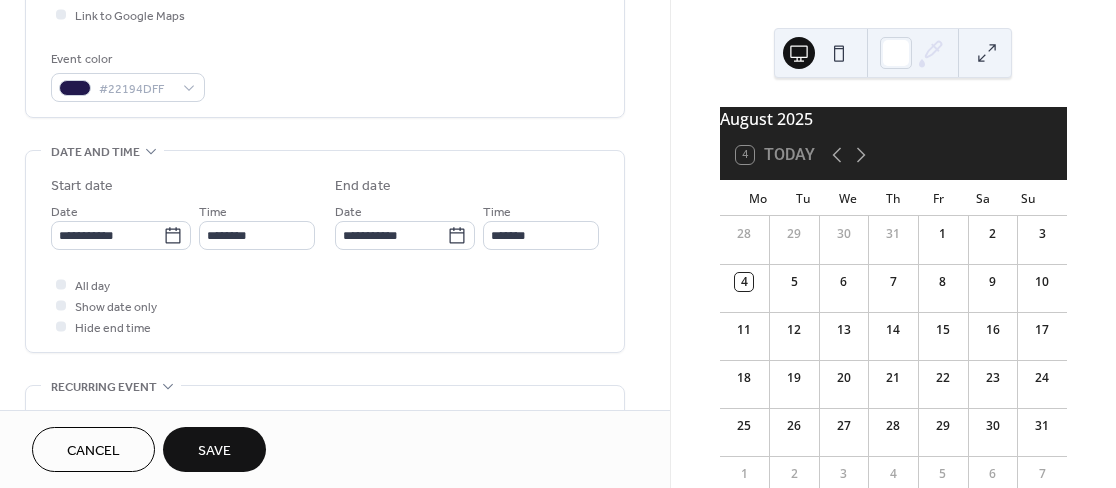 type on "**********" 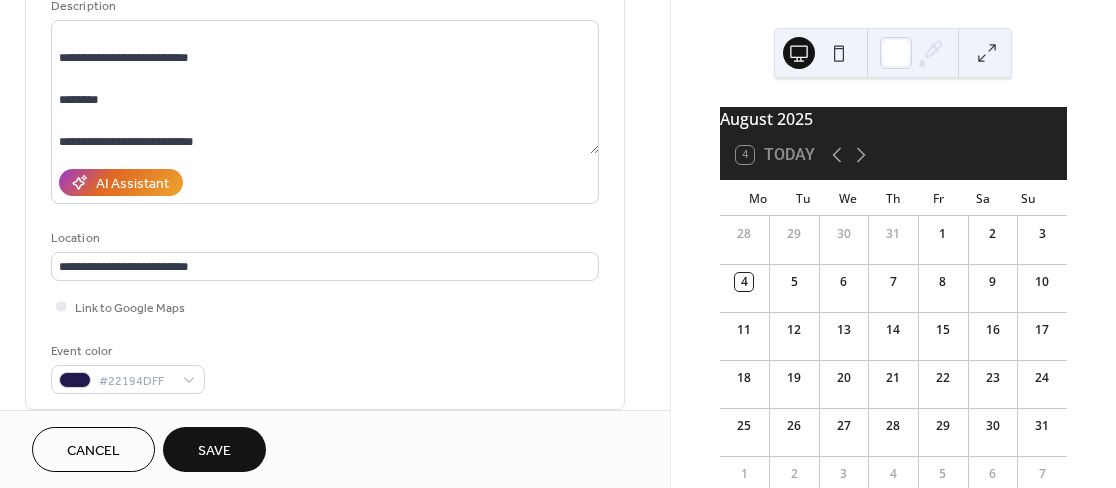 scroll, scrollTop: 140, scrollLeft: 0, axis: vertical 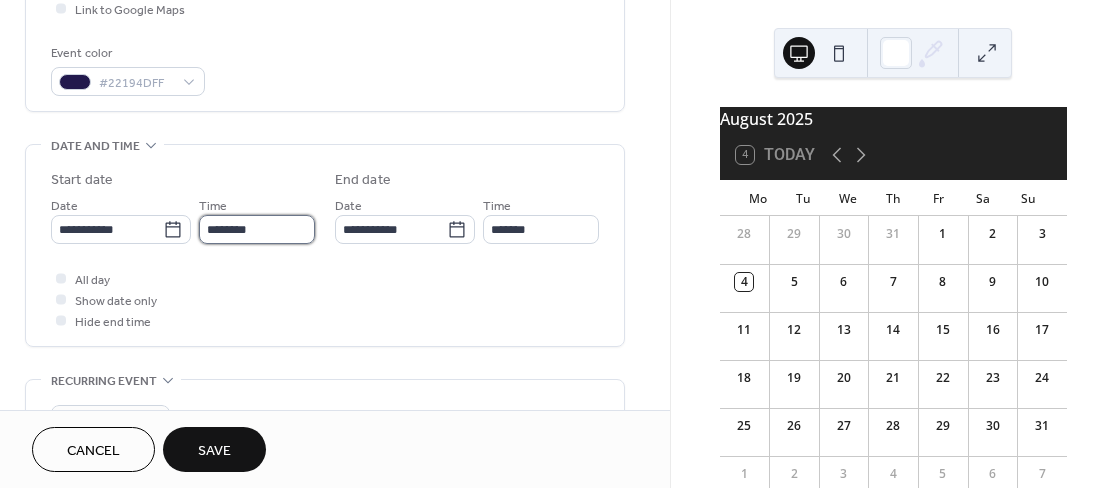 click on "********" at bounding box center (257, 229) 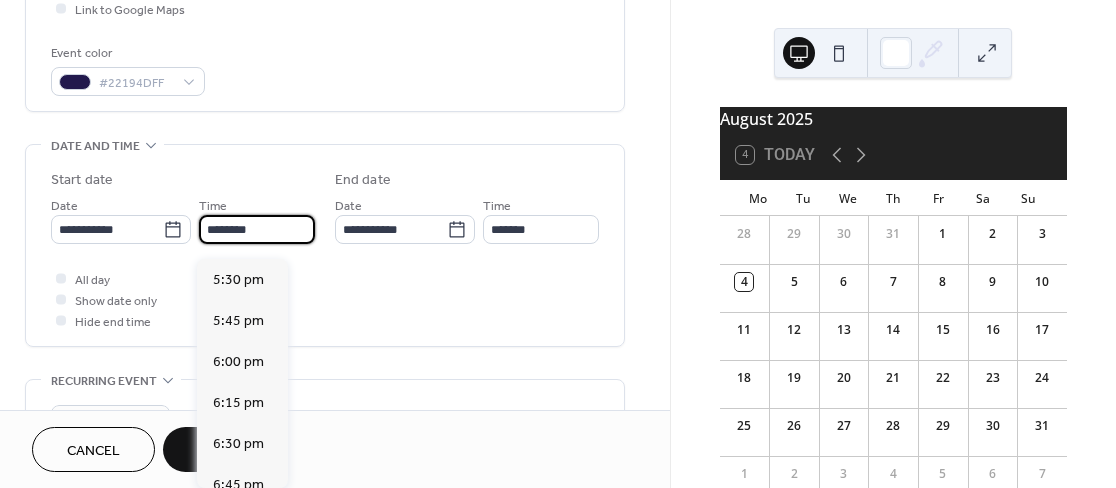 scroll, scrollTop: 2873, scrollLeft: 0, axis: vertical 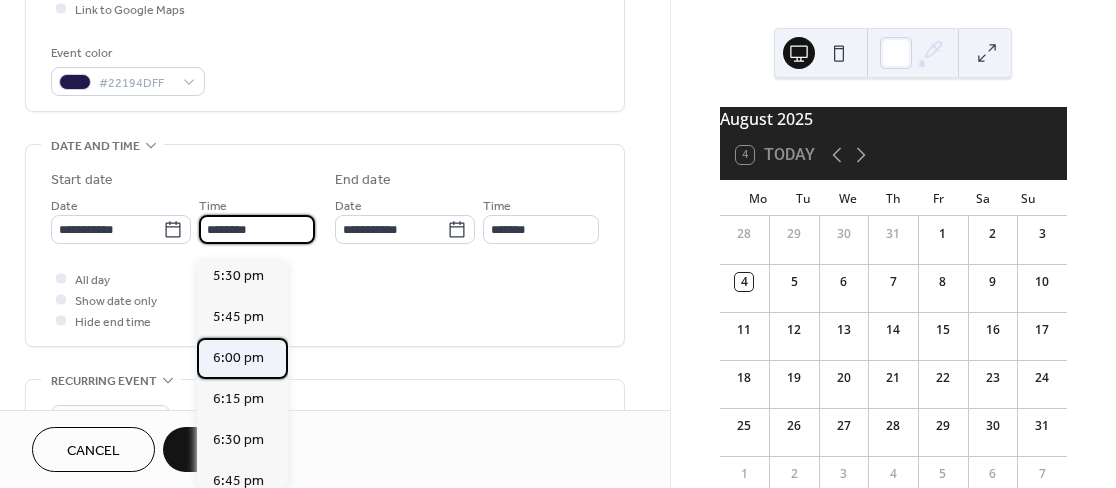 click on "6:00 pm" at bounding box center [238, 358] 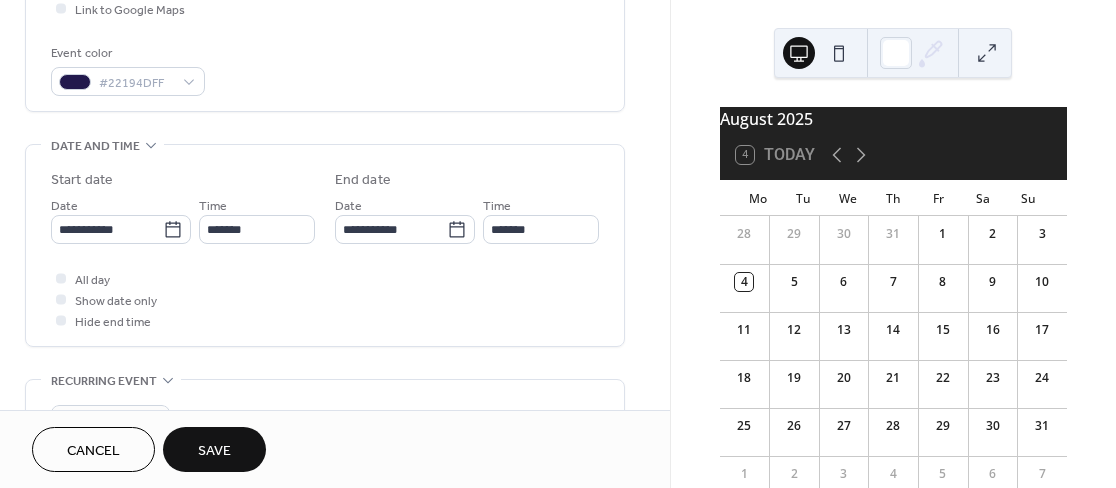 type on "*******" 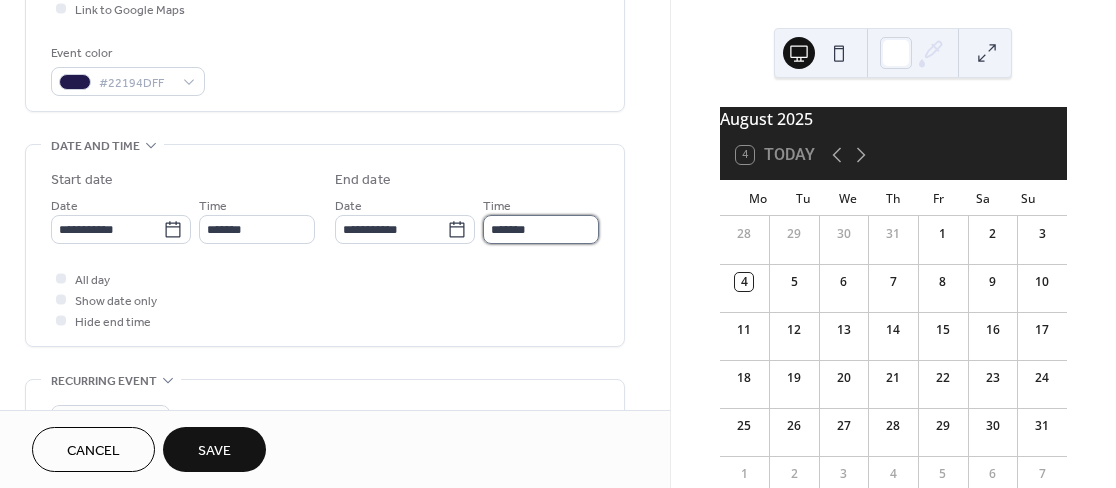 click on "*******" at bounding box center [541, 229] 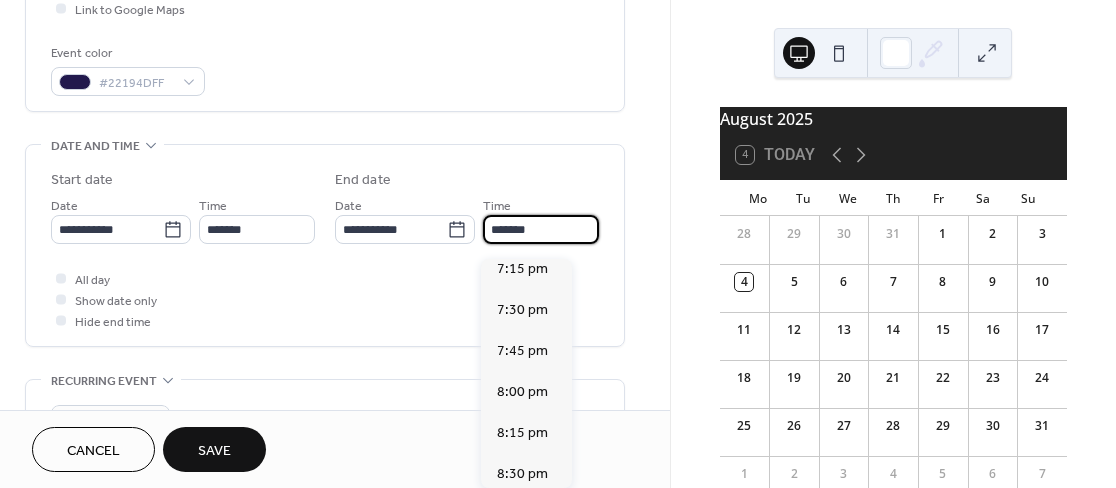 scroll, scrollTop: 306, scrollLeft: 0, axis: vertical 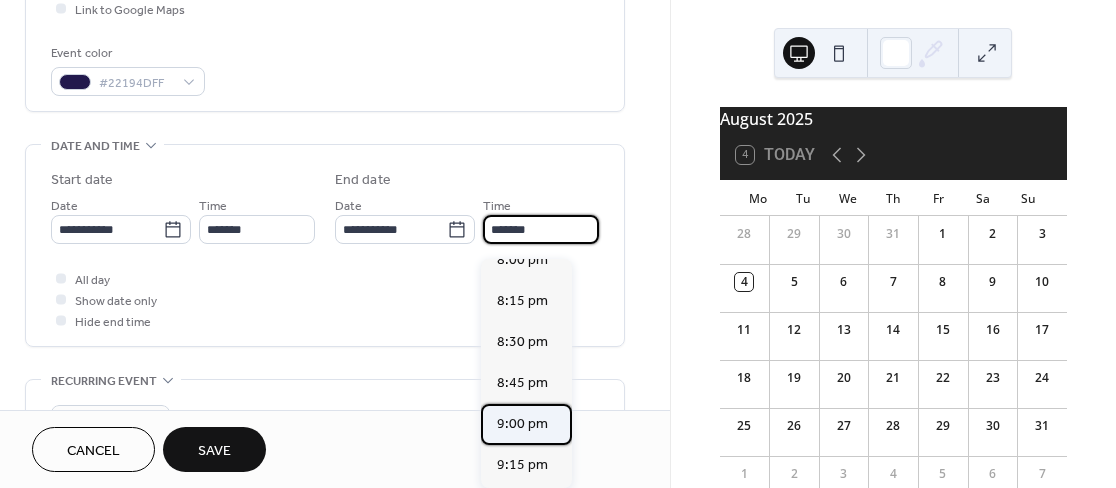 click on "9:00 pm" at bounding box center (522, 424) 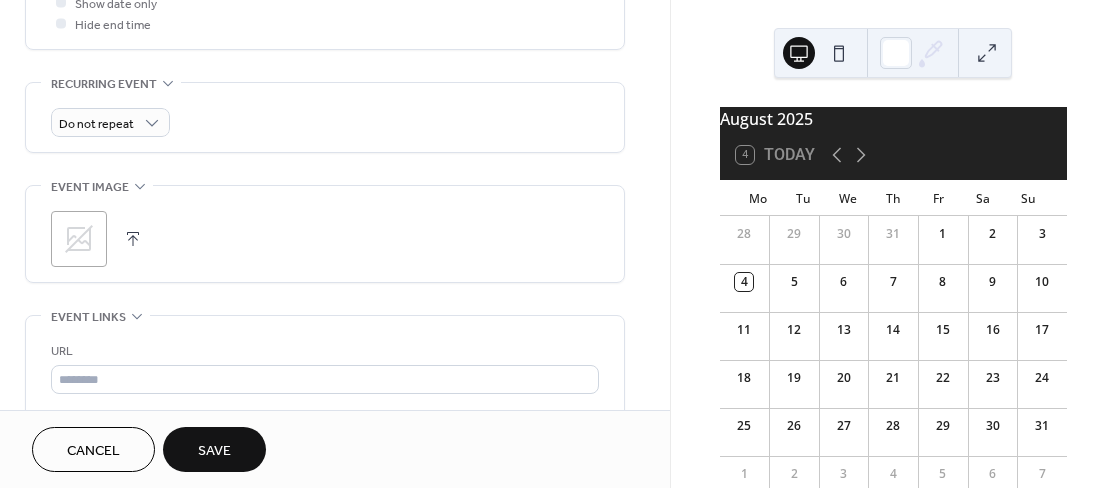 scroll, scrollTop: 901, scrollLeft: 0, axis: vertical 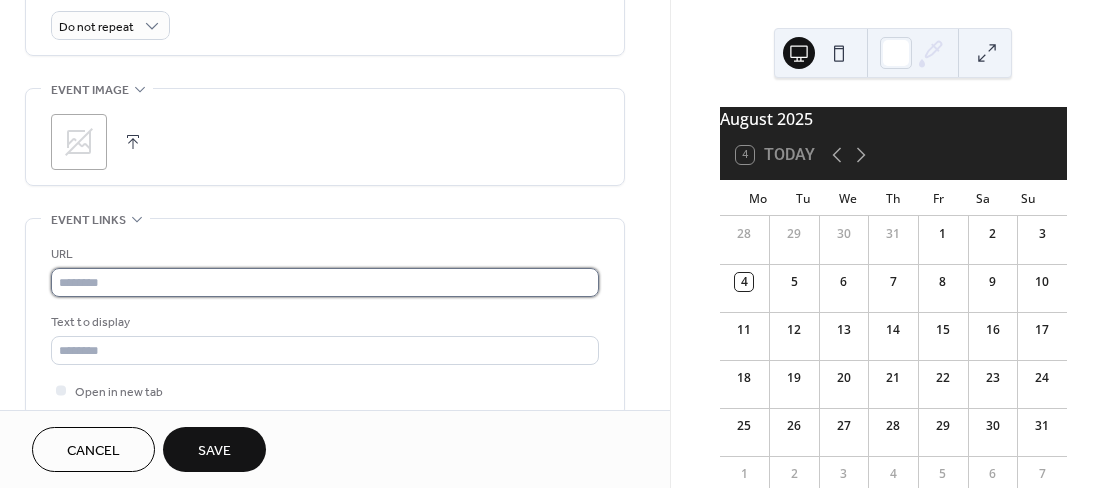 click at bounding box center [325, 282] 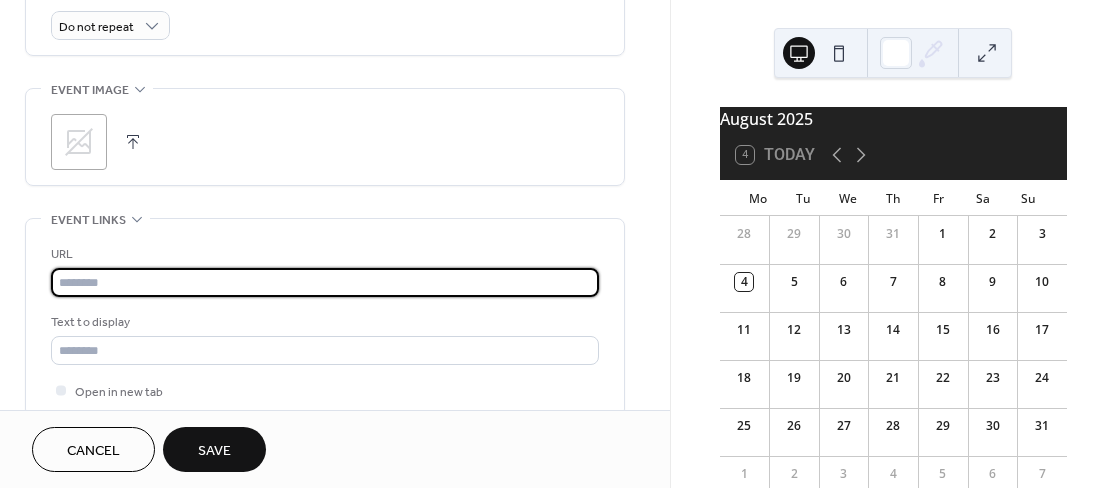 paste on "**********" 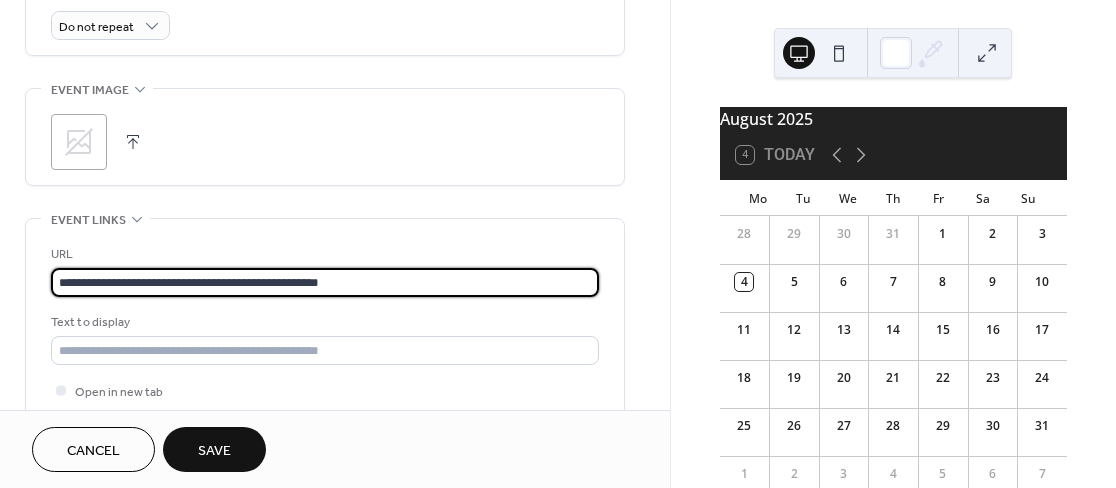 type on "**********" 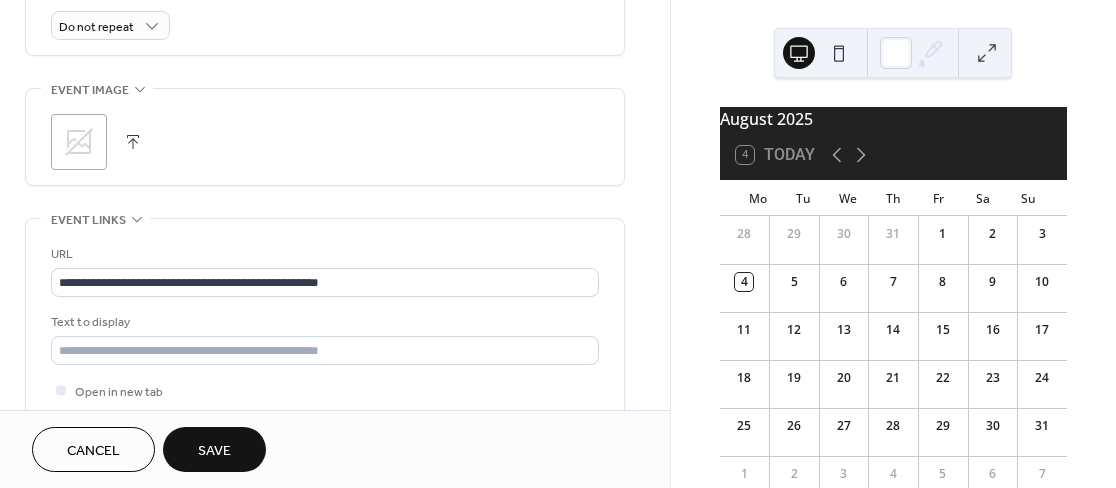 click on "**********" at bounding box center (335, -61) 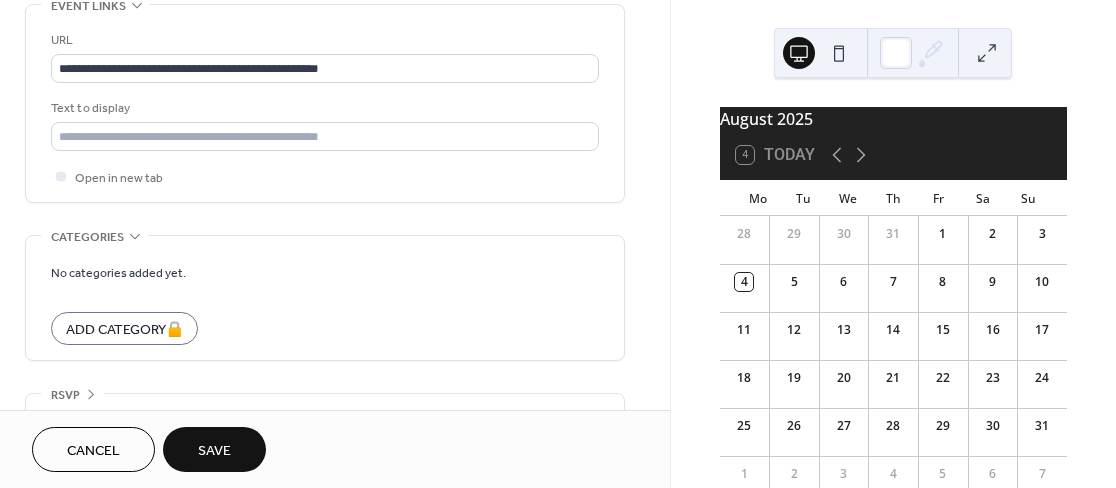 scroll, scrollTop: 1181, scrollLeft: 0, axis: vertical 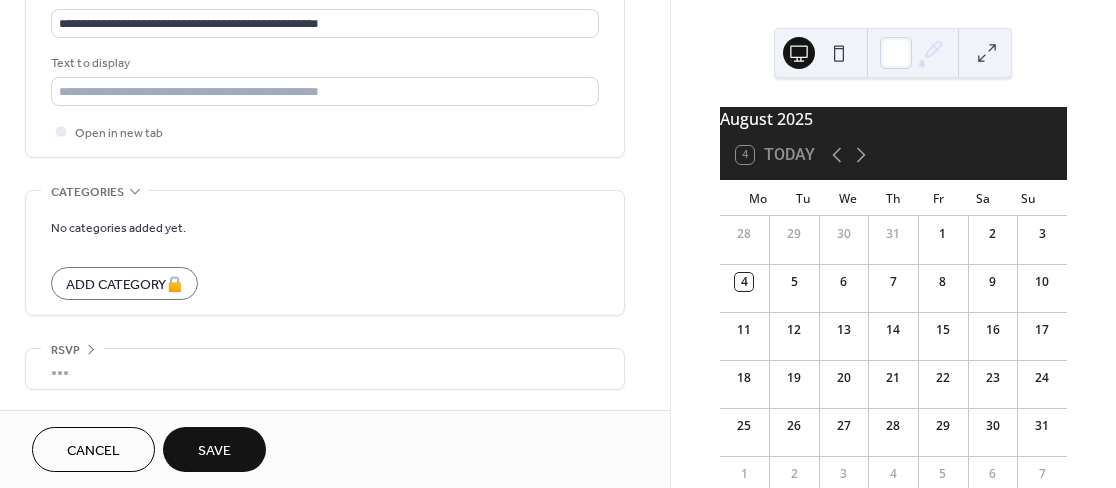 click on "Save" at bounding box center (214, 451) 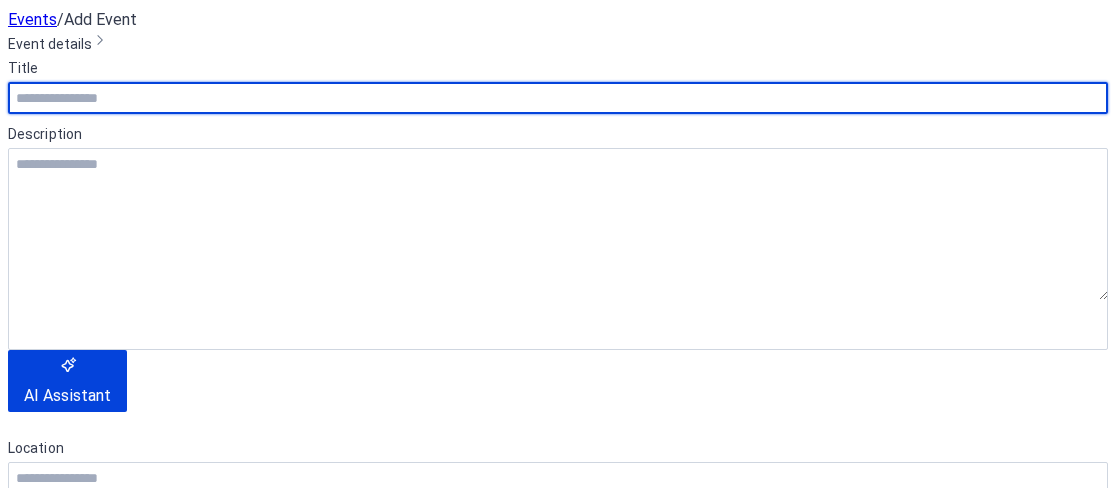 scroll, scrollTop: 0, scrollLeft: 0, axis: both 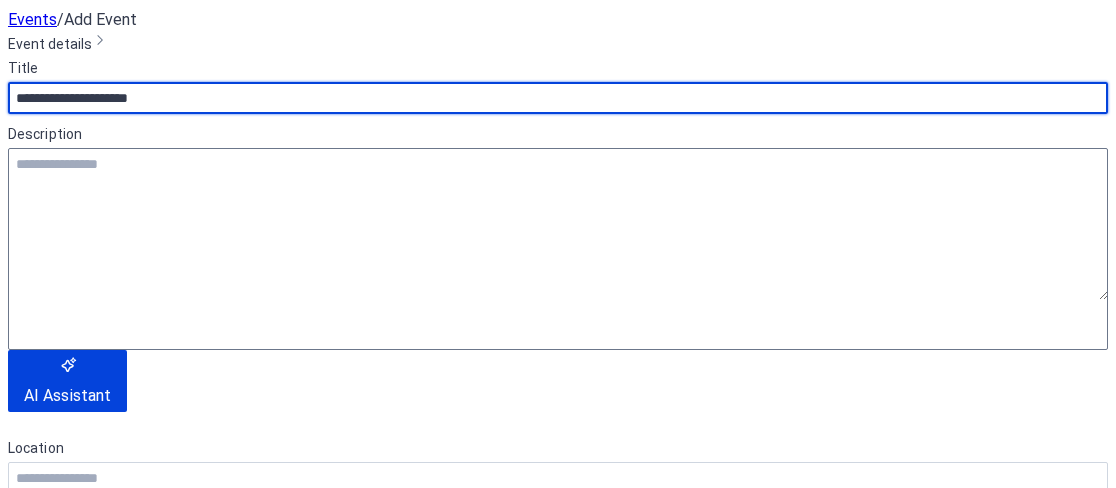 type on "**********" 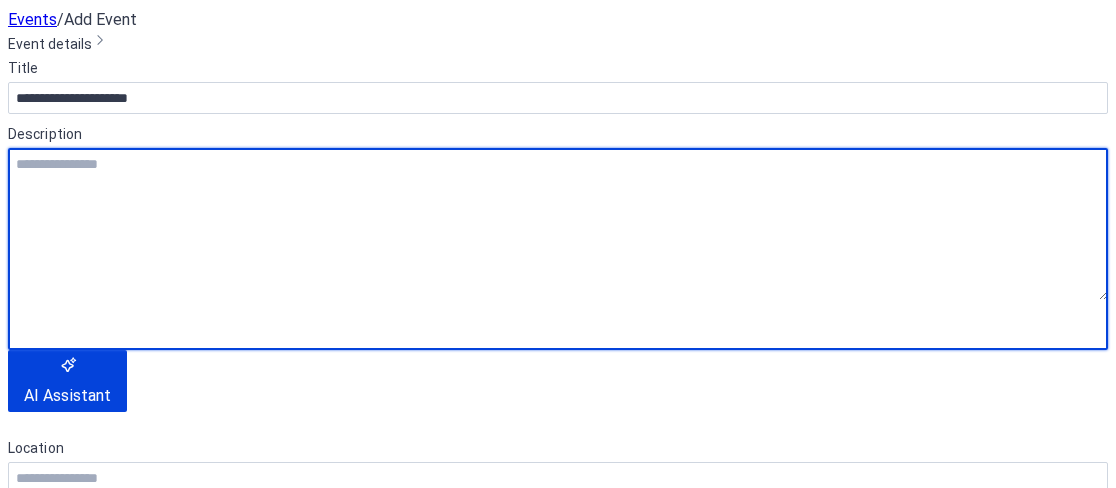 click at bounding box center [558, 224] 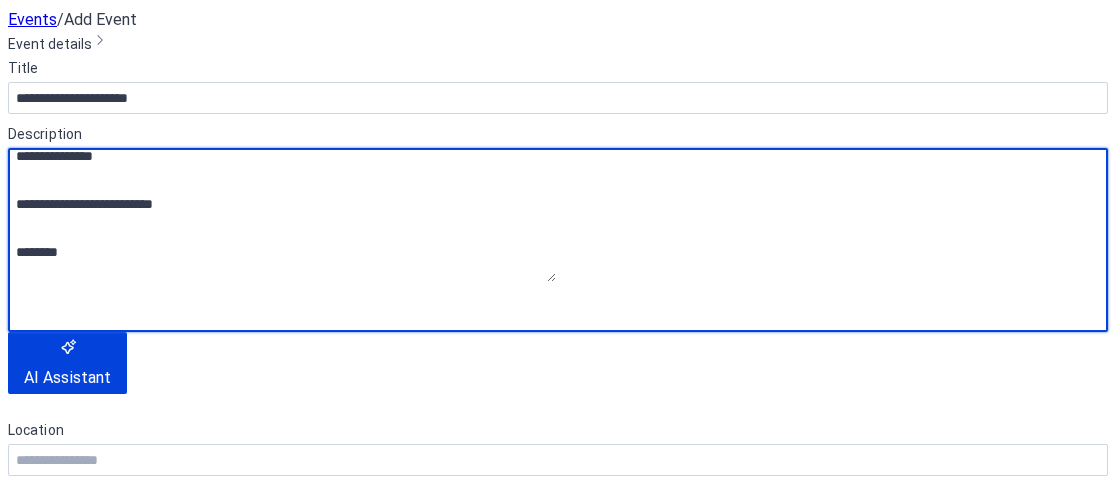 scroll, scrollTop: 82, scrollLeft: 0, axis: vertical 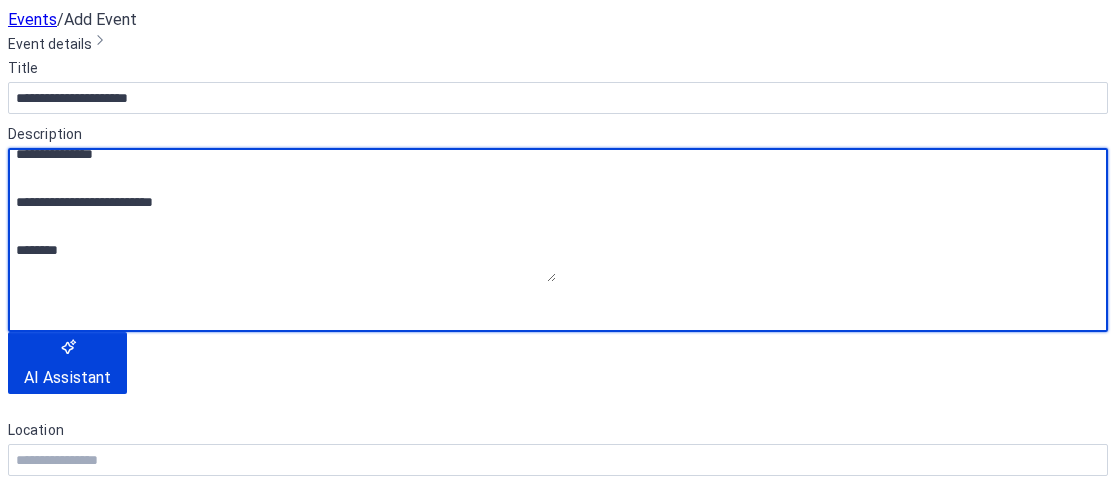 type on "**********" 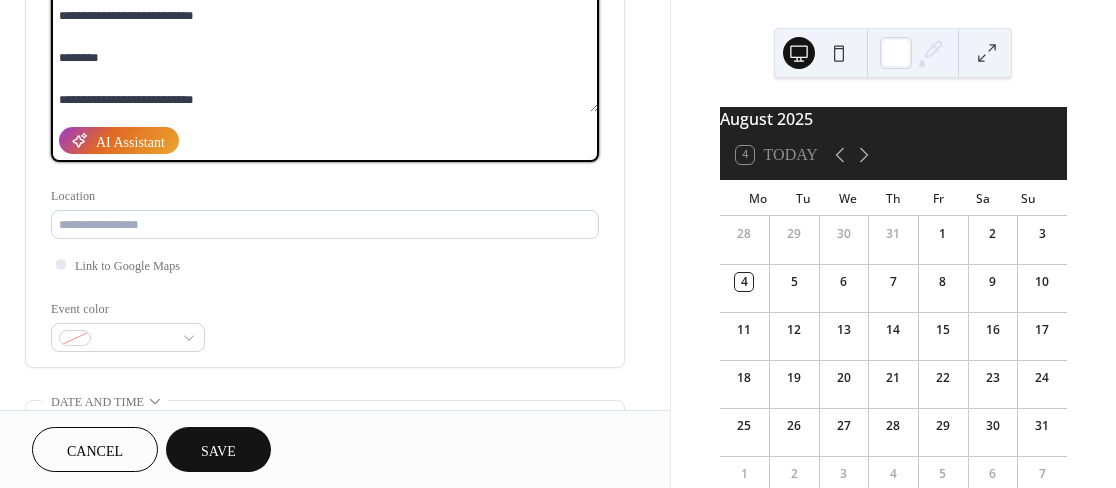 scroll, scrollTop: 254, scrollLeft: 0, axis: vertical 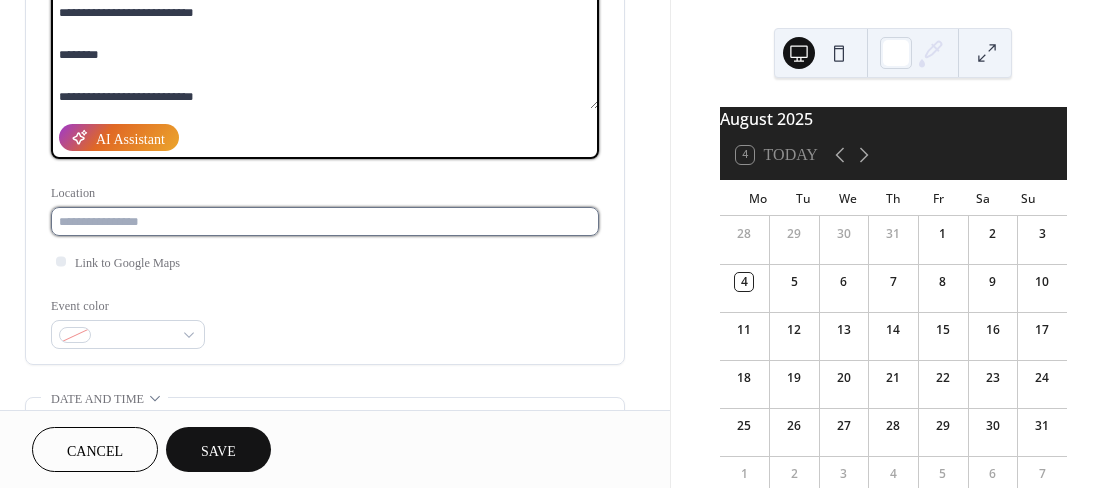 click at bounding box center (325, 221) 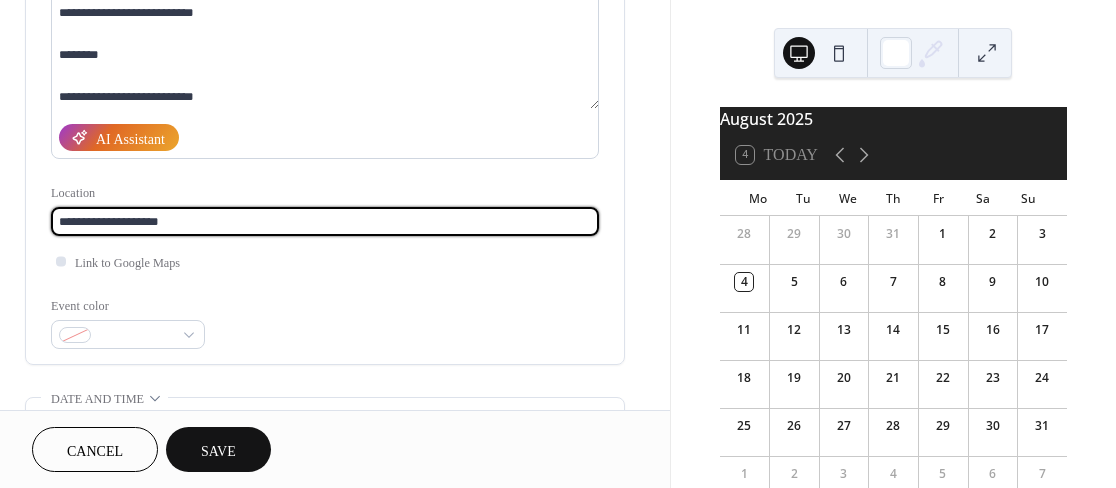 type on "**********" 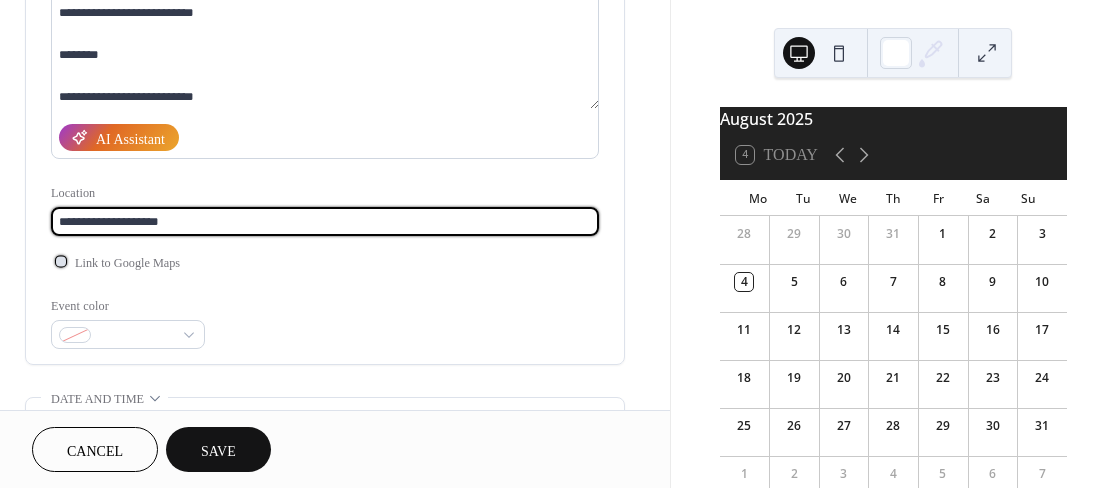 click at bounding box center [61, 261] 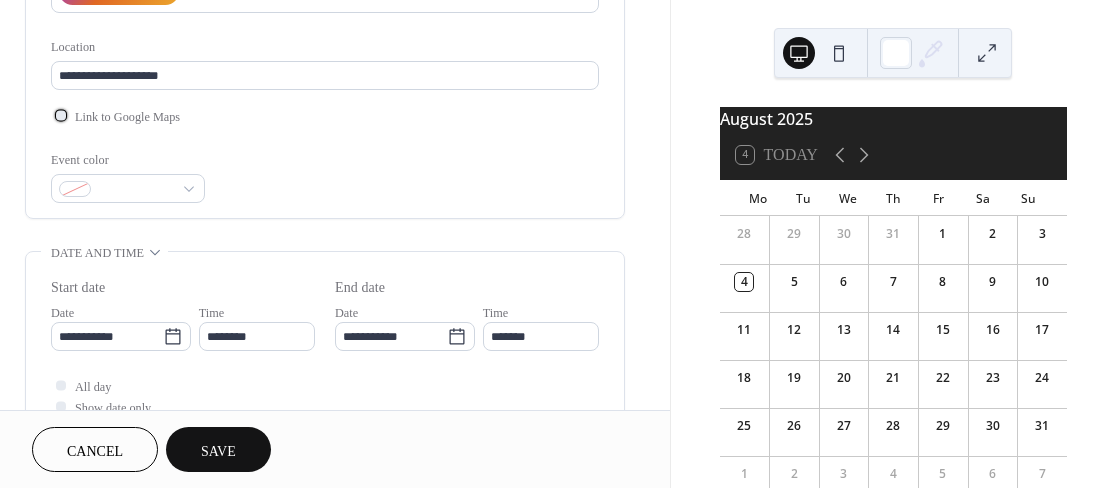 scroll, scrollTop: 401, scrollLeft: 0, axis: vertical 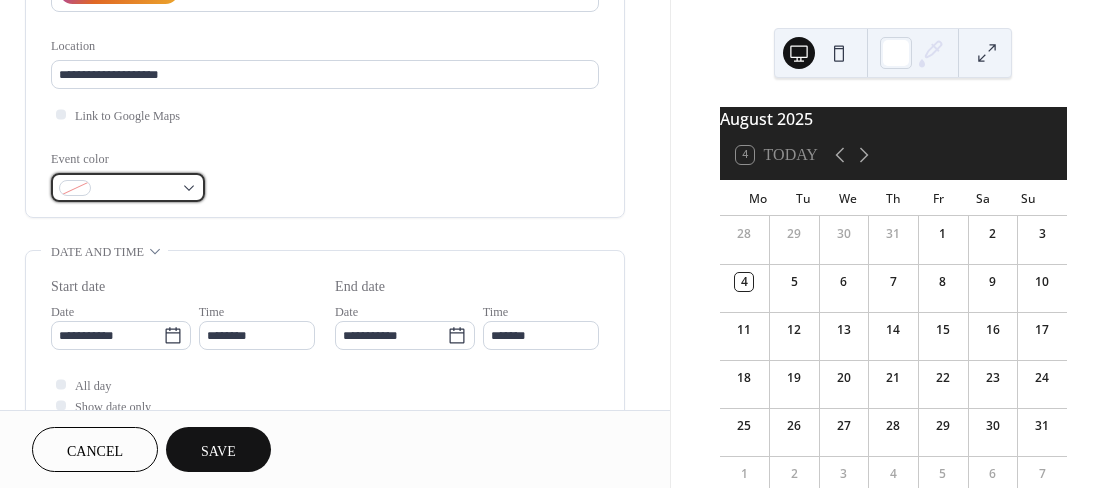 click at bounding box center (128, 187) 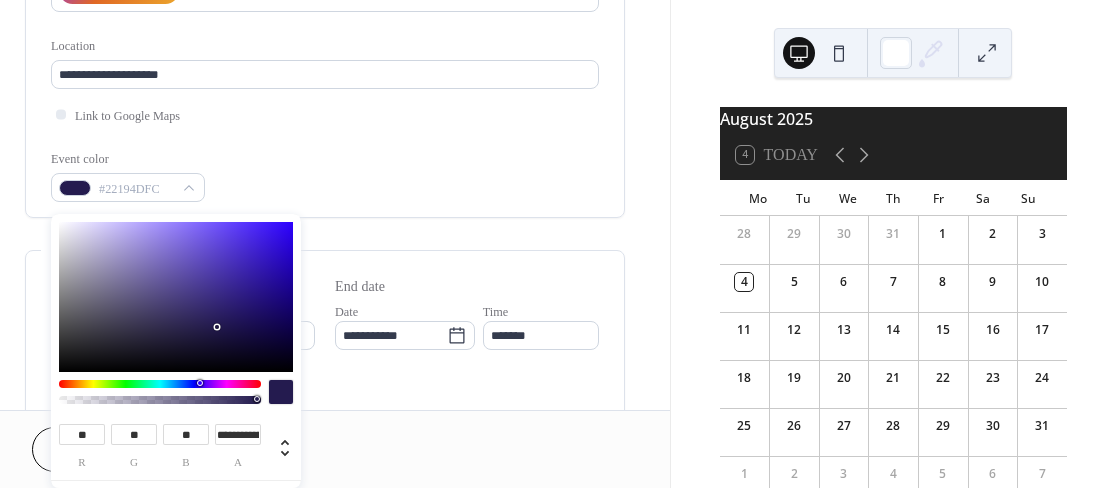 type on "**" 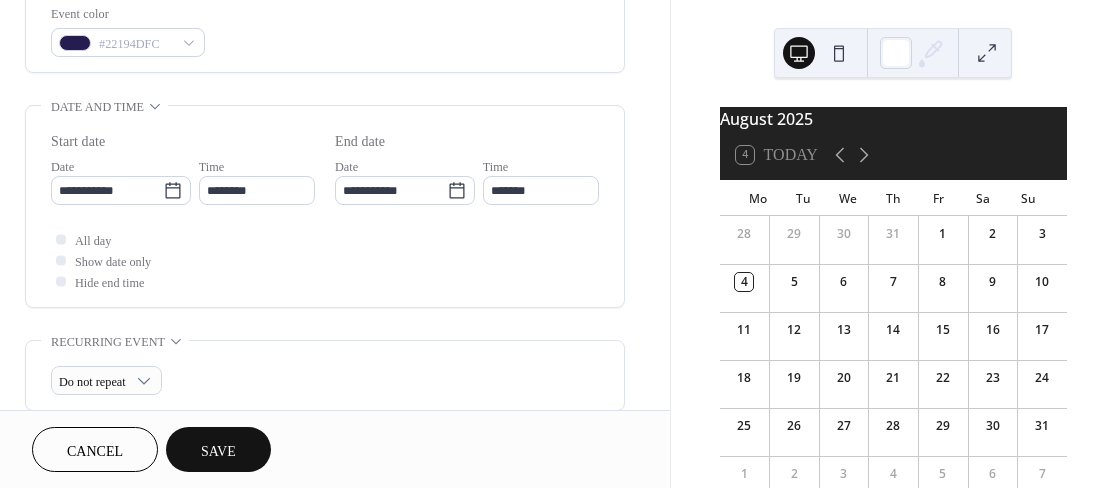 scroll, scrollTop: 551, scrollLeft: 0, axis: vertical 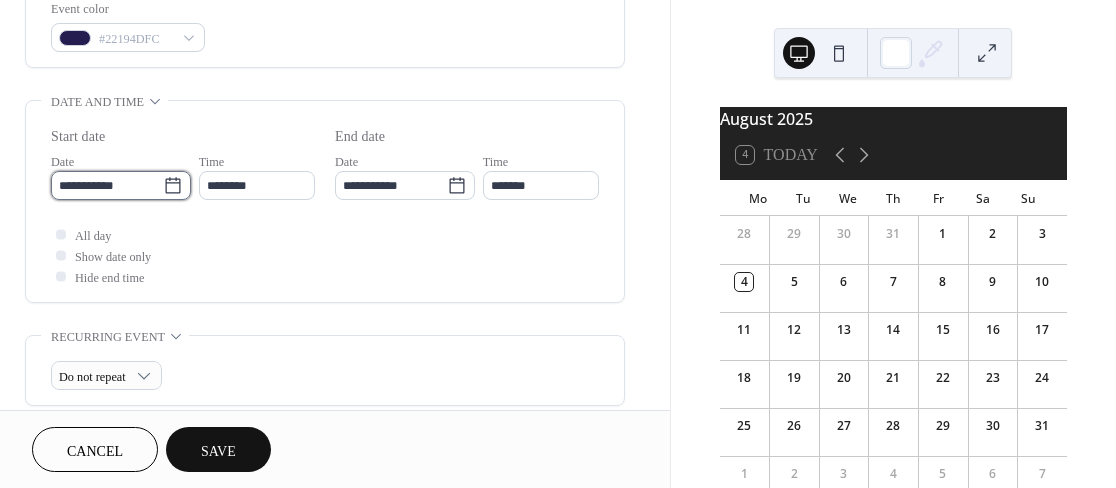 click on "**********" at bounding box center (107, 185) 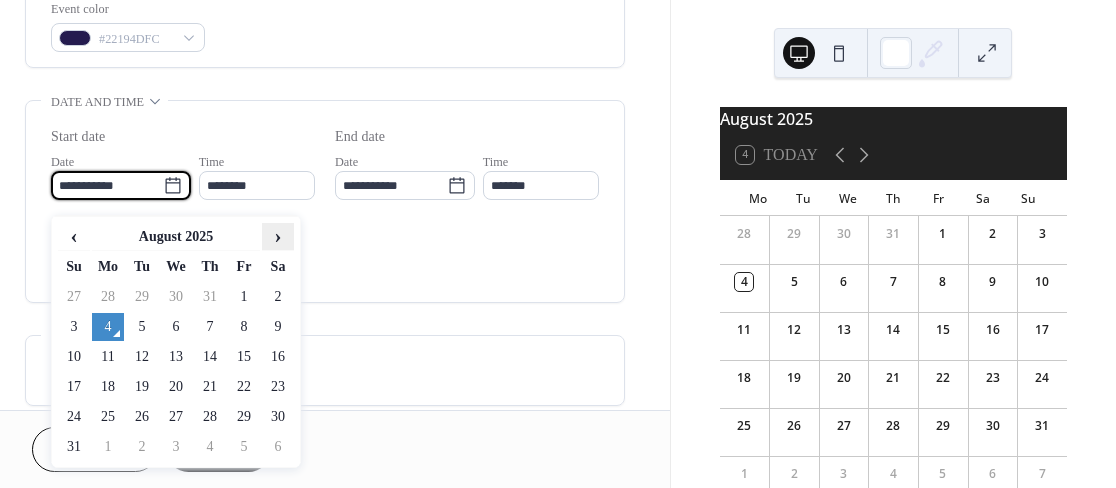 click on "›" at bounding box center [278, 236] 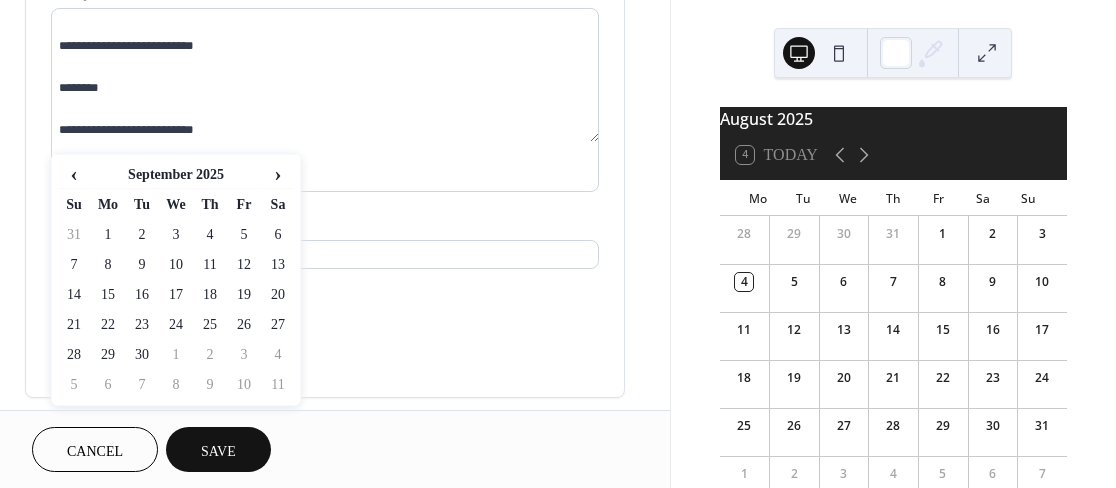 scroll, scrollTop: 229, scrollLeft: 0, axis: vertical 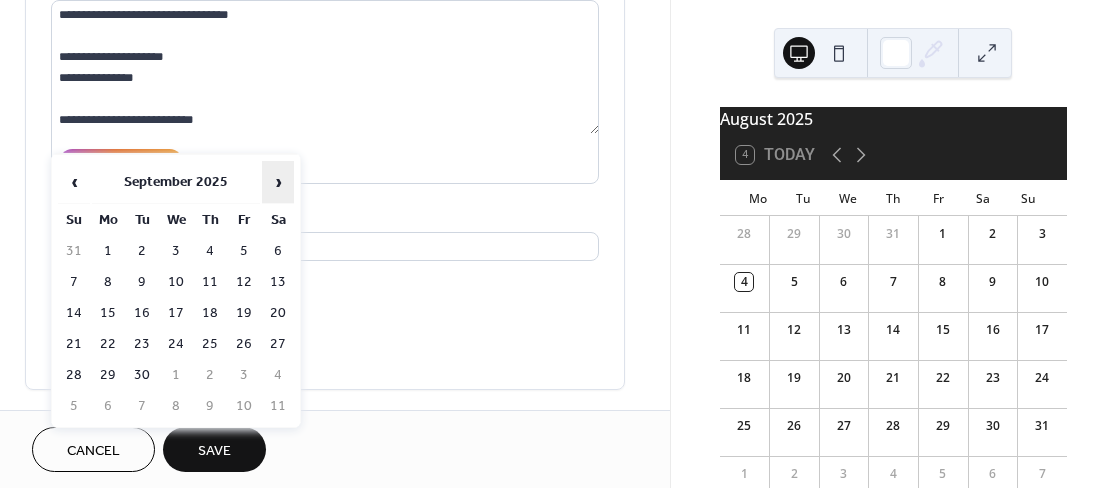 click on "›" at bounding box center (278, 182) 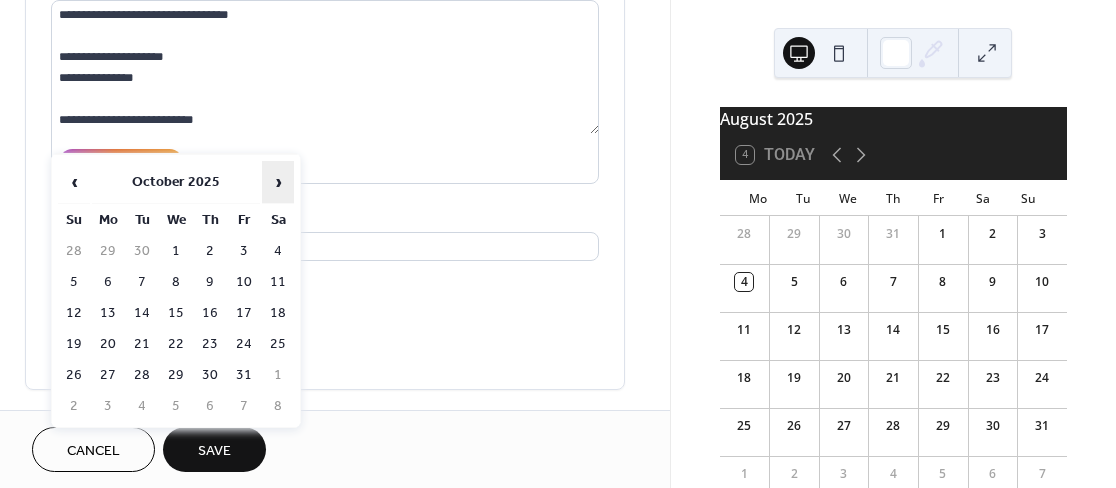 click on "›" at bounding box center (278, 182) 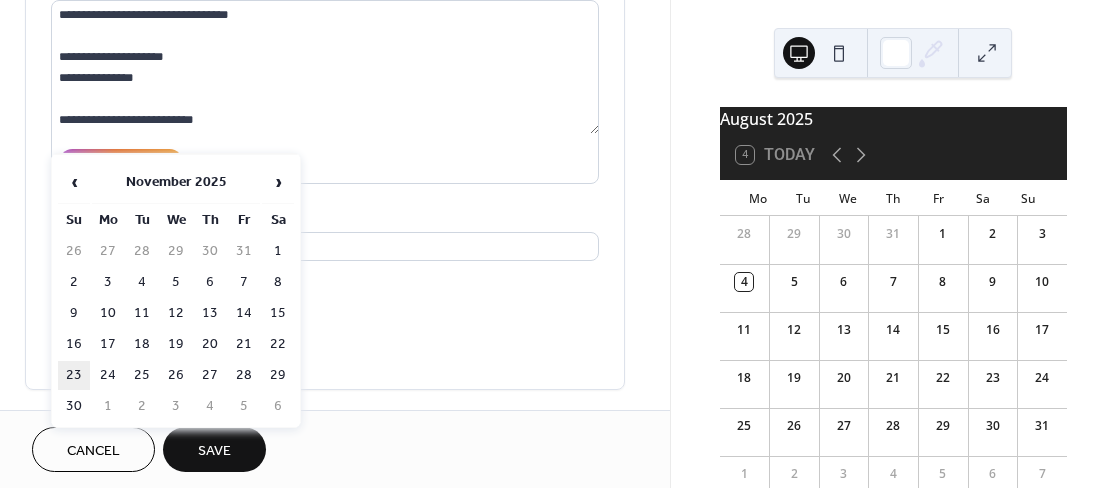 click on "23" at bounding box center [74, 375] 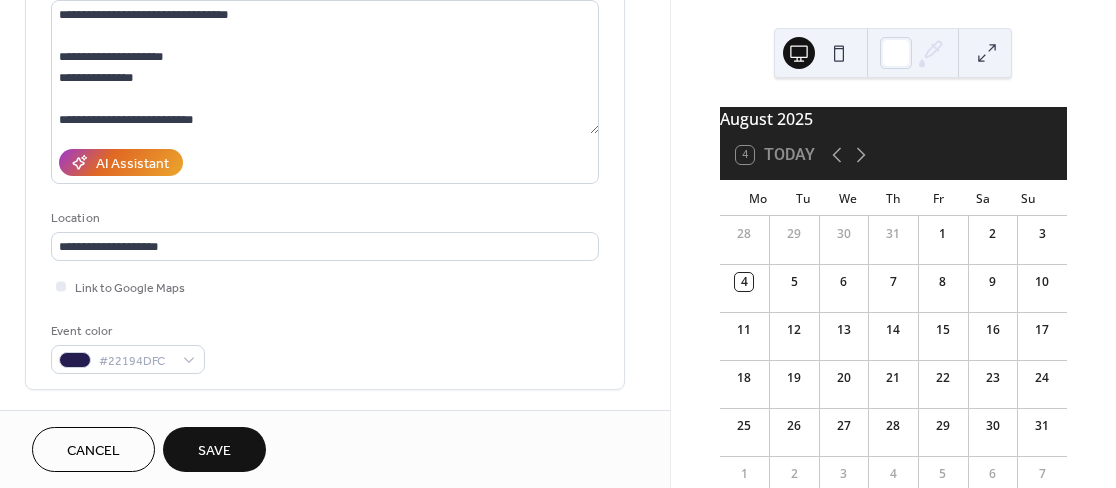 type on "**********" 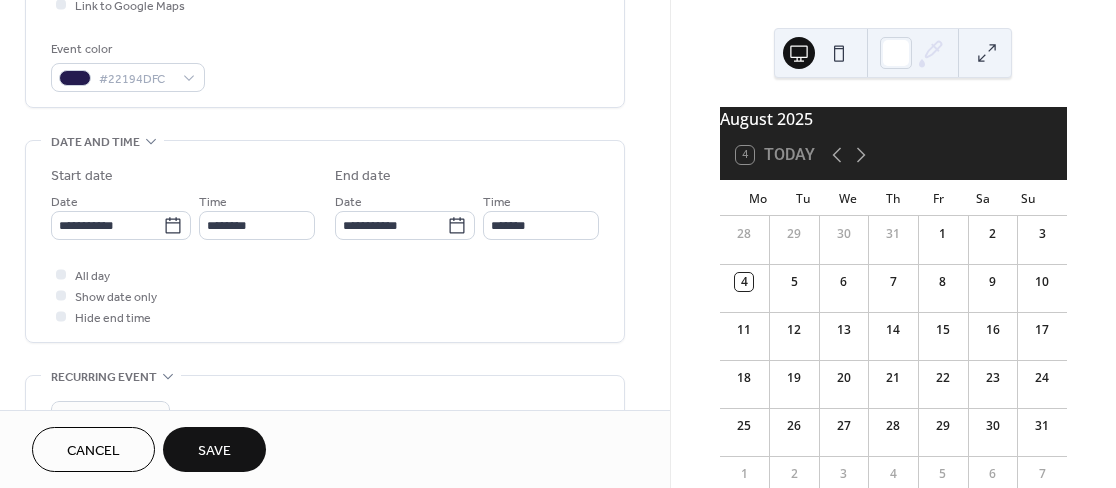 scroll, scrollTop: 512, scrollLeft: 0, axis: vertical 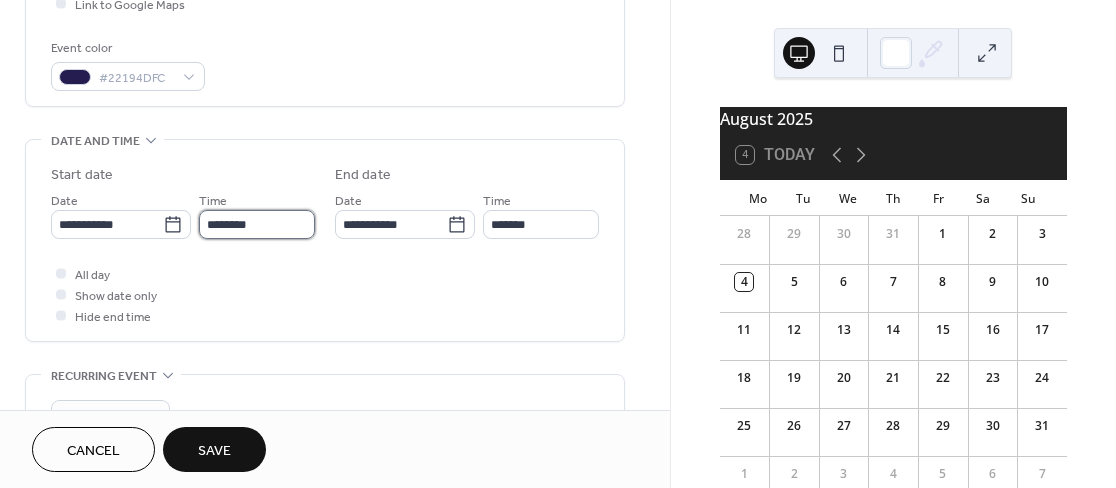 click on "********" at bounding box center (257, 224) 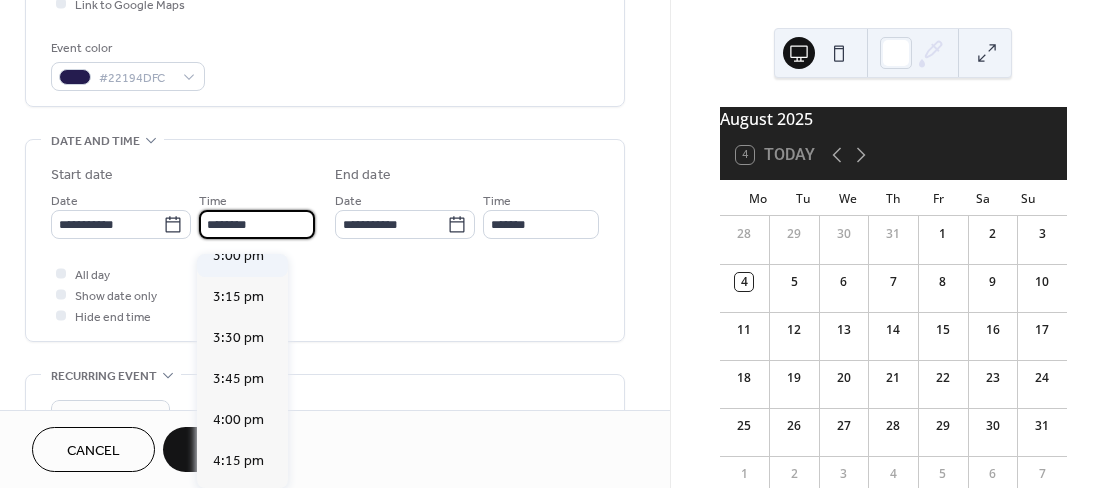 scroll, scrollTop: 2528, scrollLeft: 0, axis: vertical 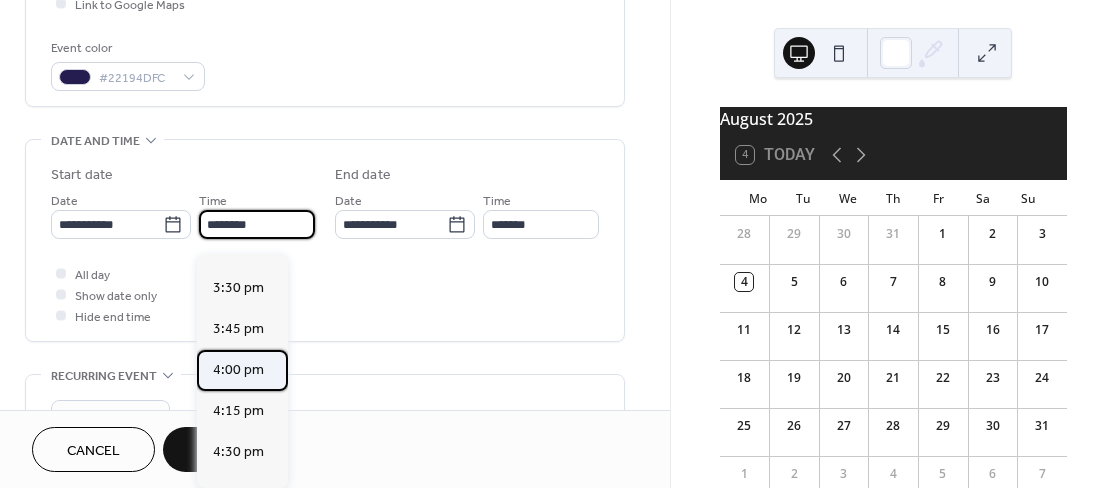 click on "4:00 pm" at bounding box center (238, 370) 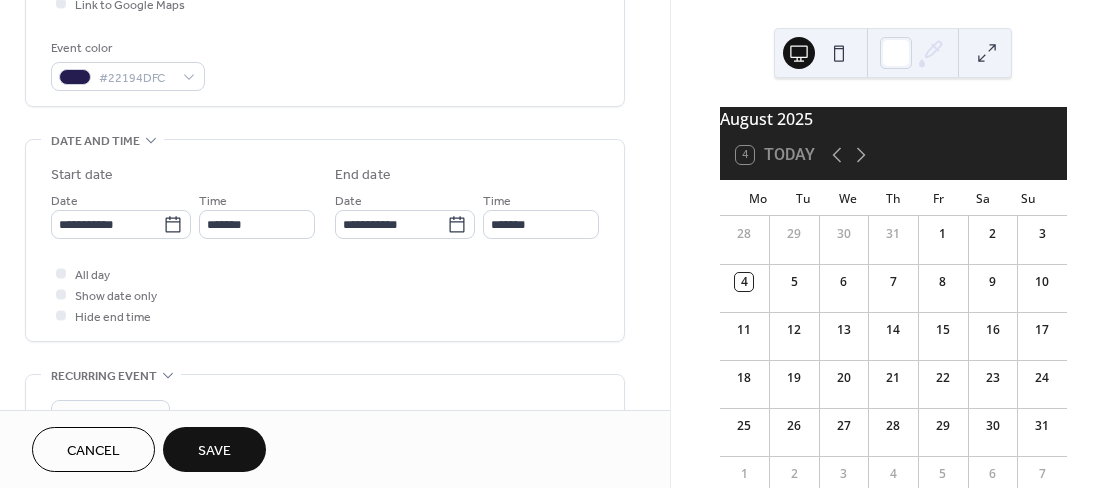 type on "*******" 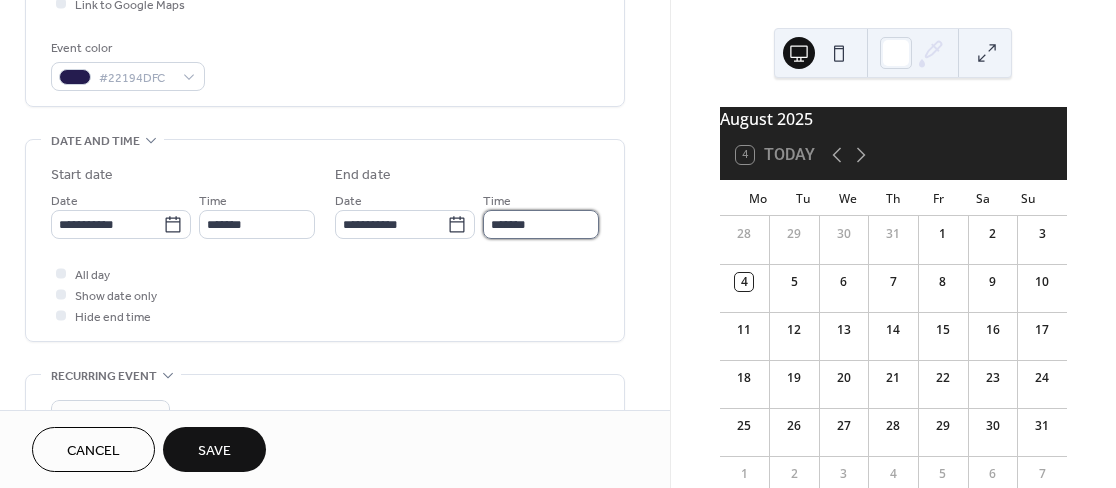 click on "*******" at bounding box center (541, 224) 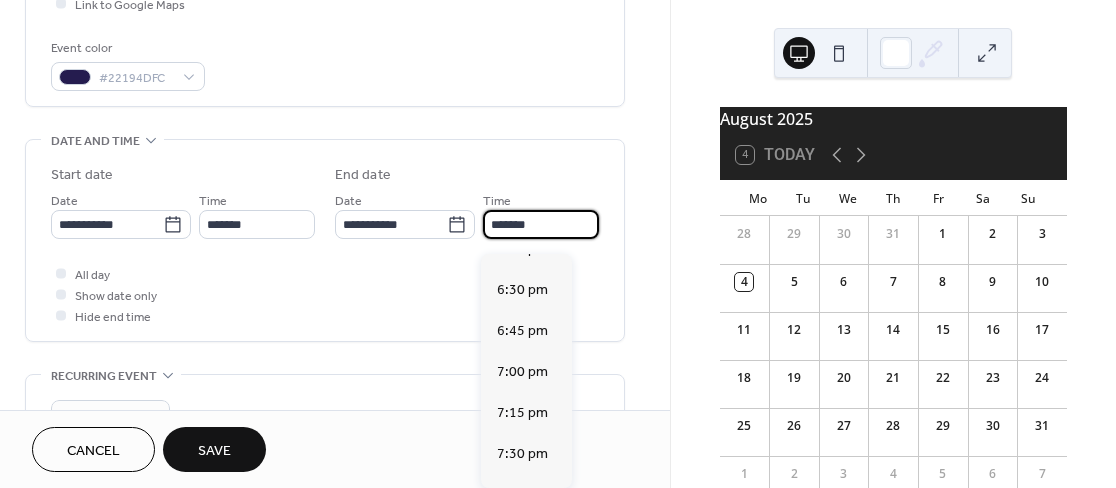 scroll, scrollTop: 361, scrollLeft: 0, axis: vertical 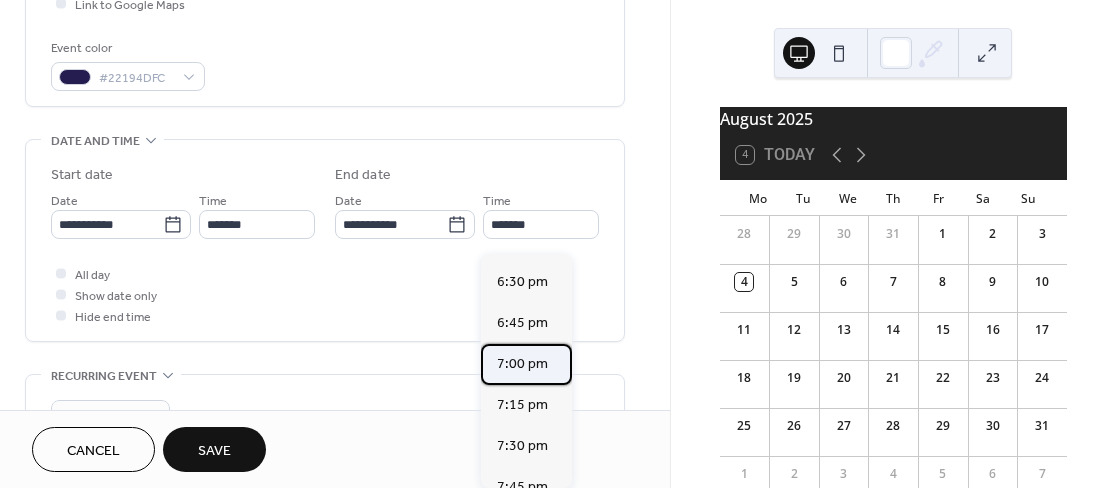click on "7:00 pm" at bounding box center [522, 364] 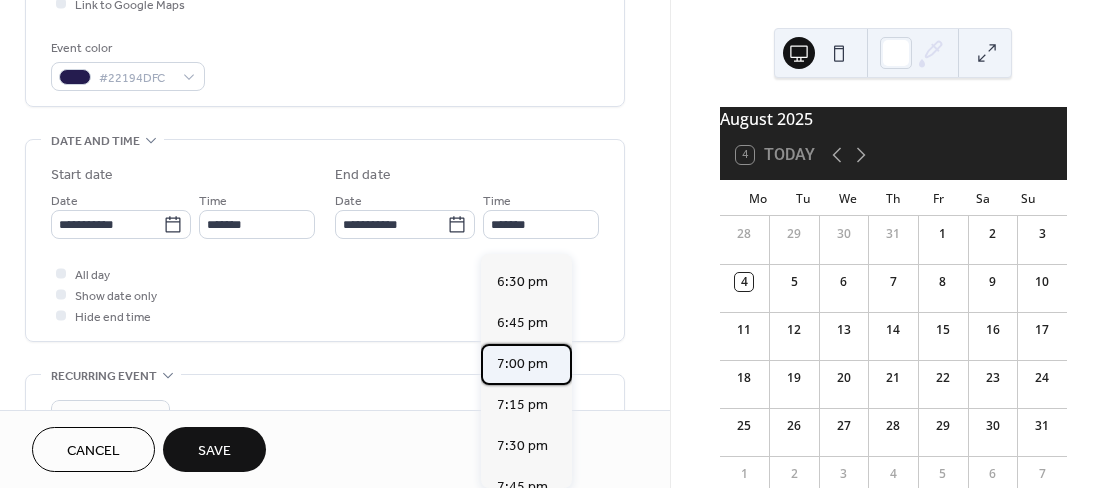type on "*******" 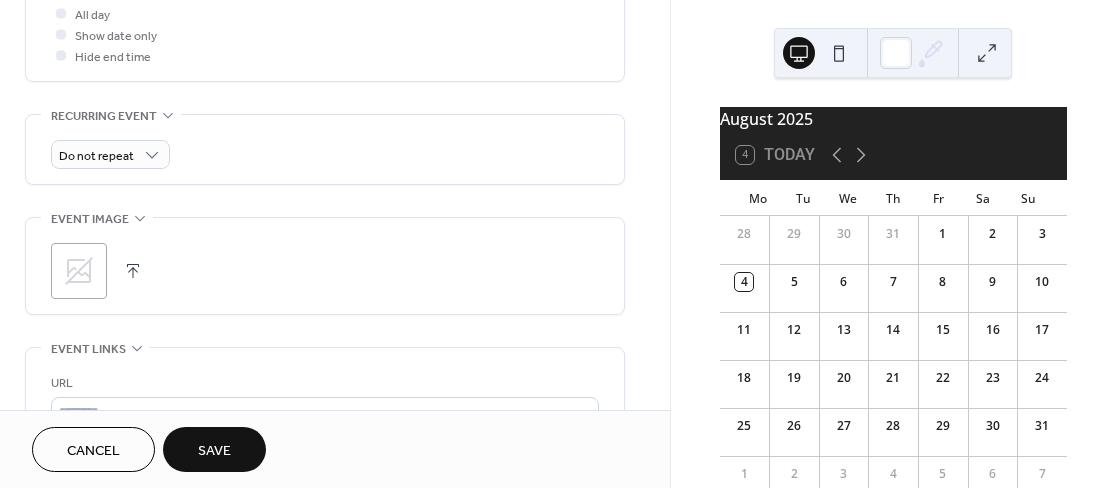 scroll, scrollTop: 866, scrollLeft: 0, axis: vertical 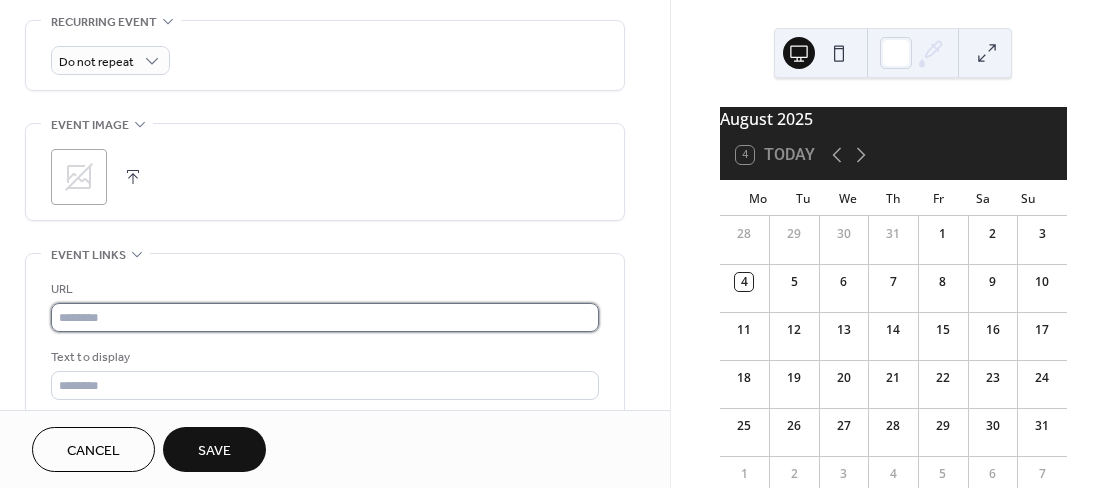 click at bounding box center [325, 317] 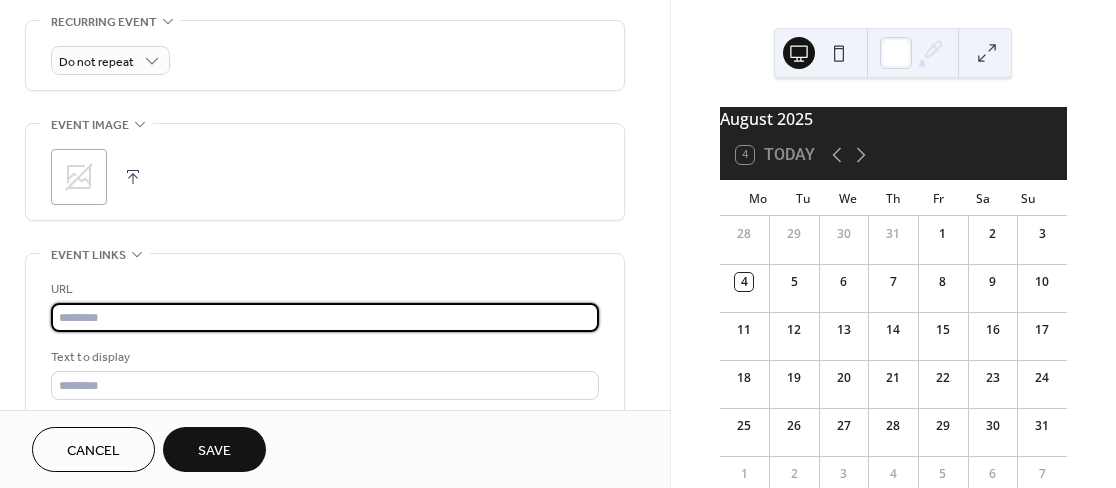 paste on "**********" 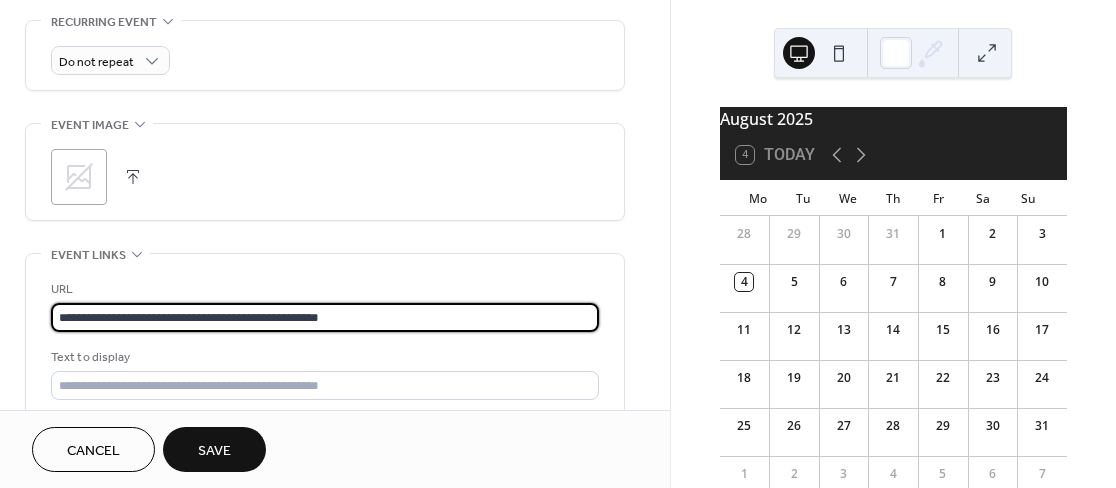 type on "**********" 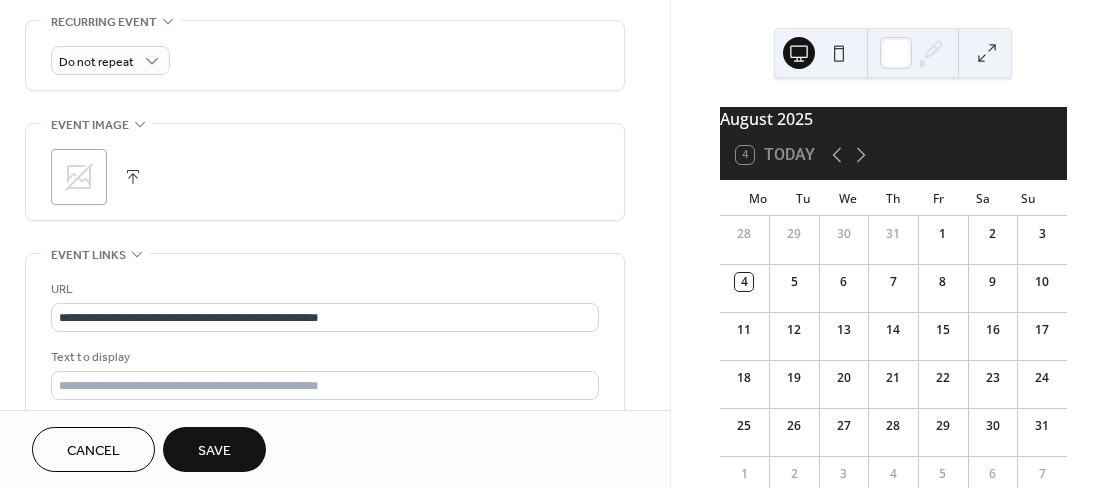 click on "**********" at bounding box center [335, -26] 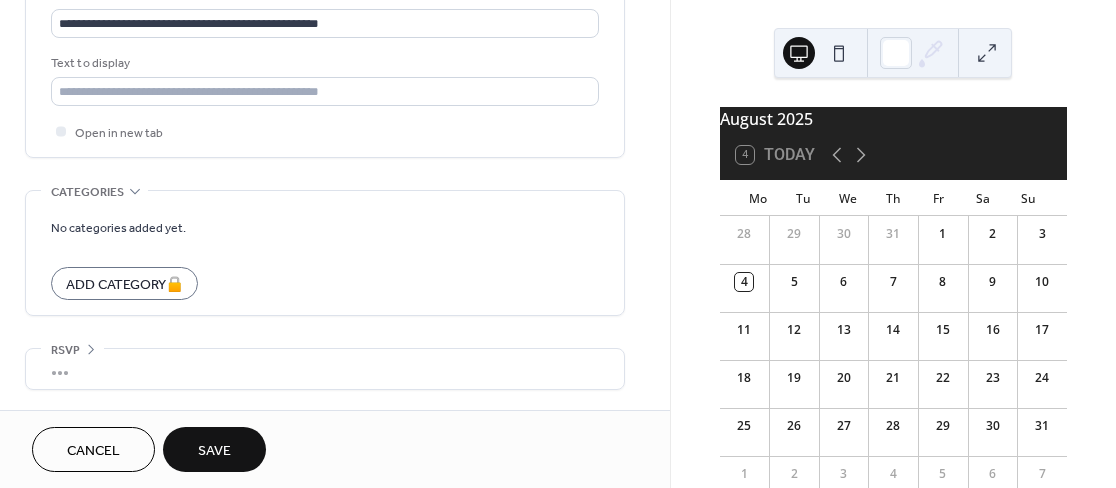 scroll, scrollTop: 1181, scrollLeft: 0, axis: vertical 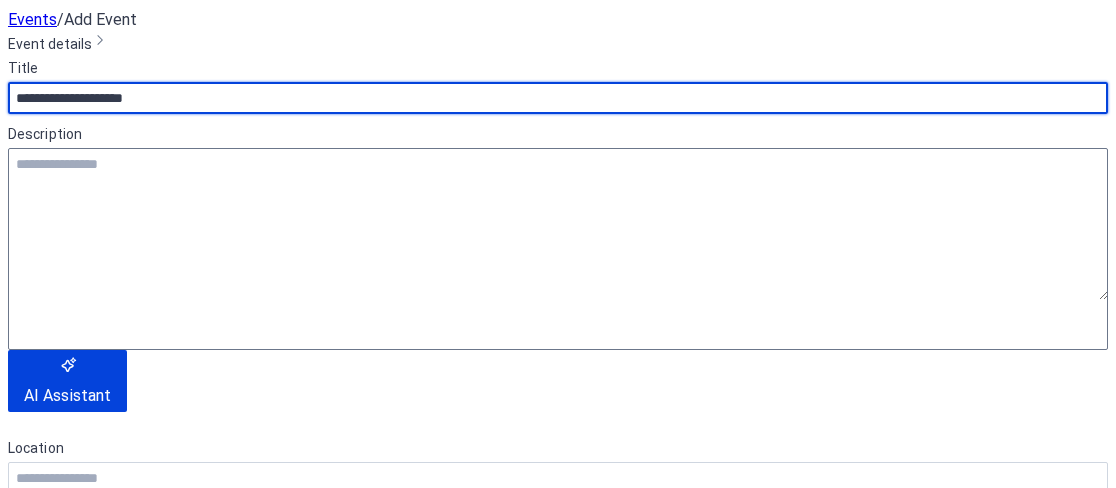 type on "**********" 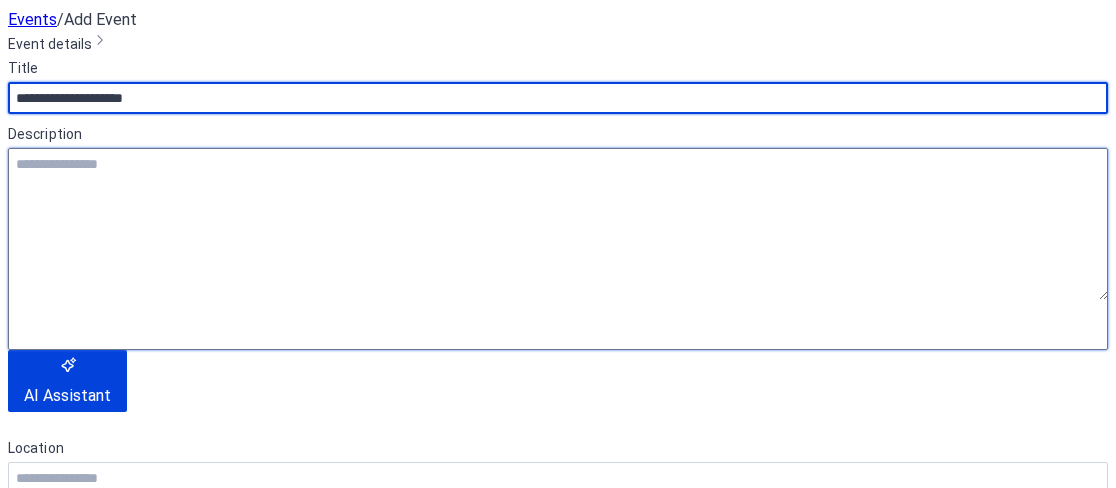 click at bounding box center (558, 224) 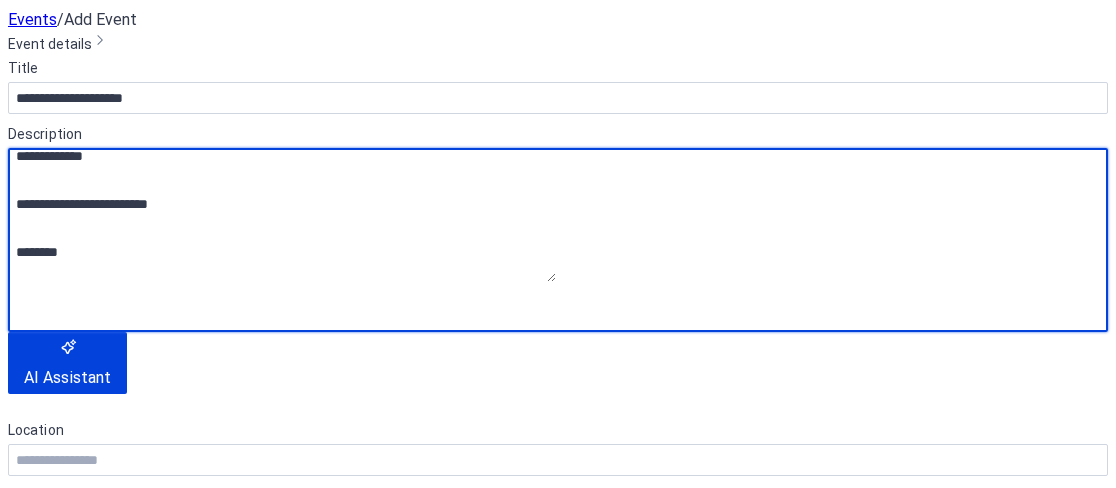 scroll, scrollTop: 82, scrollLeft: 0, axis: vertical 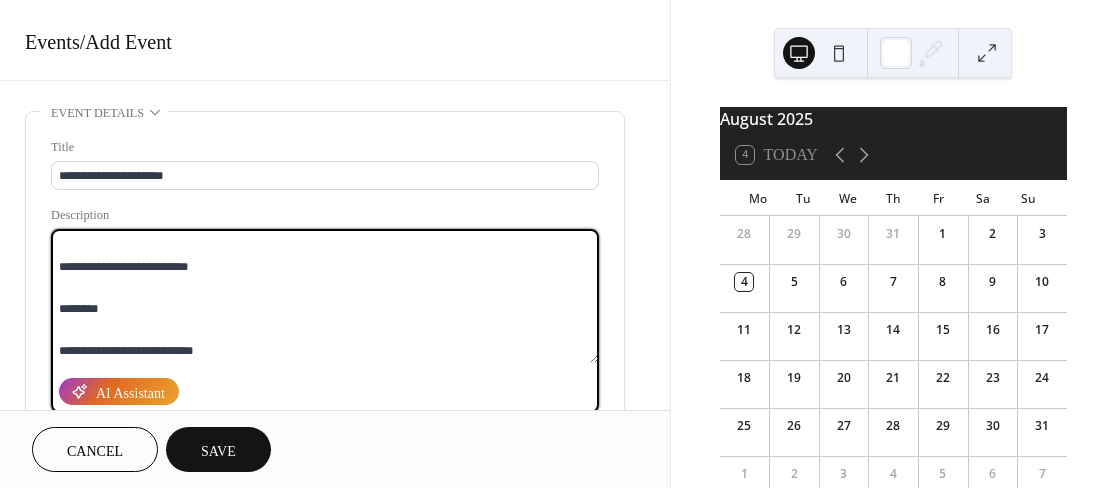 type on "**********" 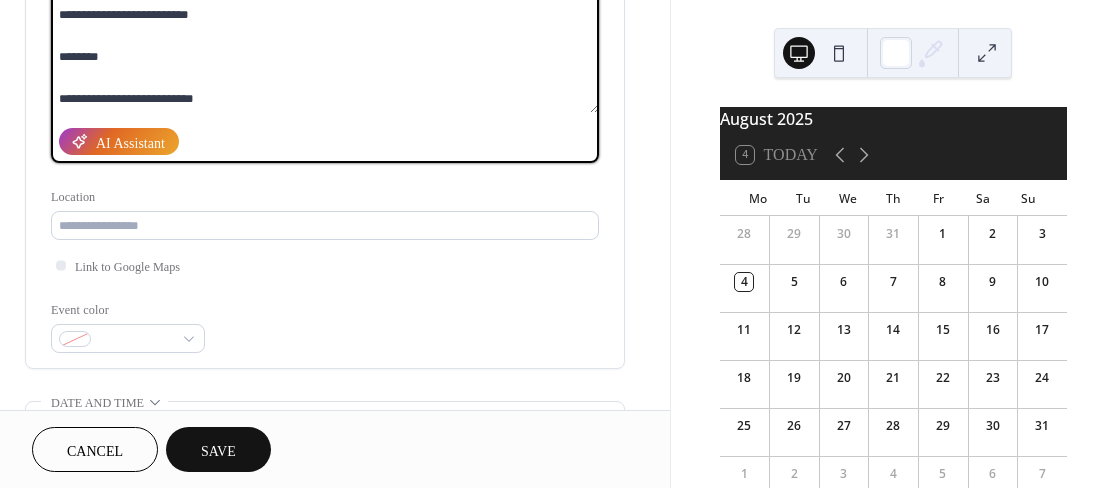 scroll, scrollTop: 257, scrollLeft: 0, axis: vertical 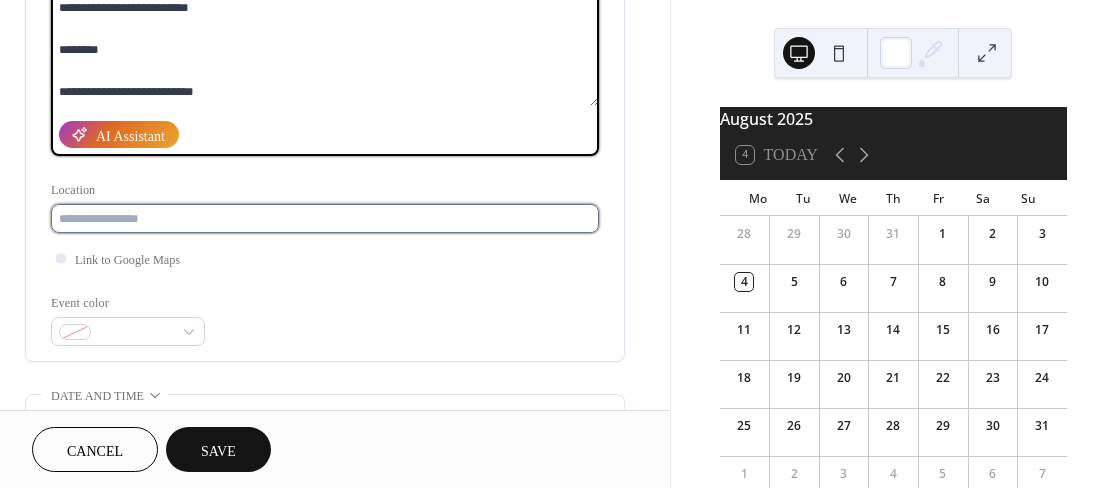click at bounding box center (325, 218) 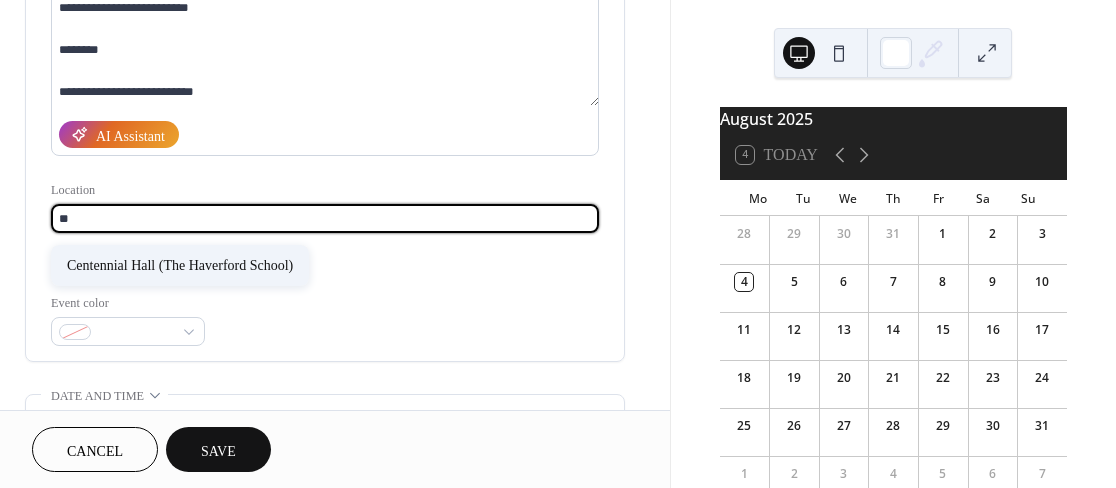 type on "*" 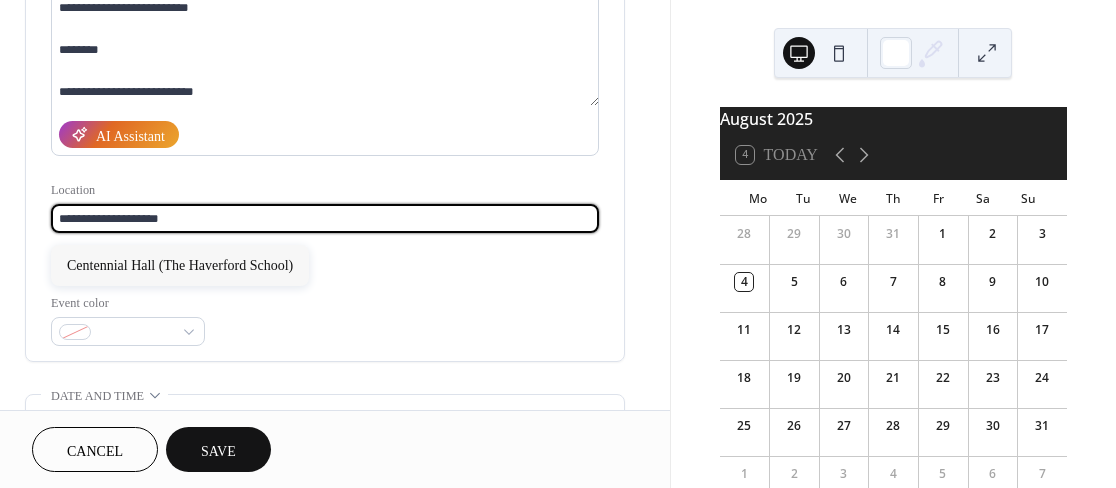 type on "**********" 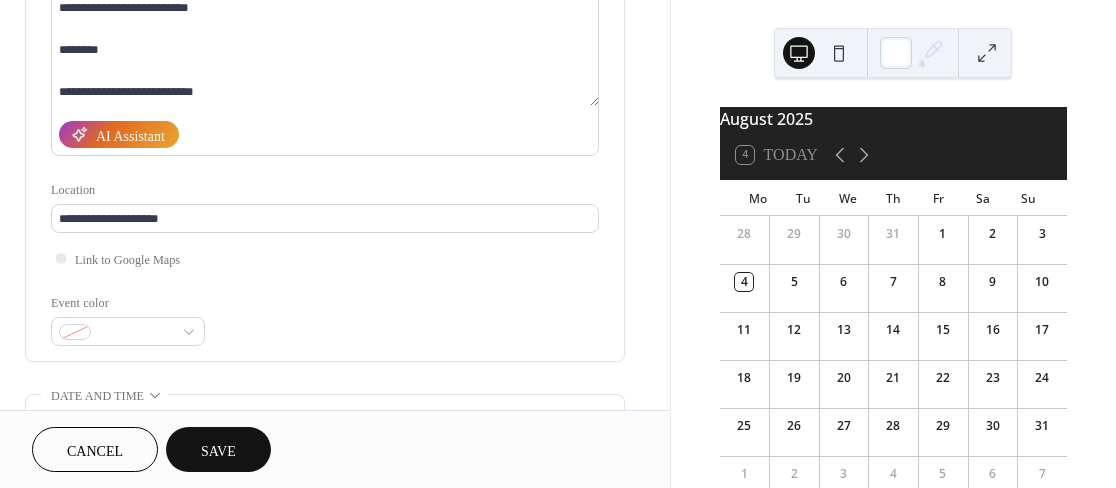 scroll, scrollTop: 337, scrollLeft: 0, axis: vertical 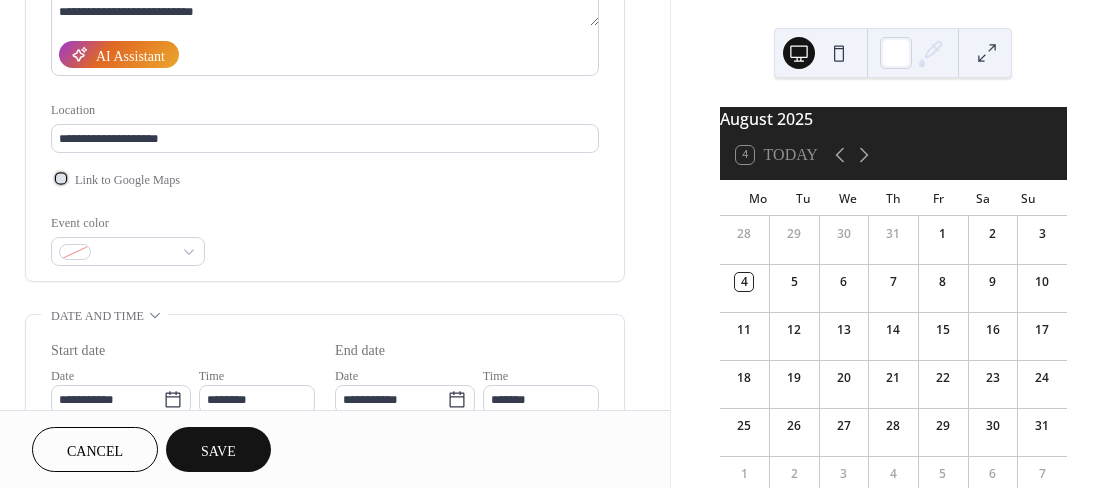 click at bounding box center [61, 178] 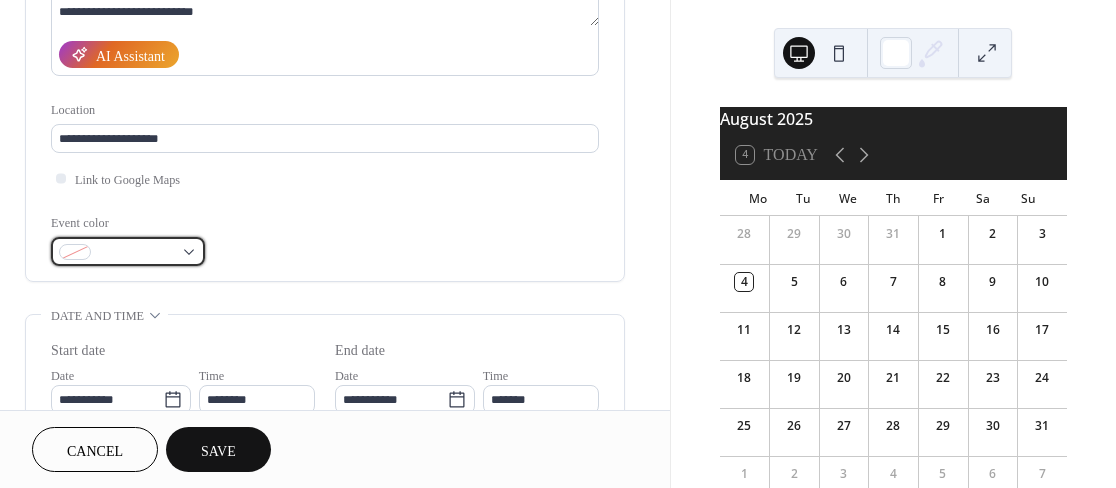 click at bounding box center [128, 251] 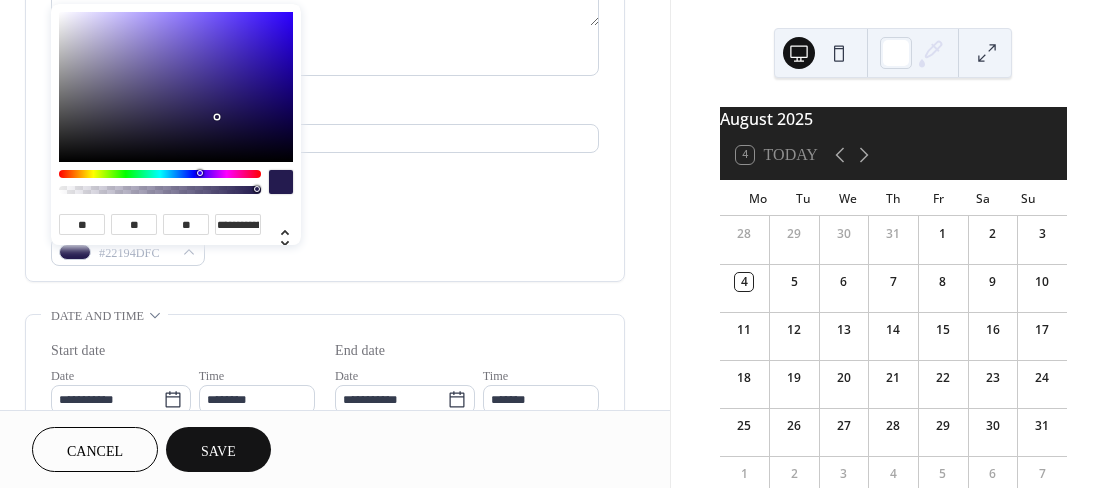 type on "**" 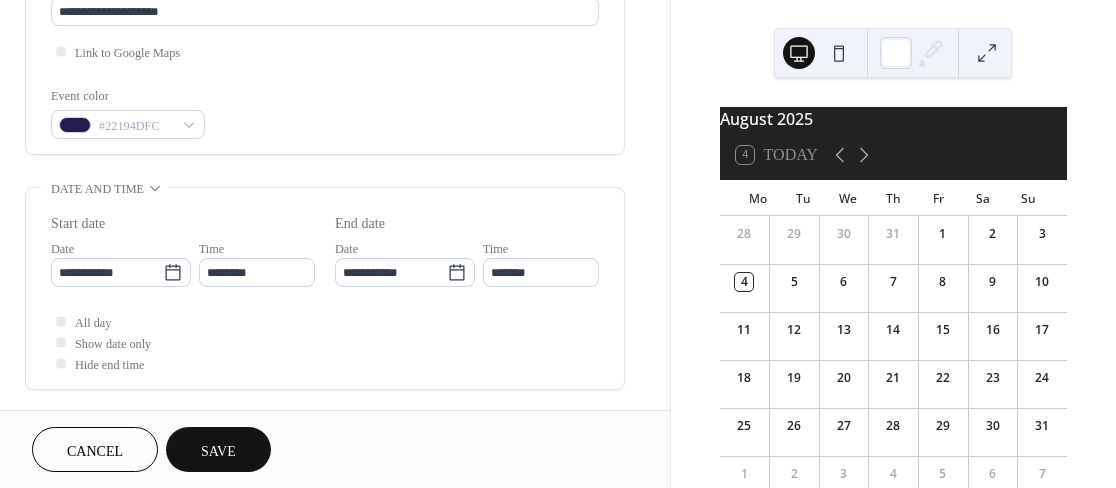 scroll, scrollTop: 475, scrollLeft: 0, axis: vertical 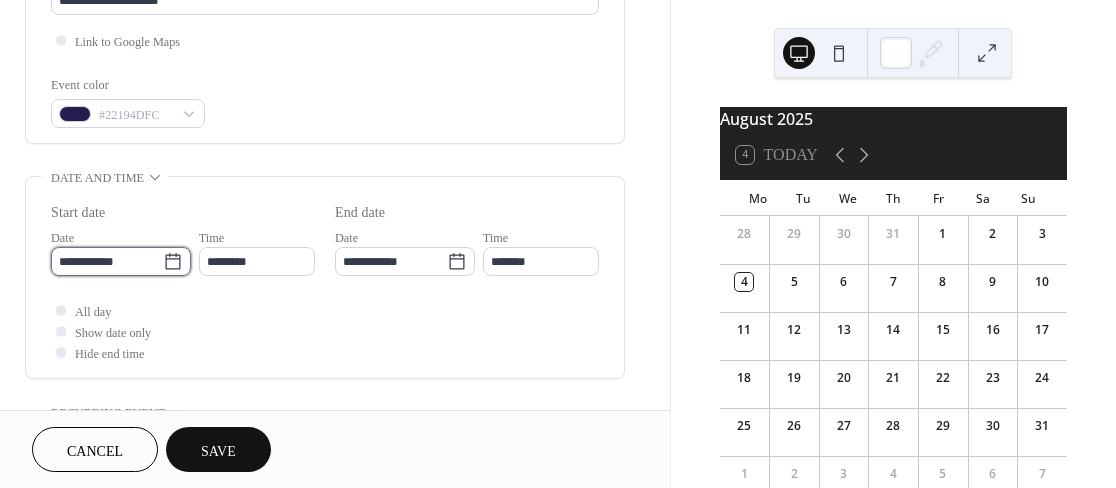 click on "**********" at bounding box center [107, 261] 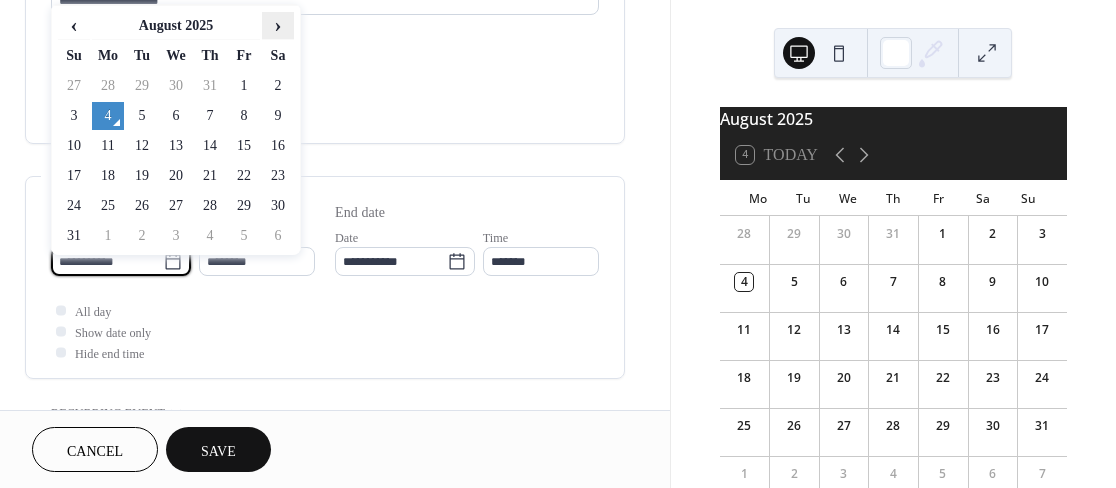 click on "›" at bounding box center [278, 25] 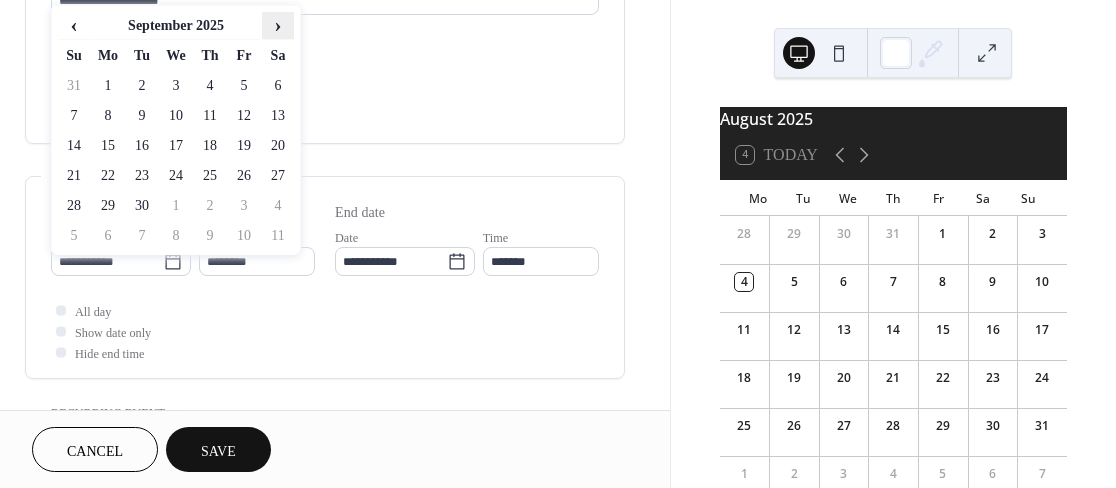 click on "›" at bounding box center (278, 25) 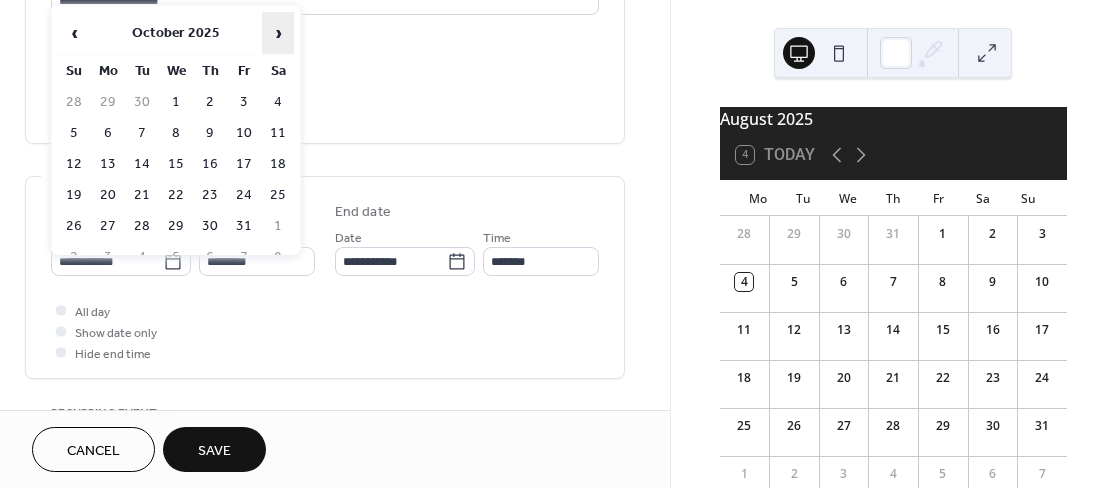 click on "›" at bounding box center (278, 33) 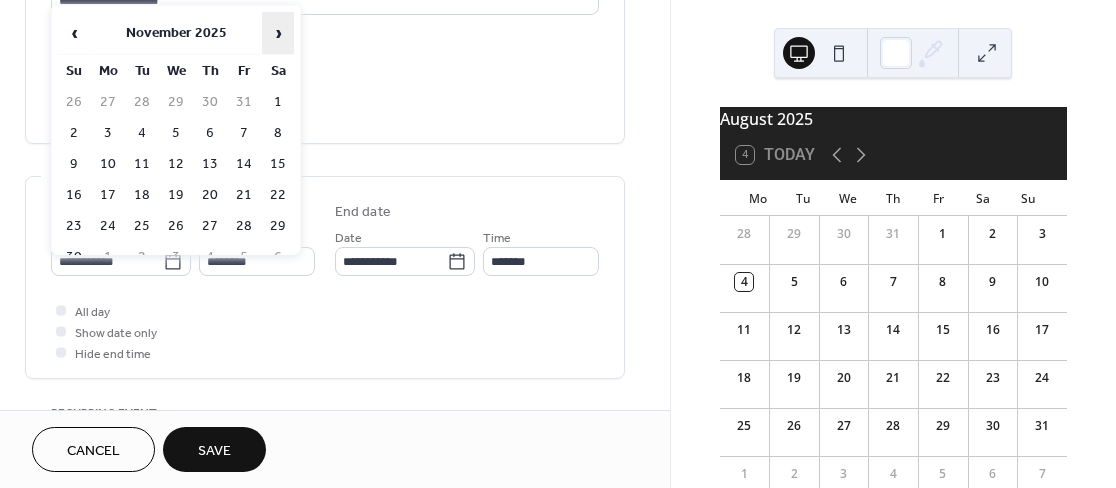 click on "›" at bounding box center (278, 33) 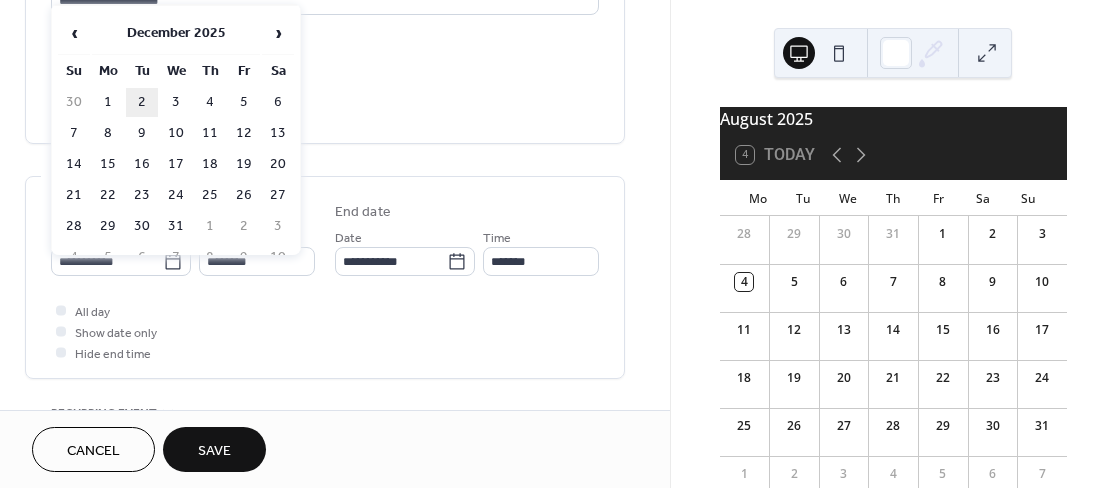 click on "2" at bounding box center [142, 102] 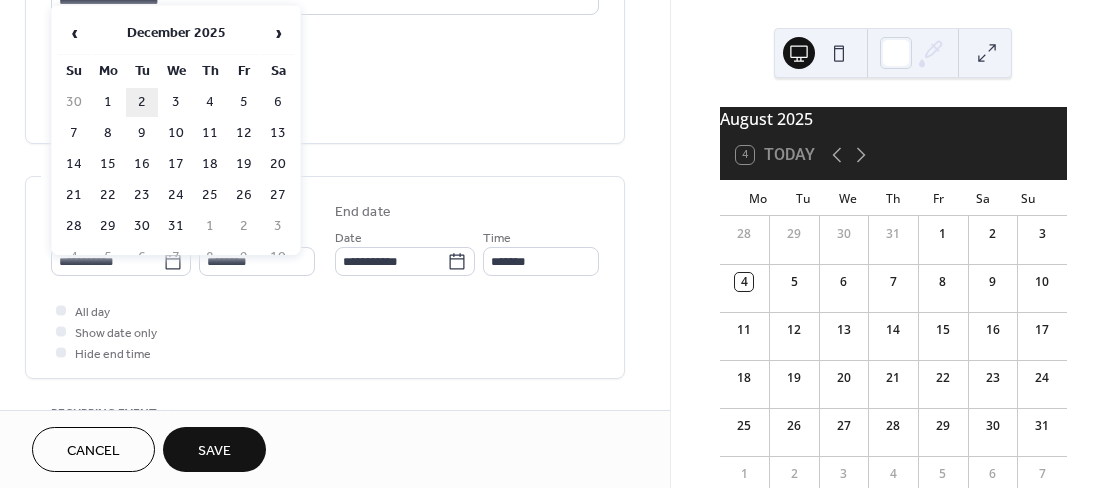 type on "**********" 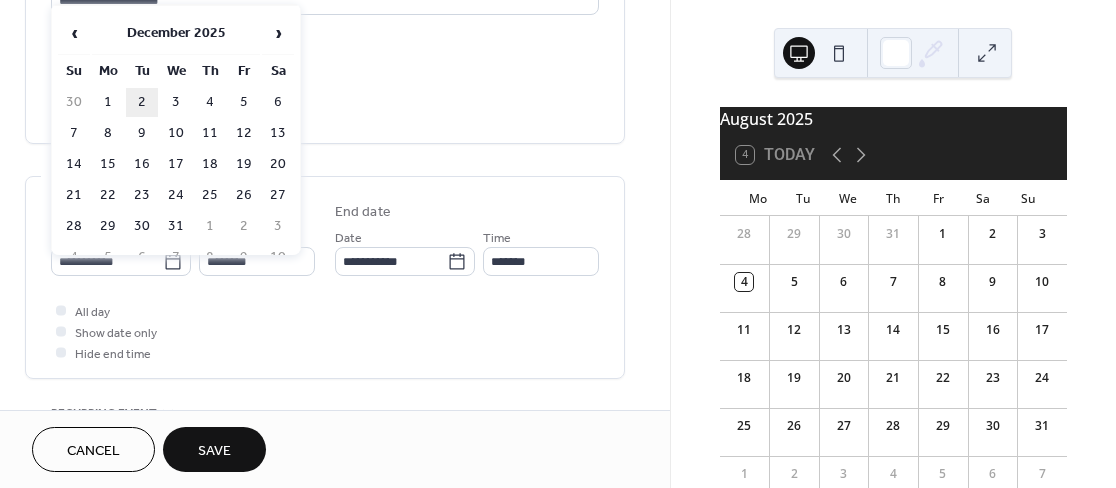 type on "**********" 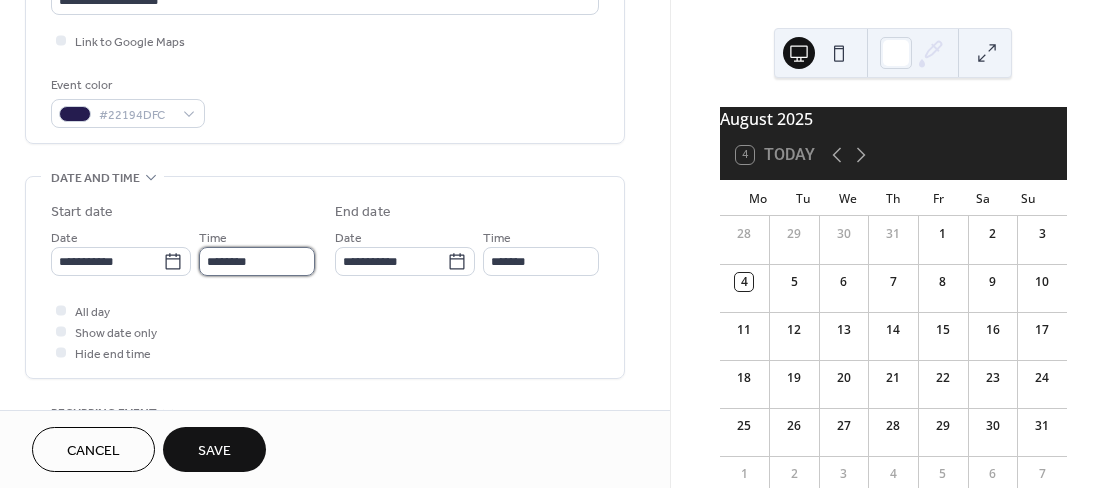 click on "********" at bounding box center (257, 261) 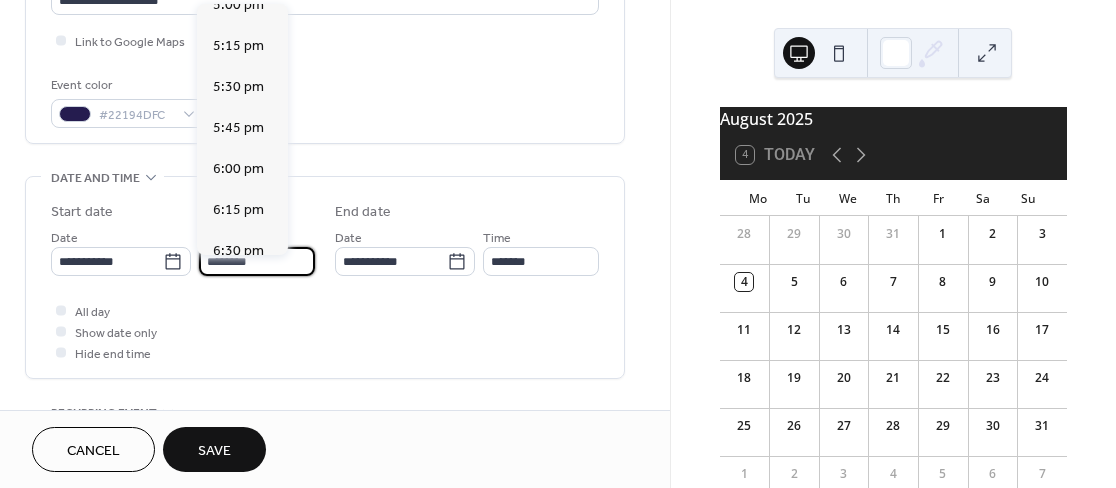 scroll, scrollTop: 2973, scrollLeft: 0, axis: vertical 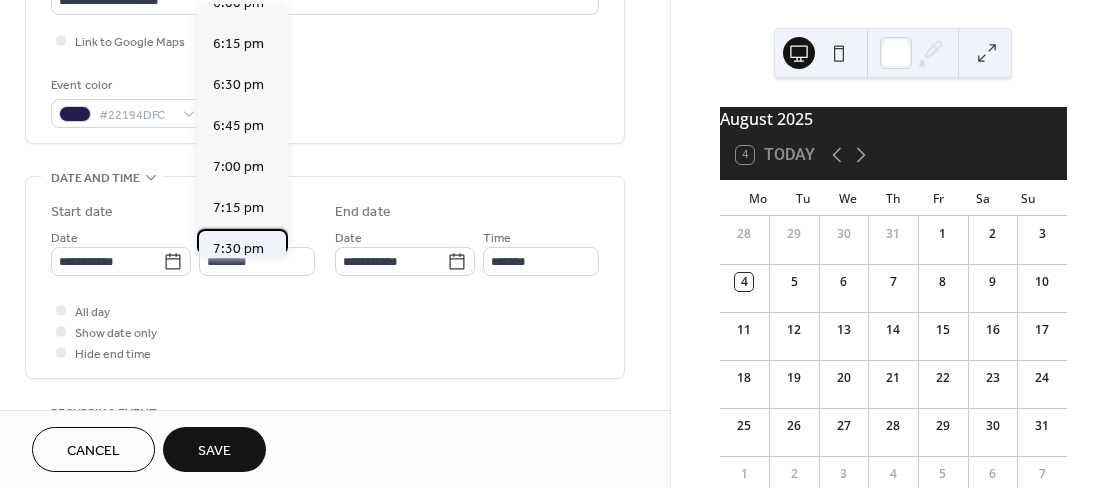 click on "7:30 pm" at bounding box center [238, 249] 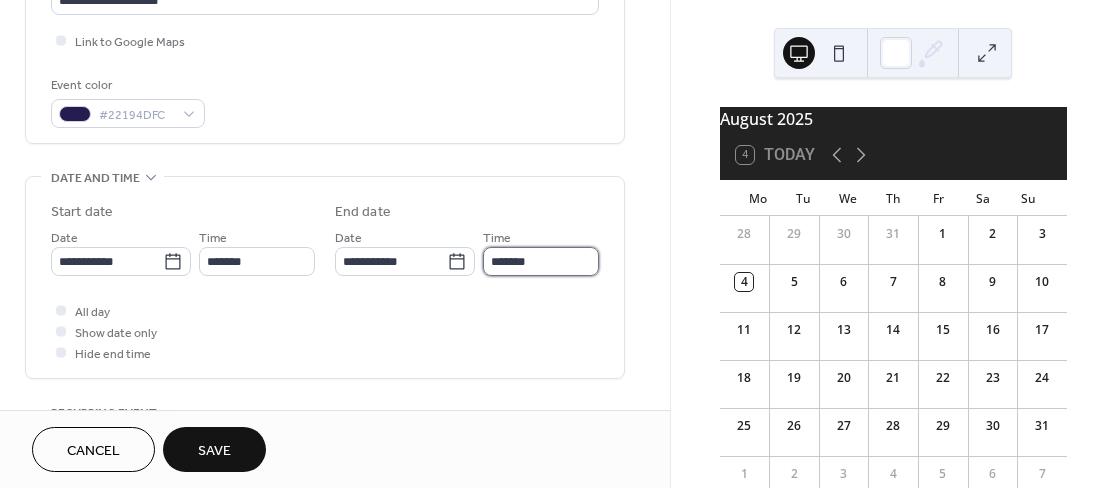 click on "*******" at bounding box center [541, 261] 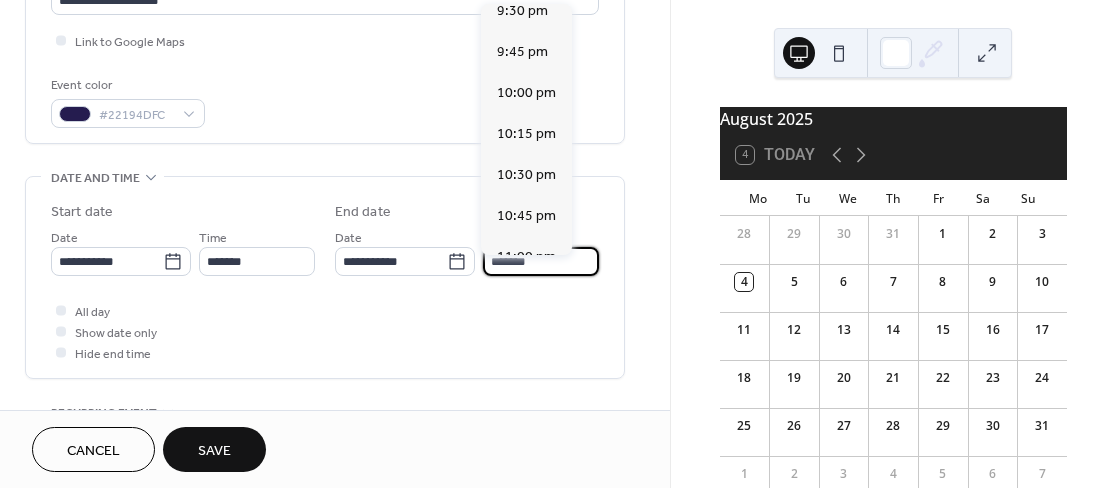 scroll, scrollTop: 331, scrollLeft: 0, axis: vertical 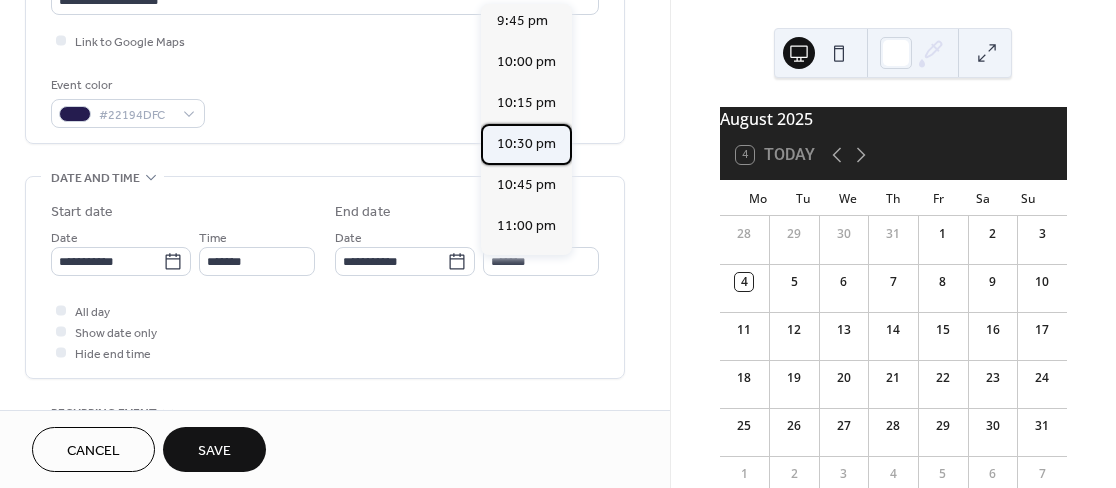 click on "10:30 pm" at bounding box center (526, 144) 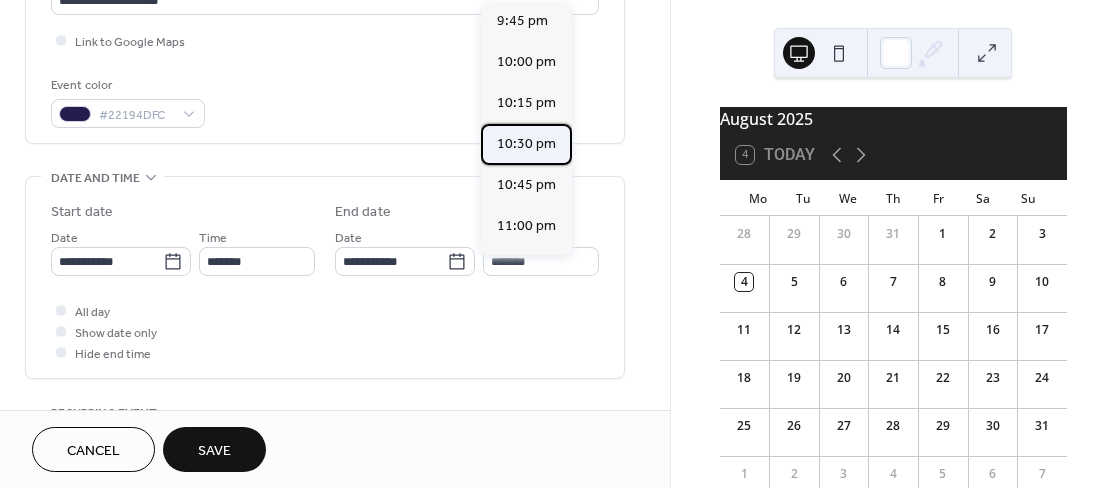 type on "********" 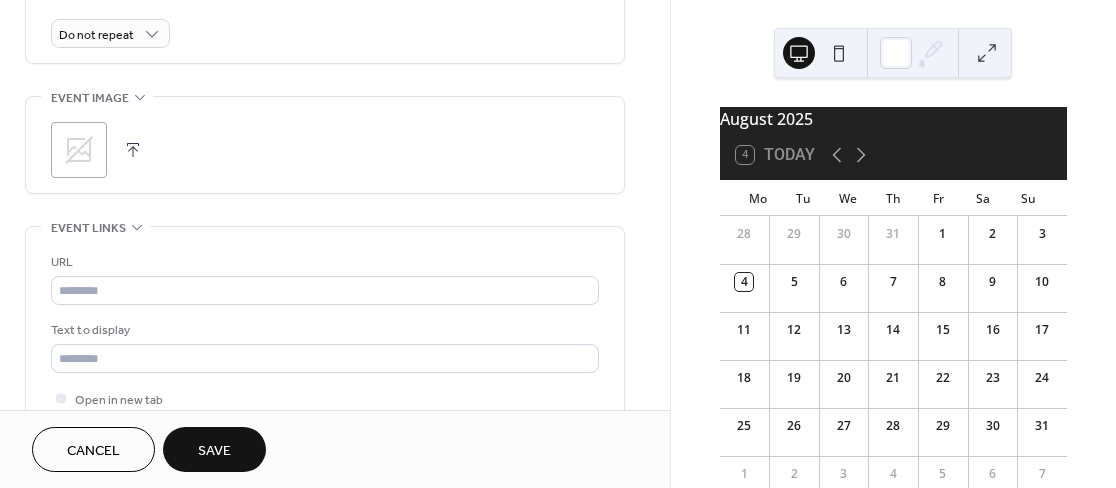 scroll, scrollTop: 895, scrollLeft: 0, axis: vertical 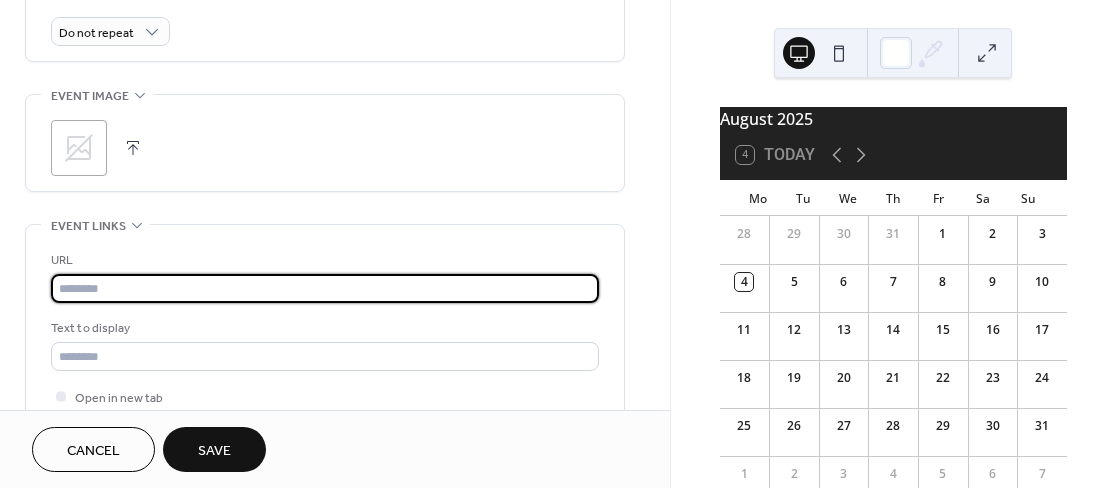 click at bounding box center [325, 288] 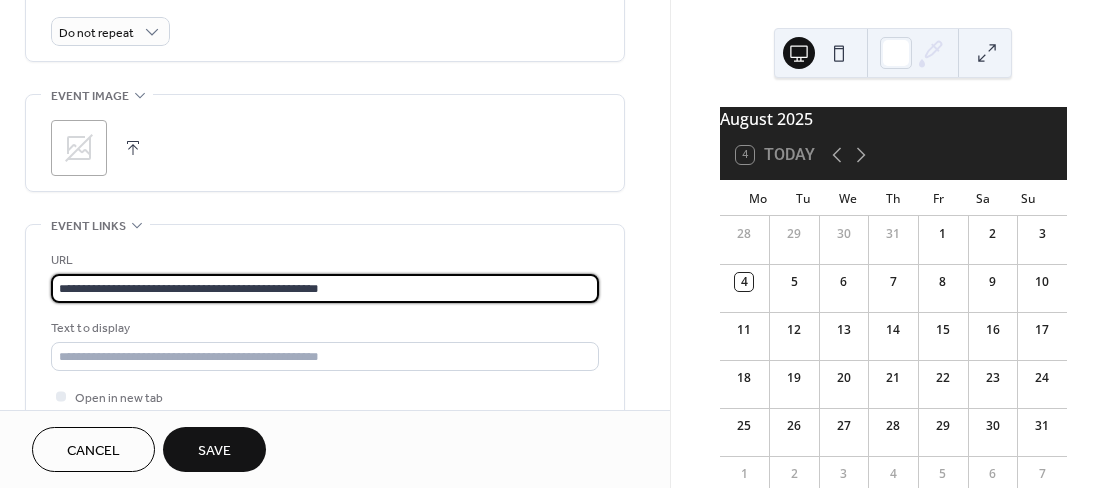 type on "**********" 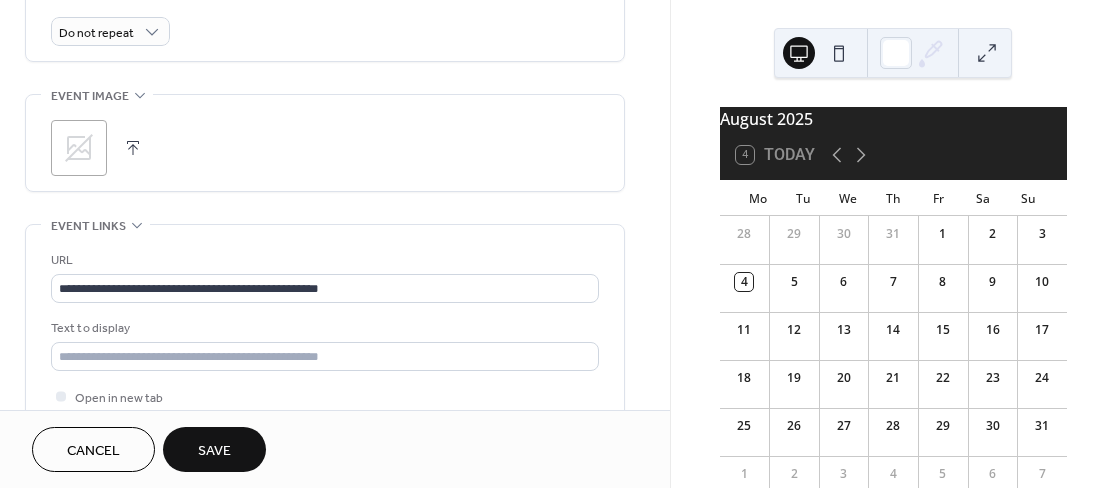 click on "**********" at bounding box center (335, -55) 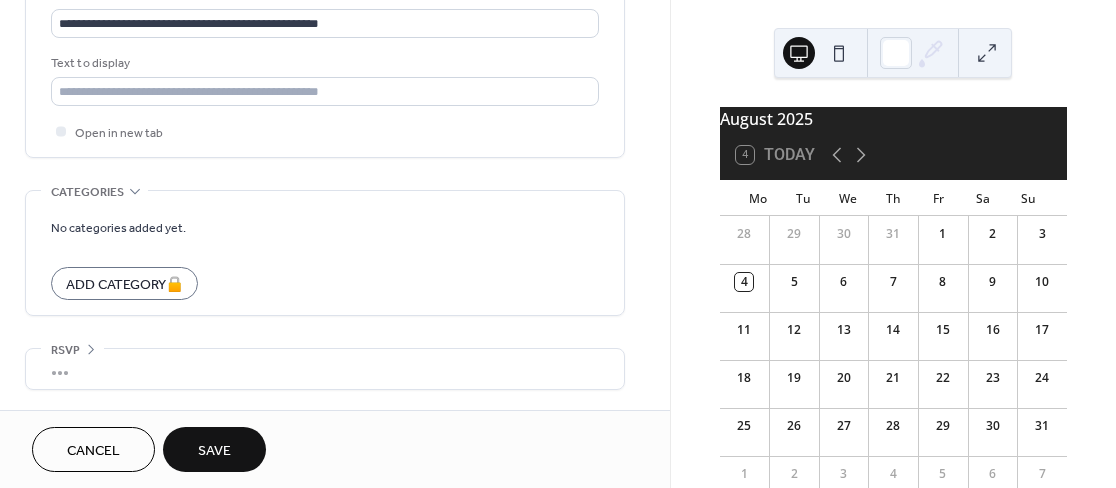 scroll, scrollTop: 1181, scrollLeft: 0, axis: vertical 